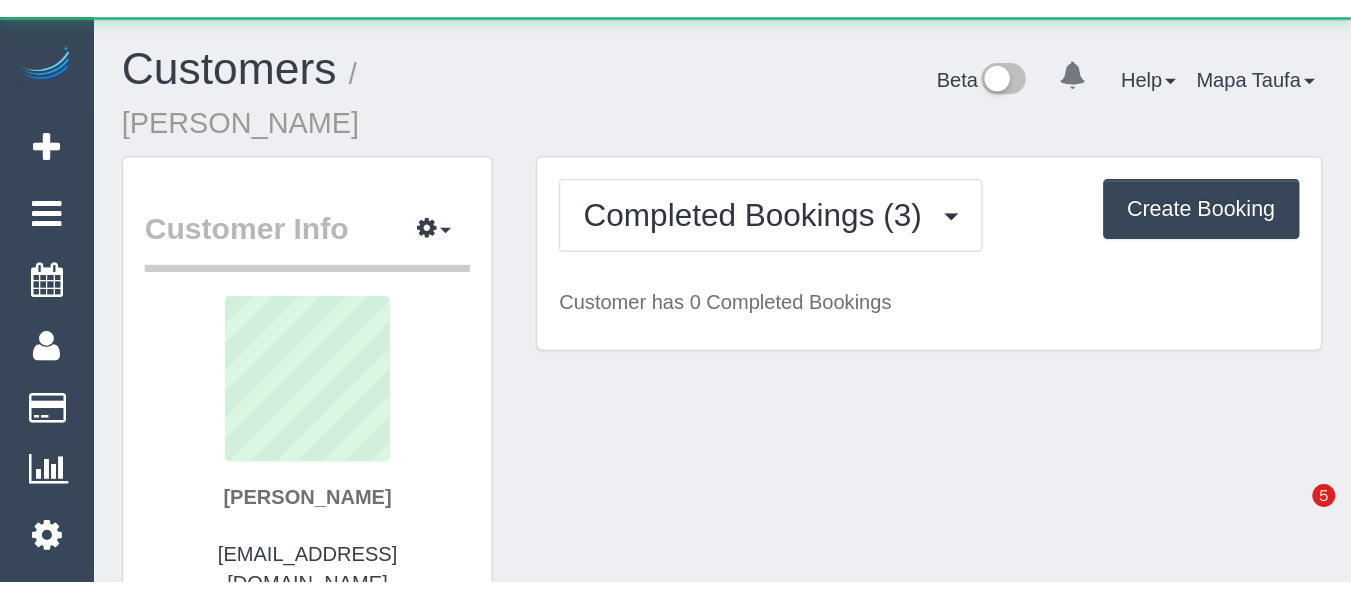 scroll, scrollTop: 0, scrollLeft: 0, axis: both 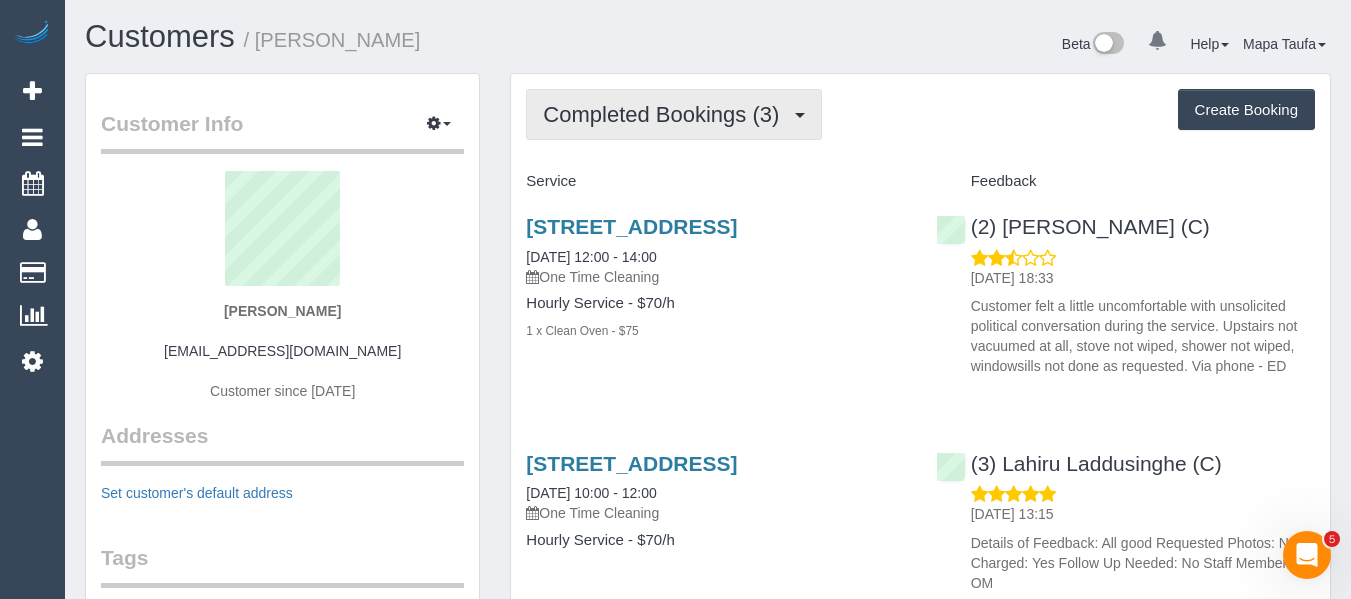 drag, startPoint x: 646, startPoint y: 120, endPoint x: 638, endPoint y: 158, distance: 38.832977 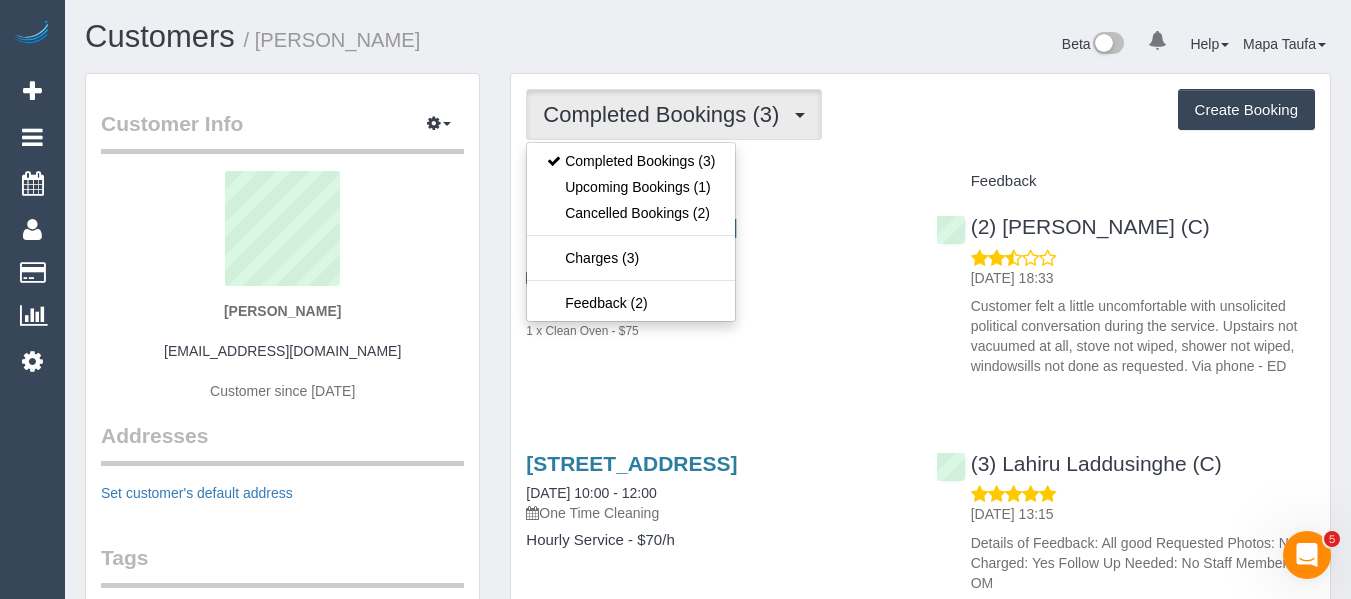 click on "Completed Bookings (3)" at bounding box center [666, 114] 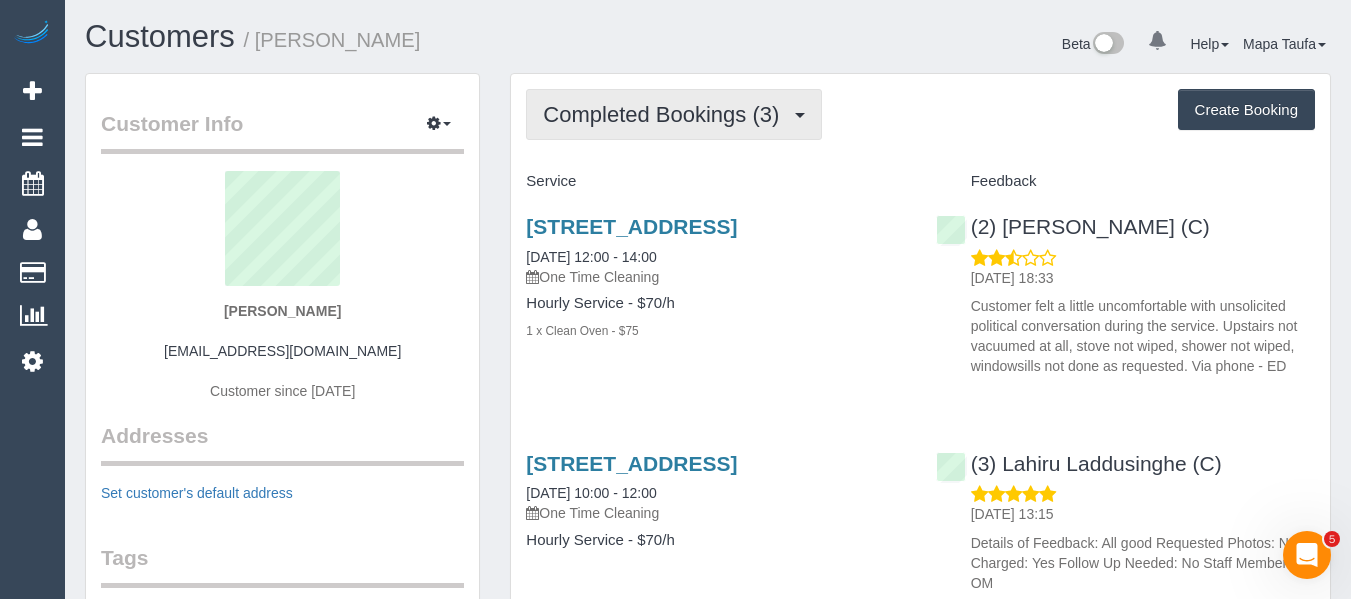 click on "Completed Bookings (3)" at bounding box center (666, 114) 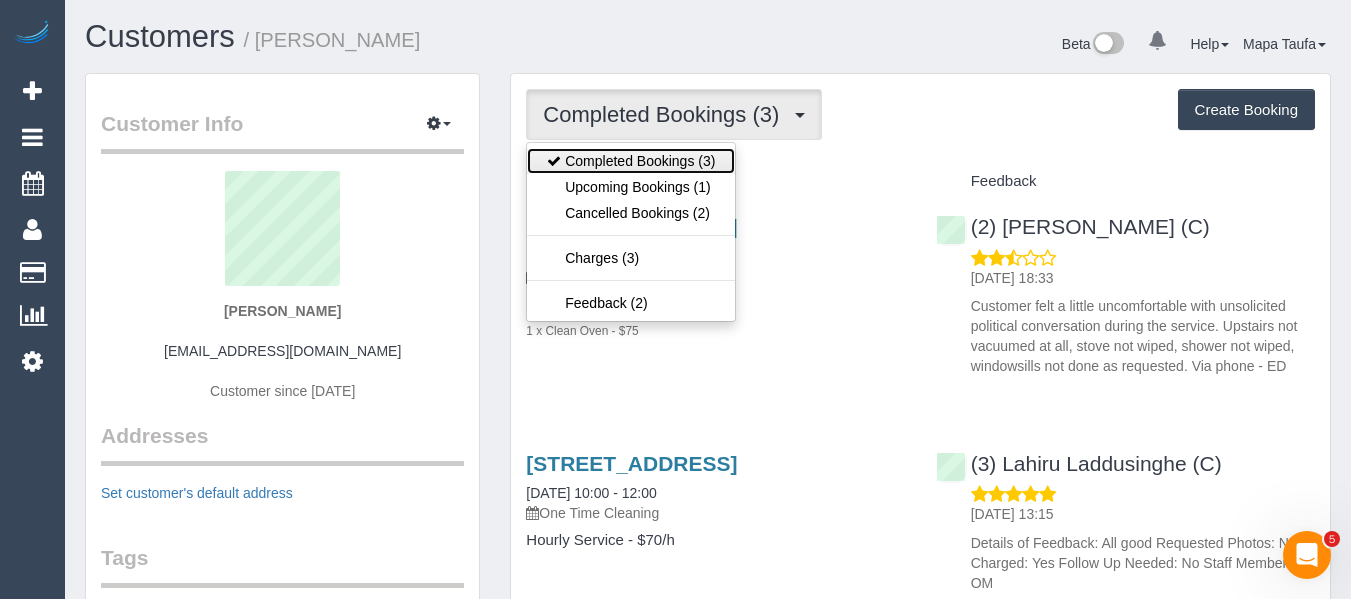 click on "Completed Bookings (3)" at bounding box center (631, 161) 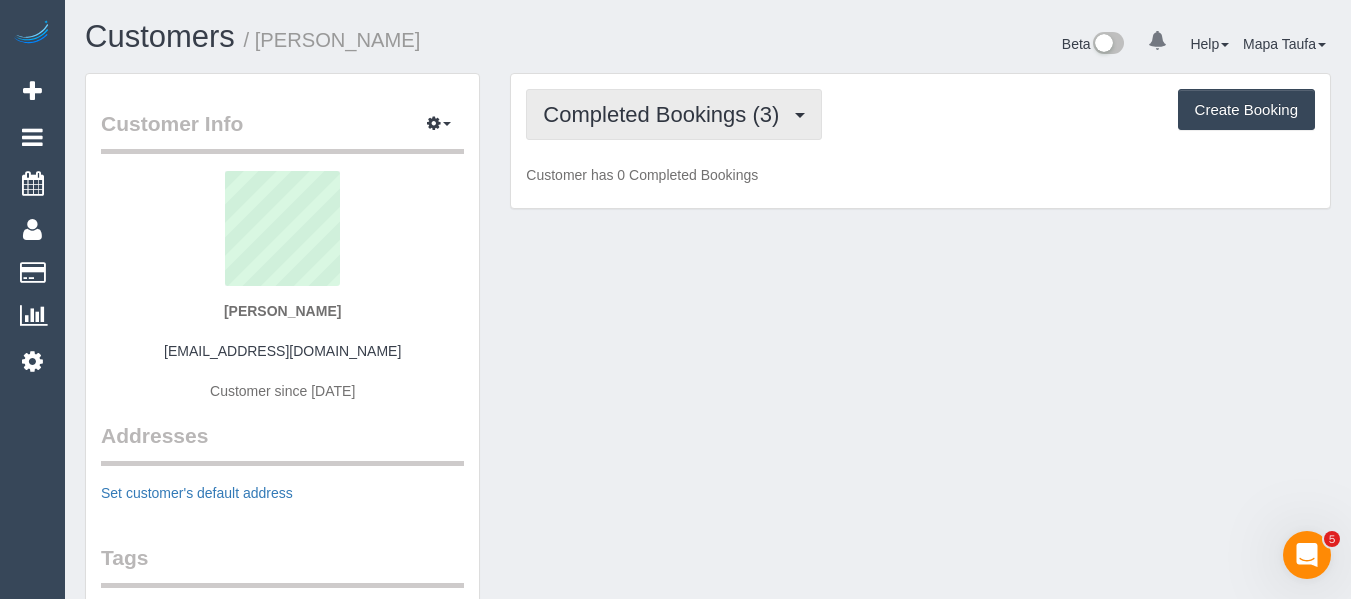 drag, startPoint x: 621, startPoint y: 112, endPoint x: 638, endPoint y: 174, distance: 64.288414 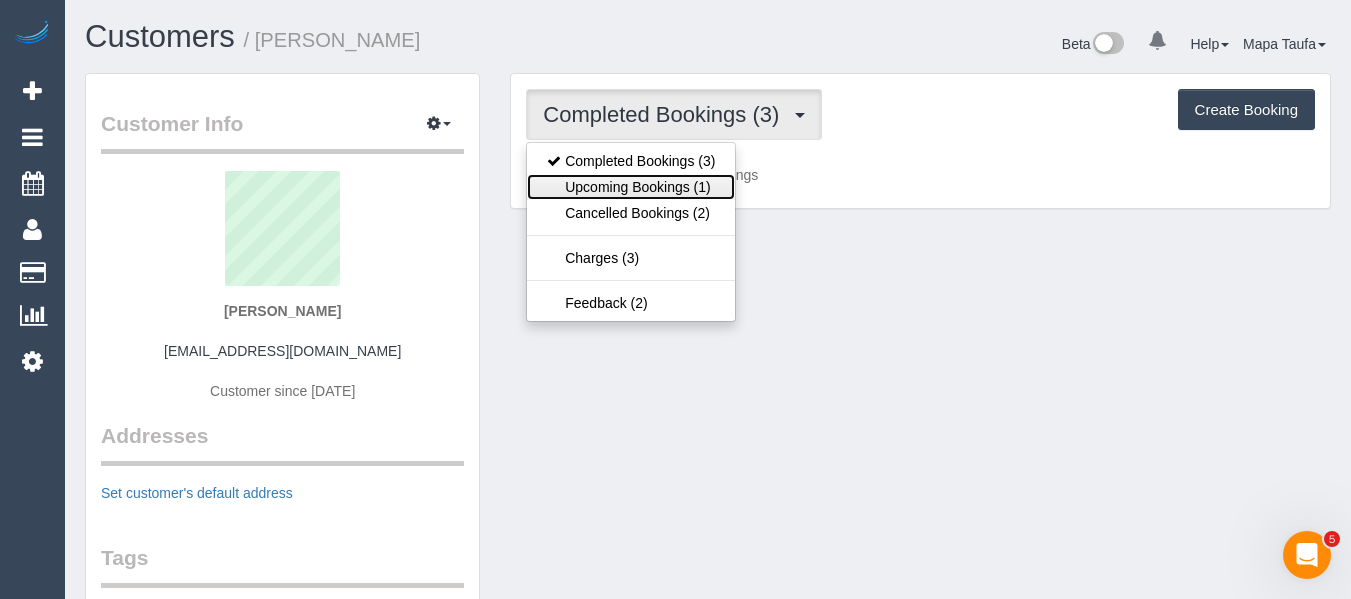 click on "Upcoming Bookings (1)" at bounding box center [631, 187] 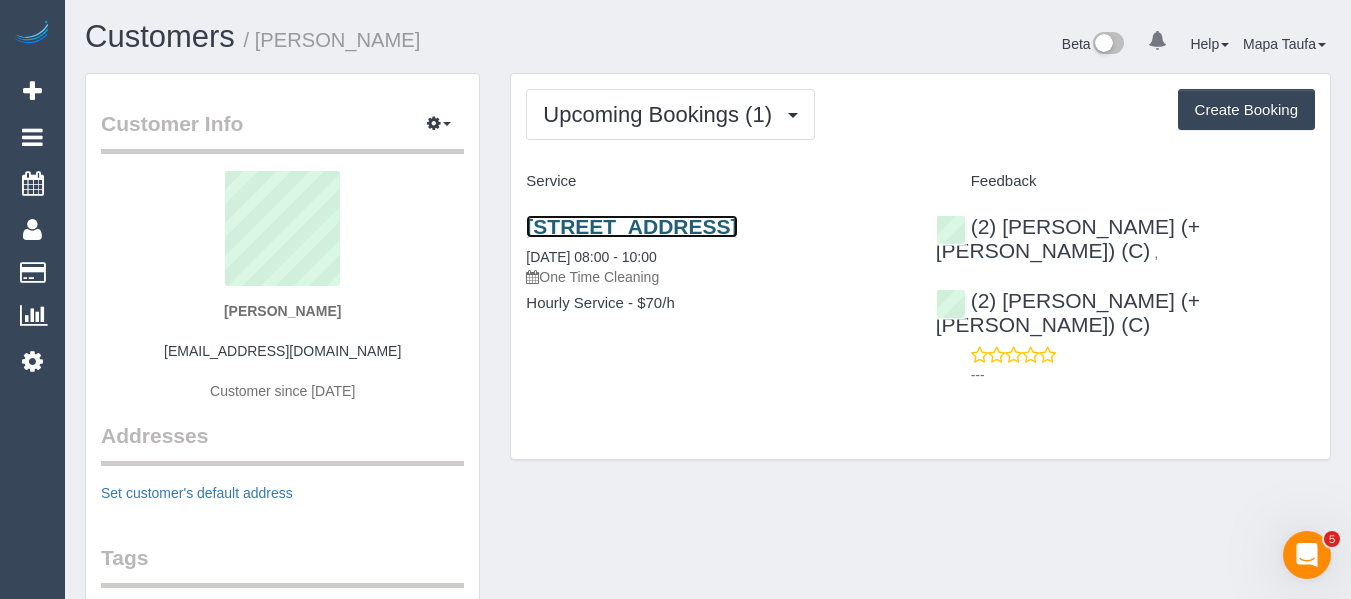 click on "9a Riviera Street, Seaford, VIC 3198" at bounding box center (631, 226) 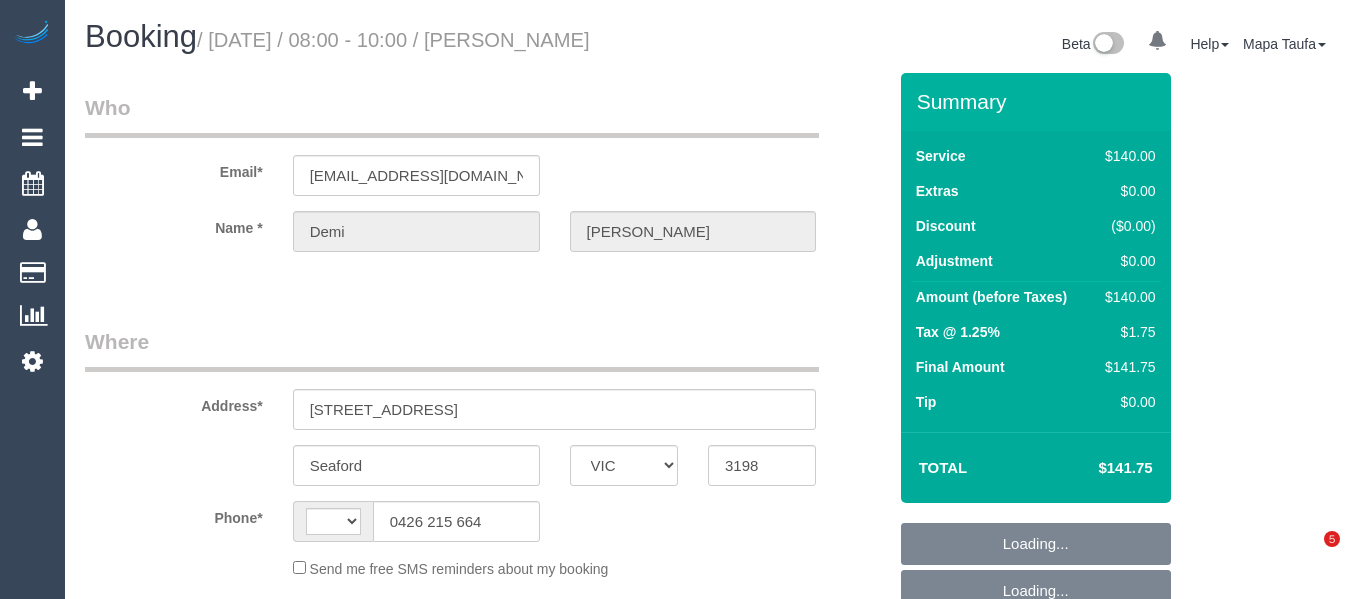 select on "VIC" 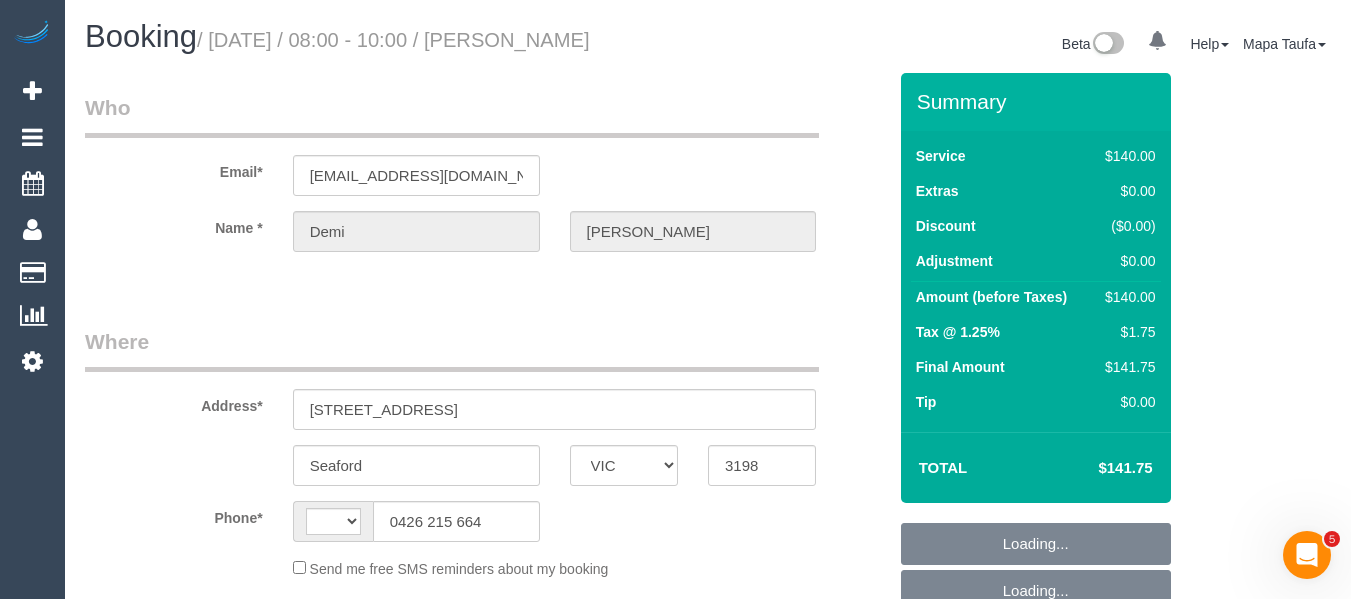 scroll, scrollTop: 0, scrollLeft: 0, axis: both 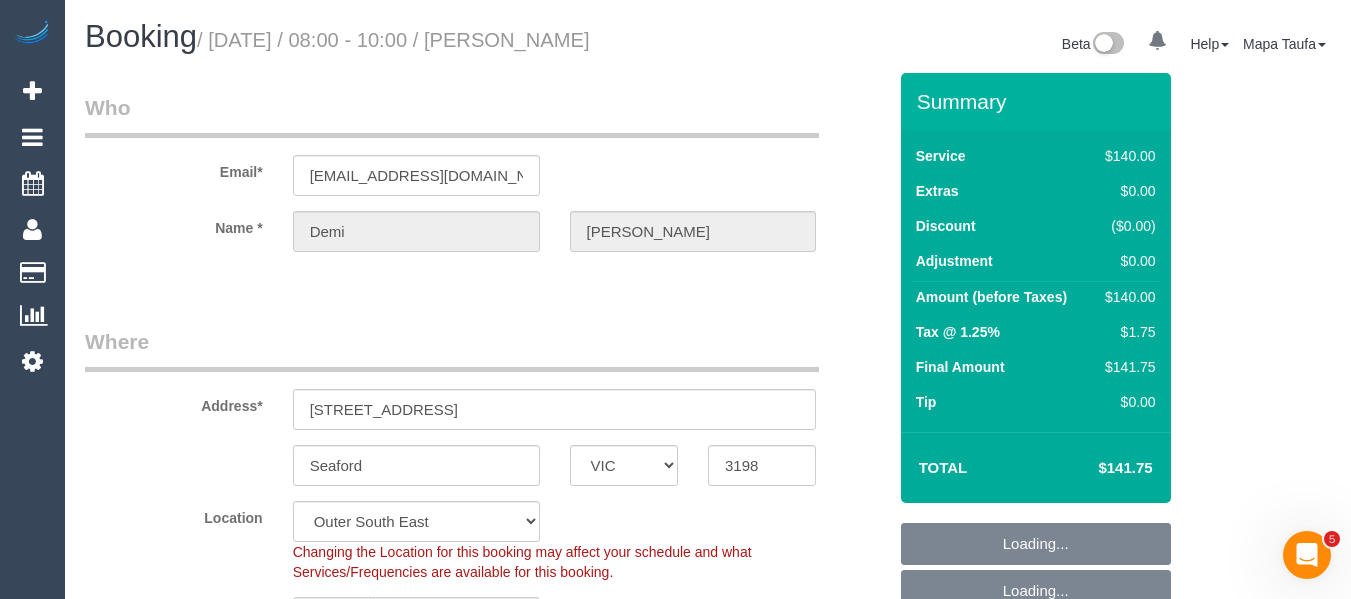 select on "object:853" 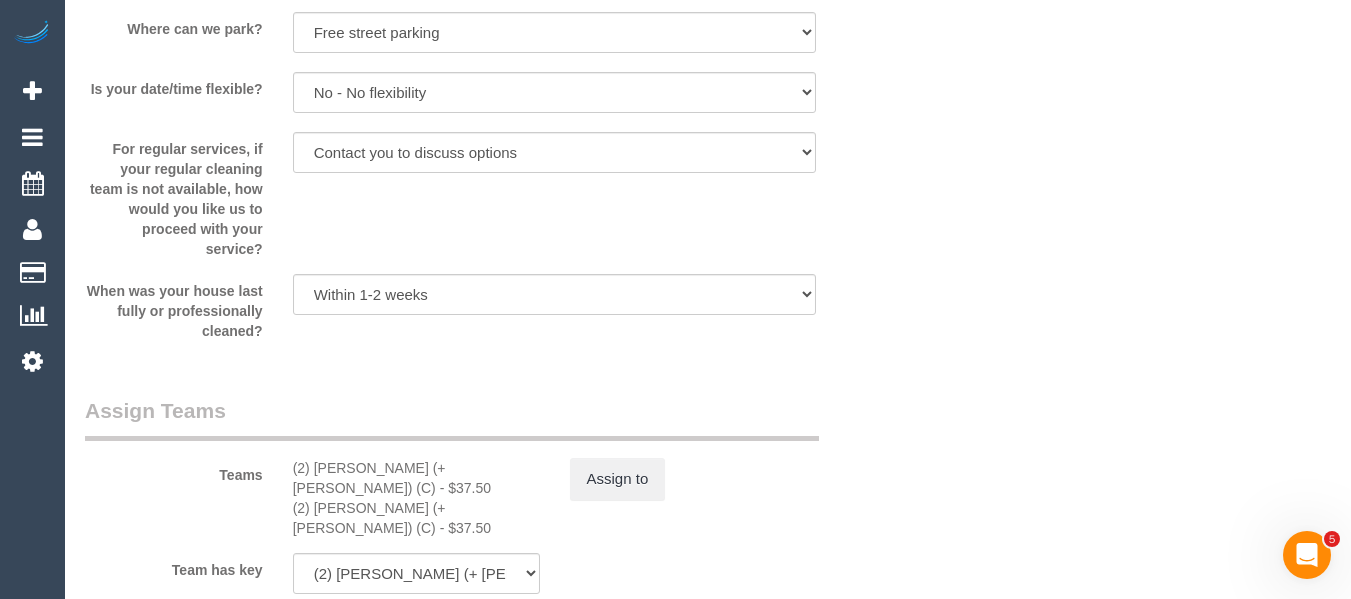 scroll, scrollTop: 2849, scrollLeft: 0, axis: vertical 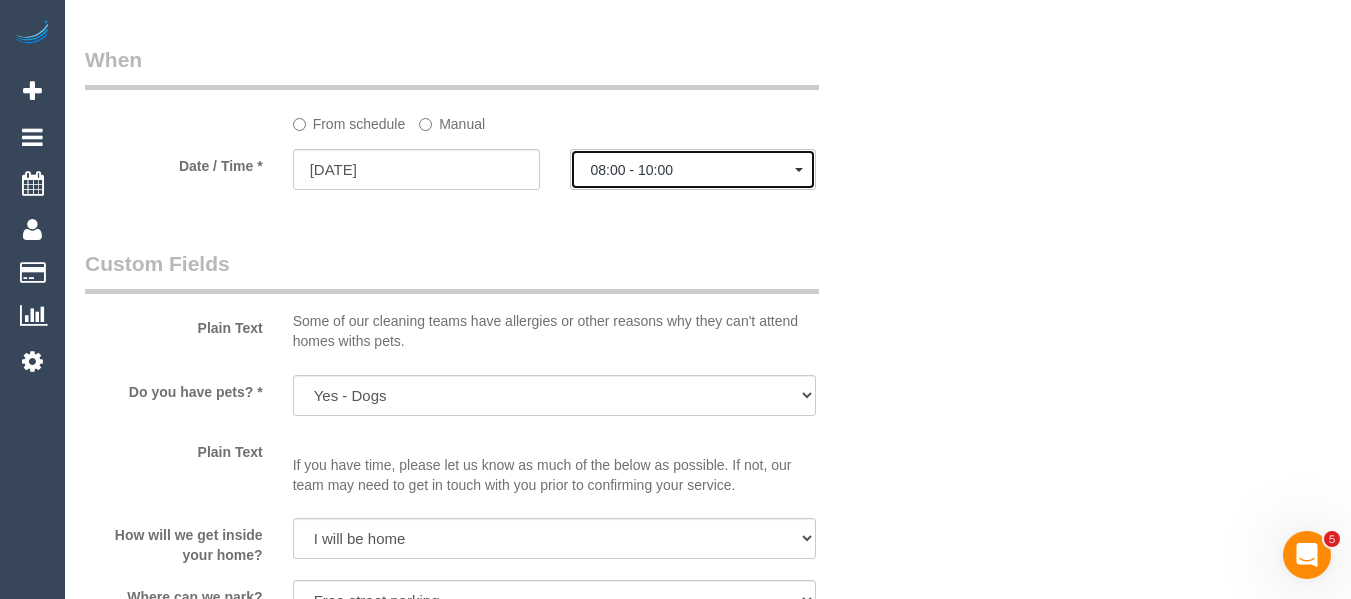 click on "08:00 - 10:00" 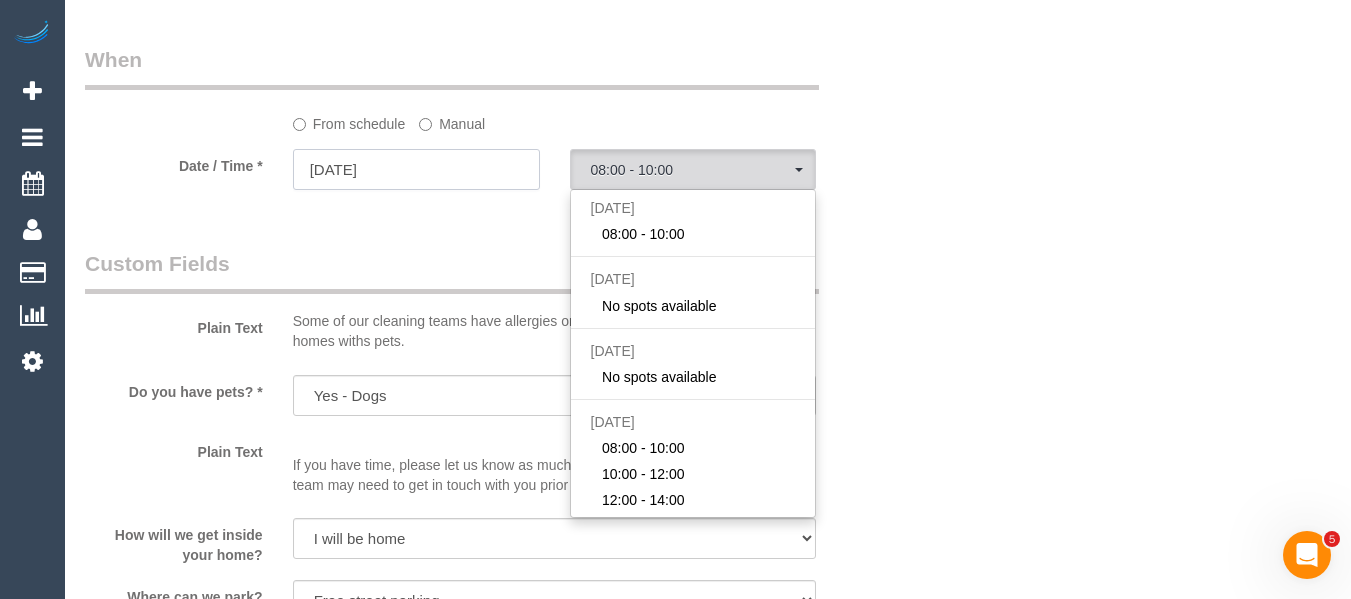 click on "09/07/2025" at bounding box center [416, 169] 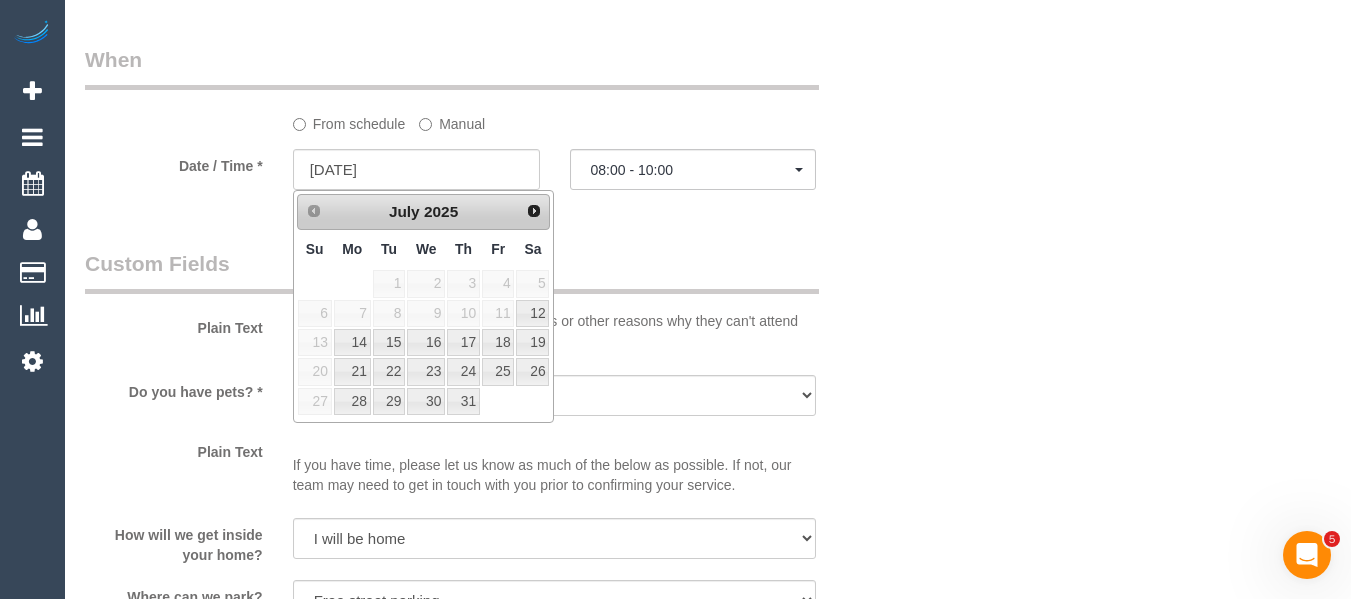 click on "Who
Email*
demipickford@outlook.com.au
Name *
Demi
Pickford
Where
Address*
9A Riviera Street
Seaford
ACT
NSW
NT
QLD
SA
TAS
VIC
WA
3198
Location
Office City East (North) East (South) Inner East Inner North (East) Inner North (West) Inner South East Inner West North (East) North (West) Outer East Outer North (East) Outer North (West) Outer South East Outer West South East (East) South East (West) West (North) West (South) ZG - Central ZG - East ZG - North ZG - South
AF" at bounding box center (708, -144) 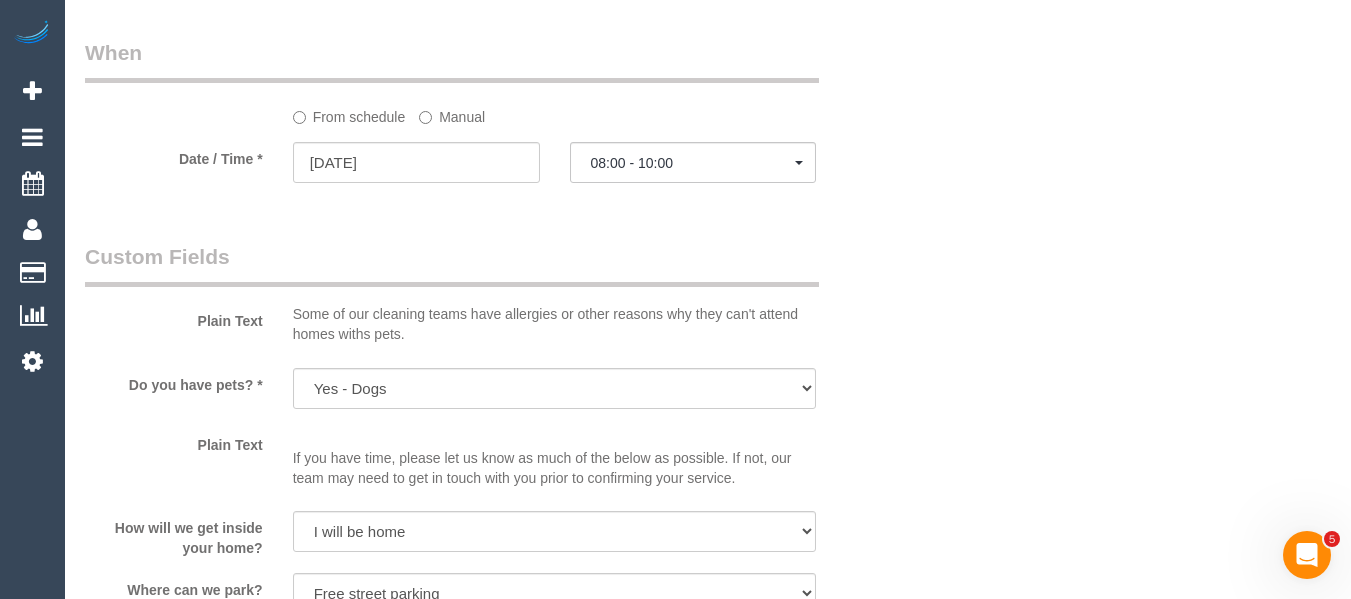 scroll, scrollTop: 2061, scrollLeft: 0, axis: vertical 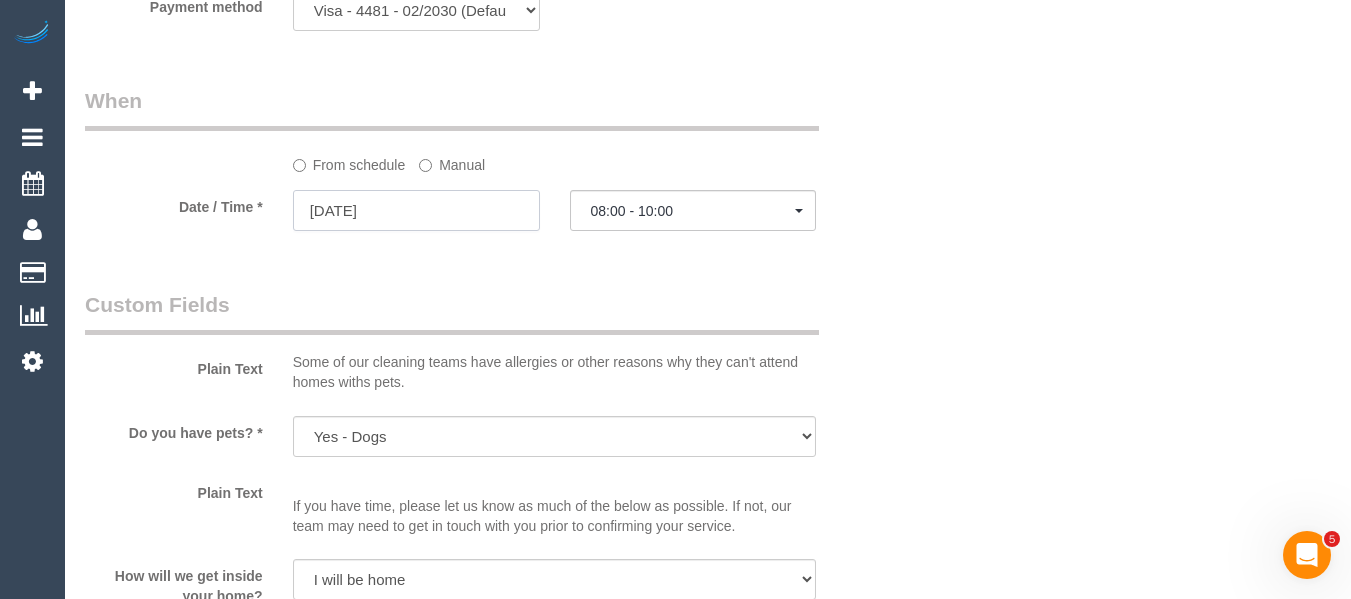 click on "09/07/2025" at bounding box center [416, 210] 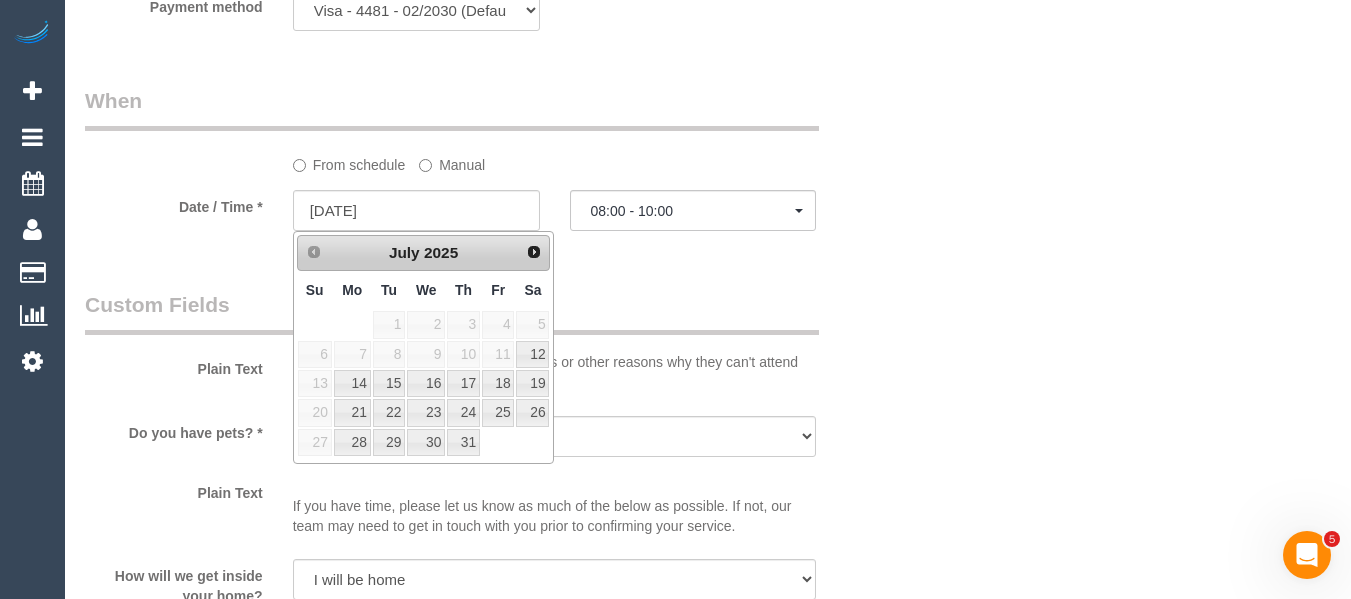 click on "Who
Email*
demipickford@outlook.com.au
Name *
Demi
Pickford
Where
Address*
9A Riviera Street
Seaford
ACT
NSW
NT
QLD
SA
TAS
VIC
WA
3198
Location
Office City East (North) East (South) Inner East Inner North (East) Inner North (West) Inner South East Inner West North (East) North (West) Outer East Outer North (East) Outer North (West) Outer South East Outer West South East (East) South East (West) West (North) West (South) ZG - Central ZG - East ZG - North ZG - South
AF" at bounding box center (708, -103) 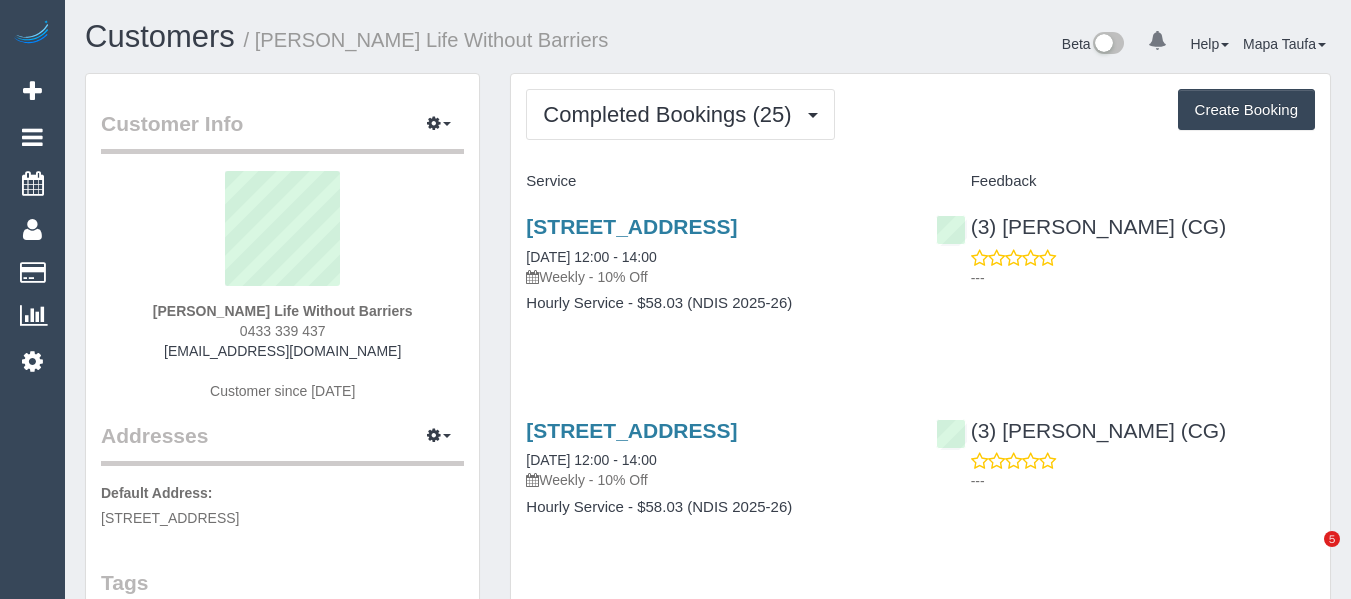 scroll, scrollTop: 0, scrollLeft: 0, axis: both 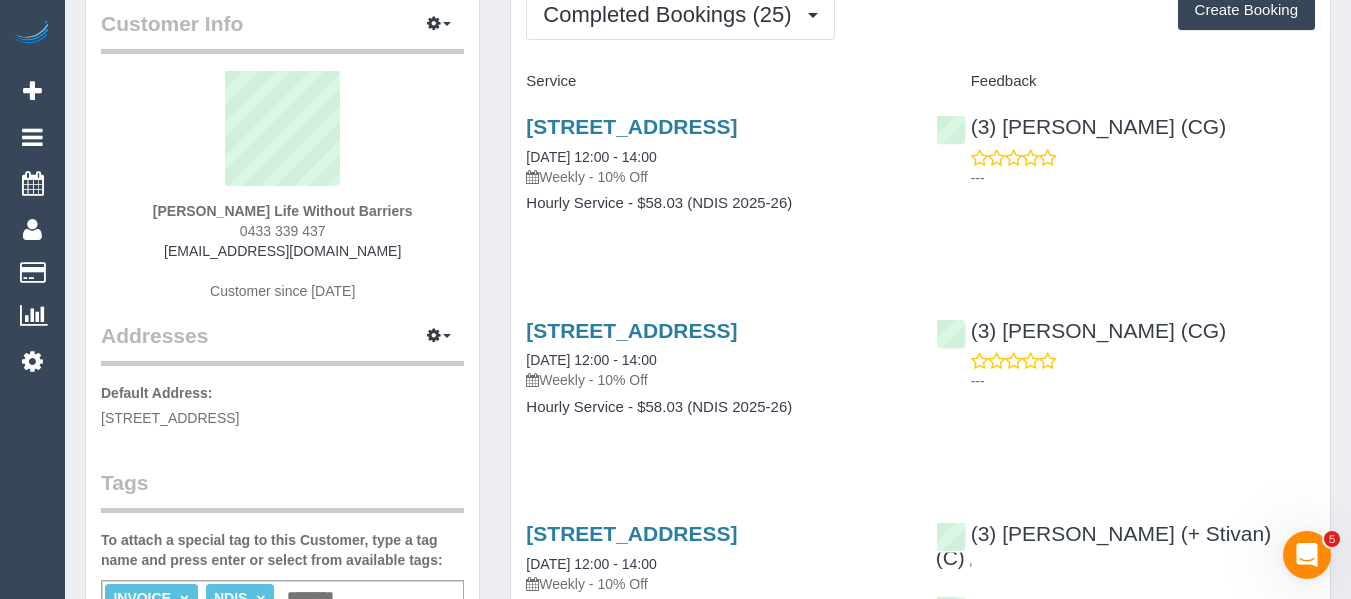 drag, startPoint x: 284, startPoint y: 227, endPoint x: 239, endPoint y: 226, distance: 45.01111 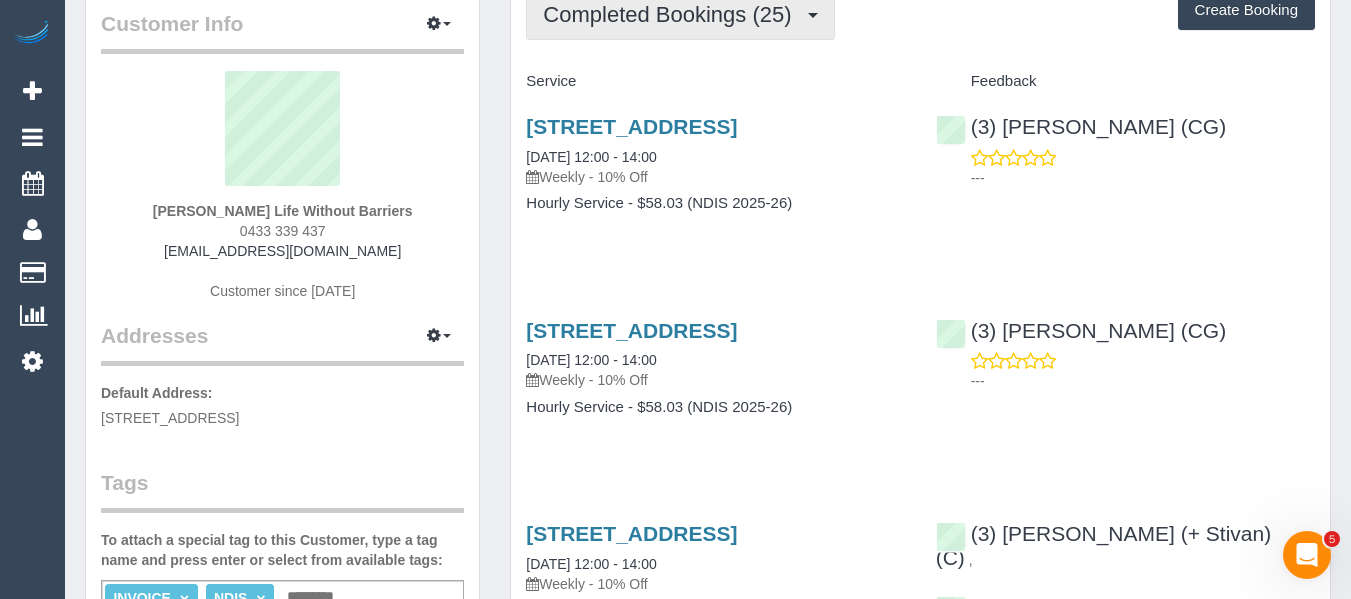click on "Completed Bookings (25)" at bounding box center (672, 14) 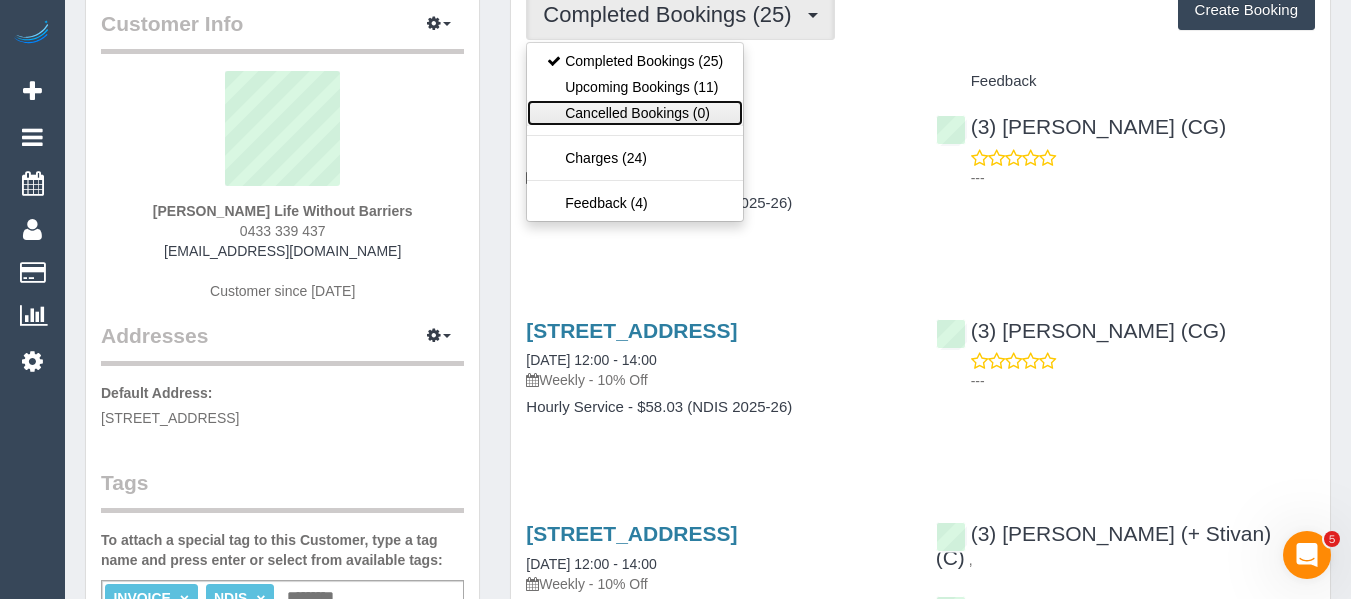 click on "Cancelled Bookings (0)" at bounding box center [635, 113] 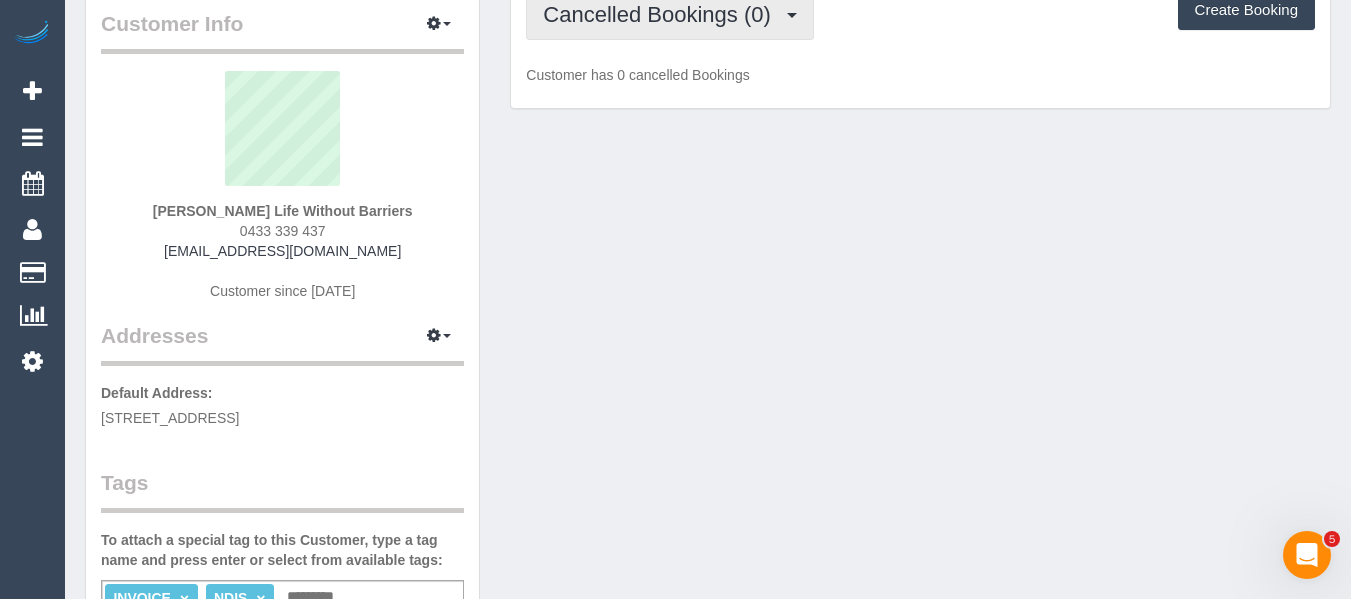 click on "Cancelled Bookings (0)" at bounding box center [670, 14] 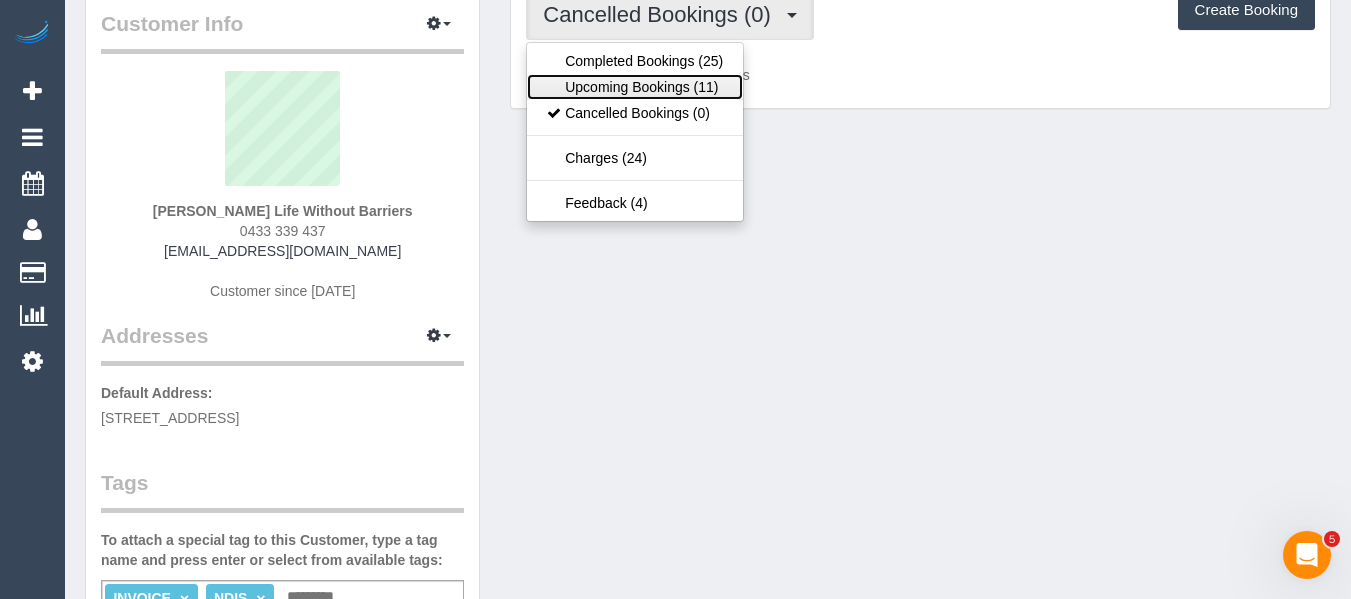 click on "Upcoming Bookings (11)" at bounding box center (635, 87) 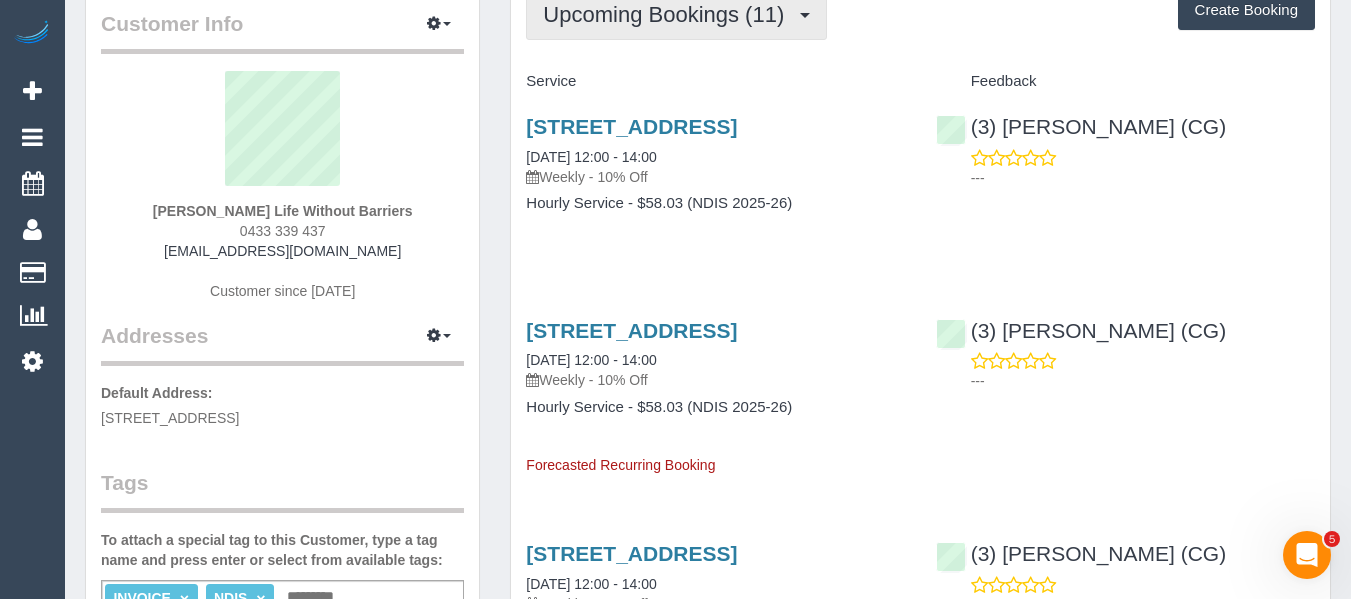 drag, startPoint x: 664, startPoint y: 13, endPoint x: 659, endPoint y: 23, distance: 11.18034 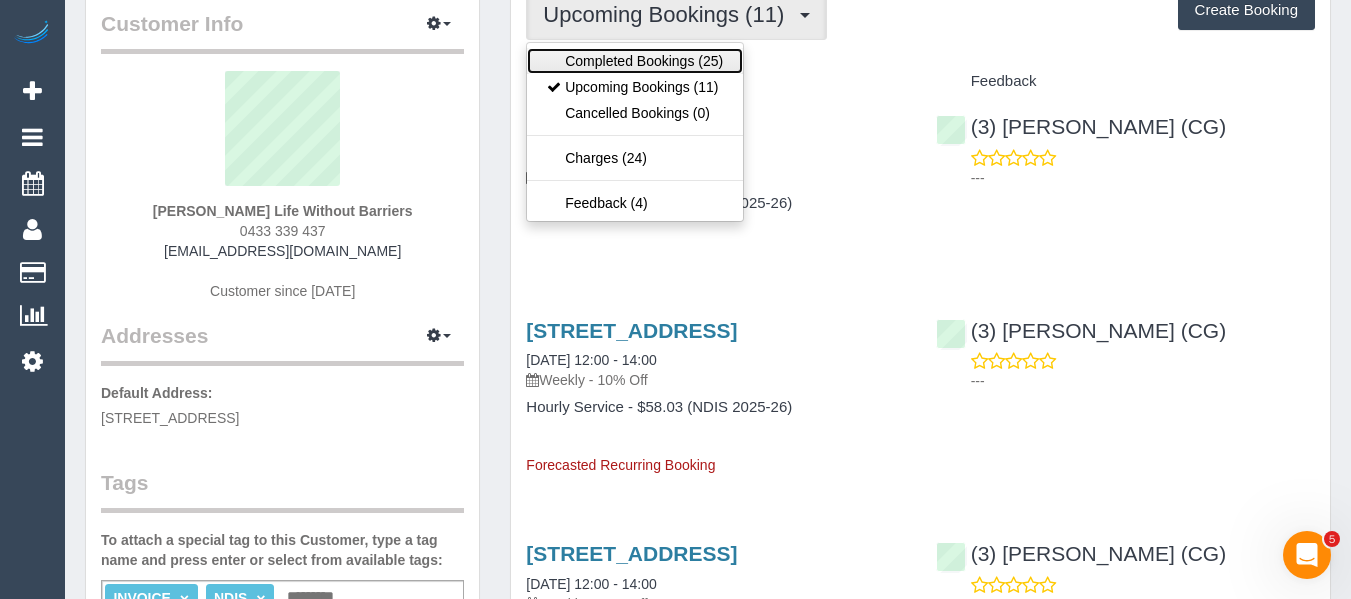 click on "Completed Bookings (25)" at bounding box center [635, 61] 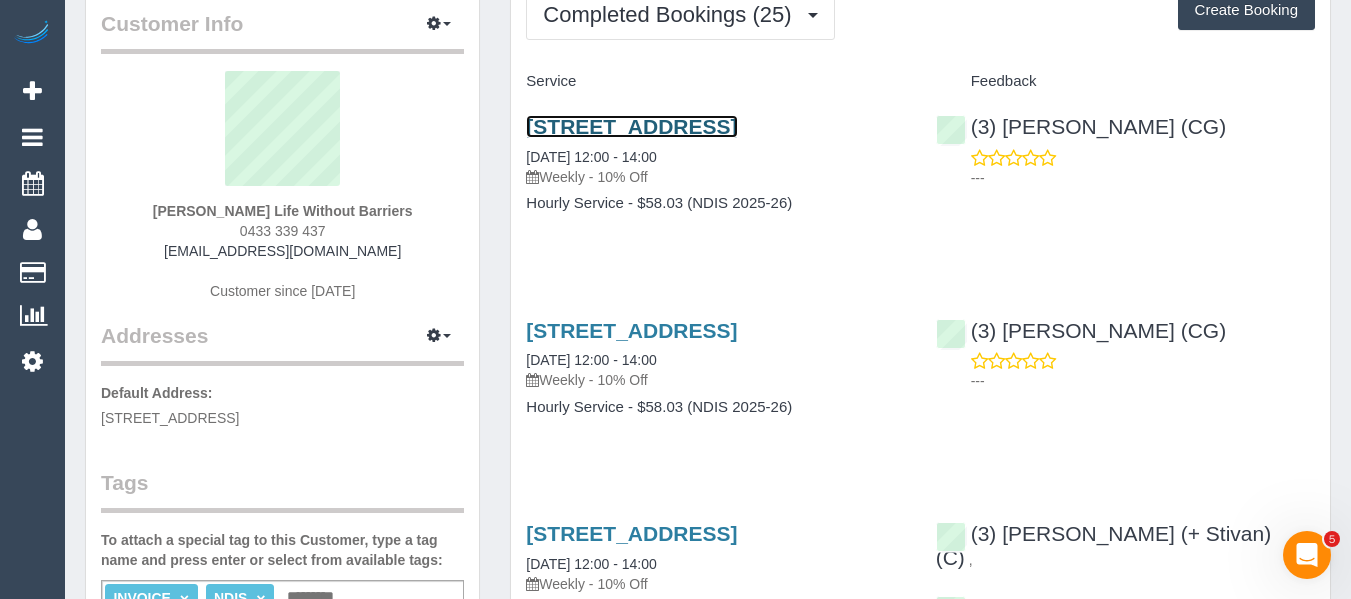 click on "203p / 14-16 The Esplanade, St Kilda, VIC 3182" at bounding box center (631, 126) 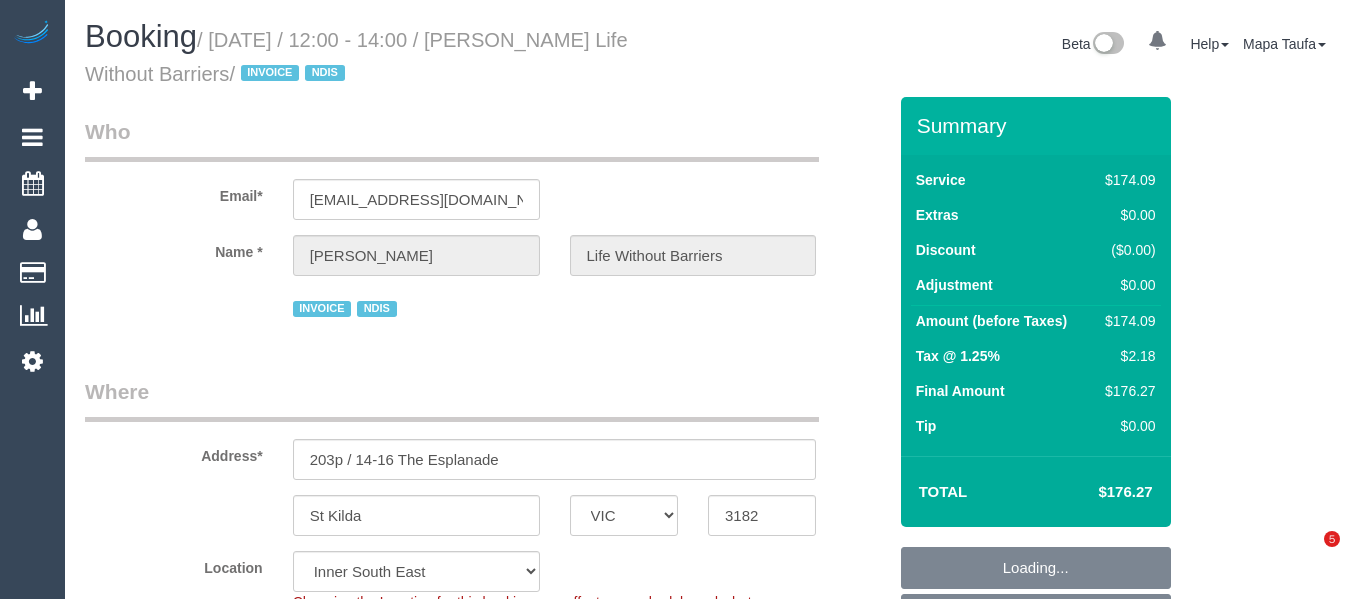 select on "VIC" 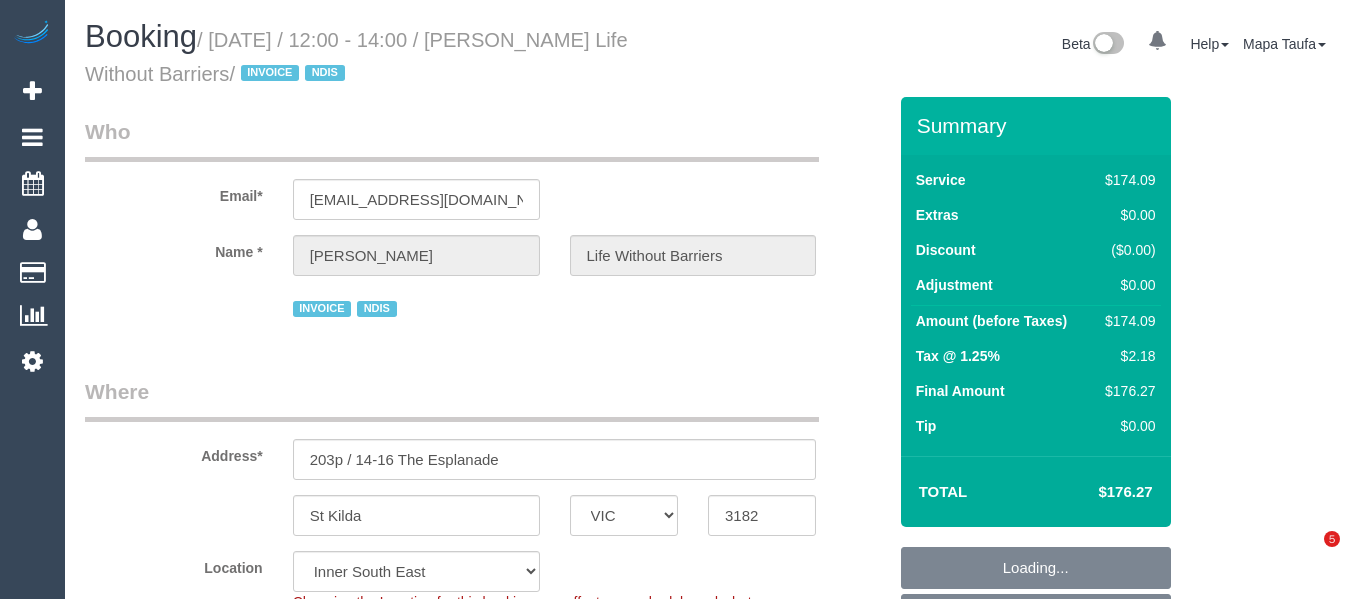 select on "180" 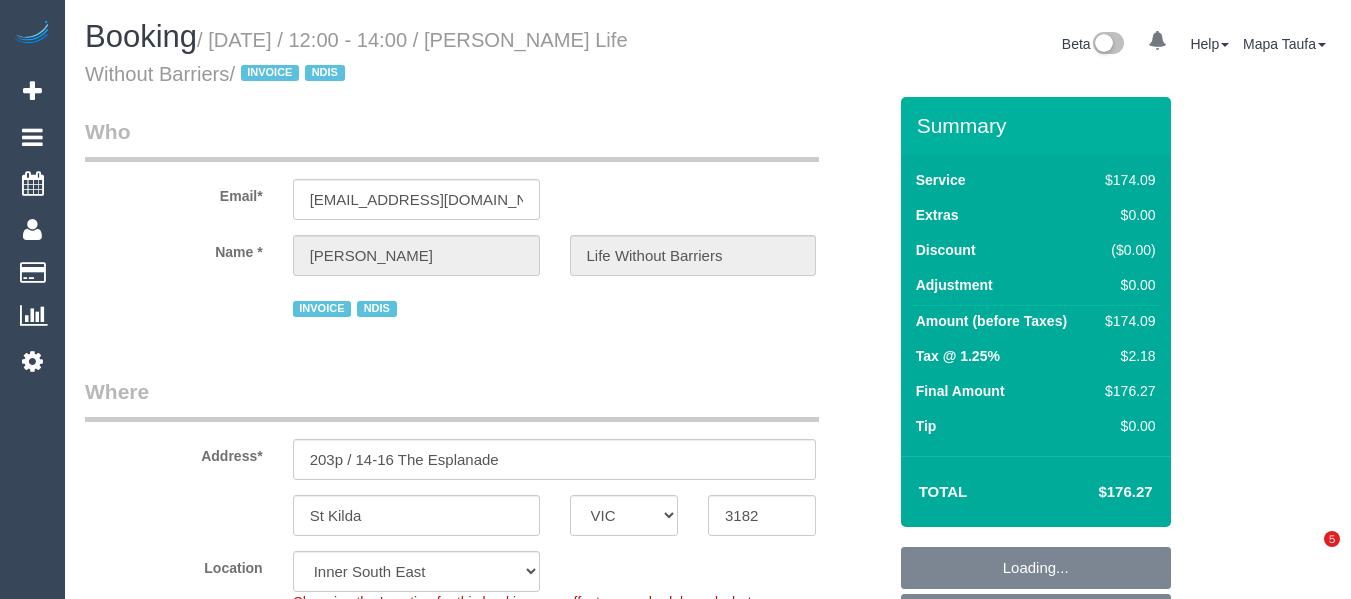 select on "number:28" 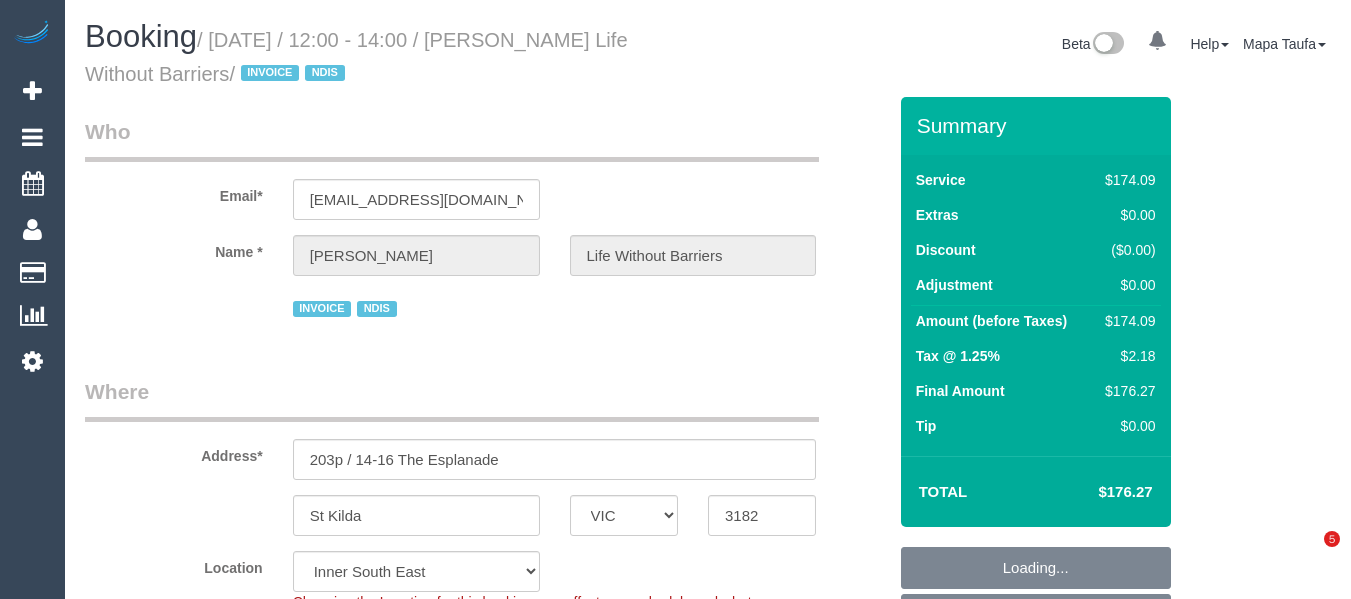 select on "spot1" 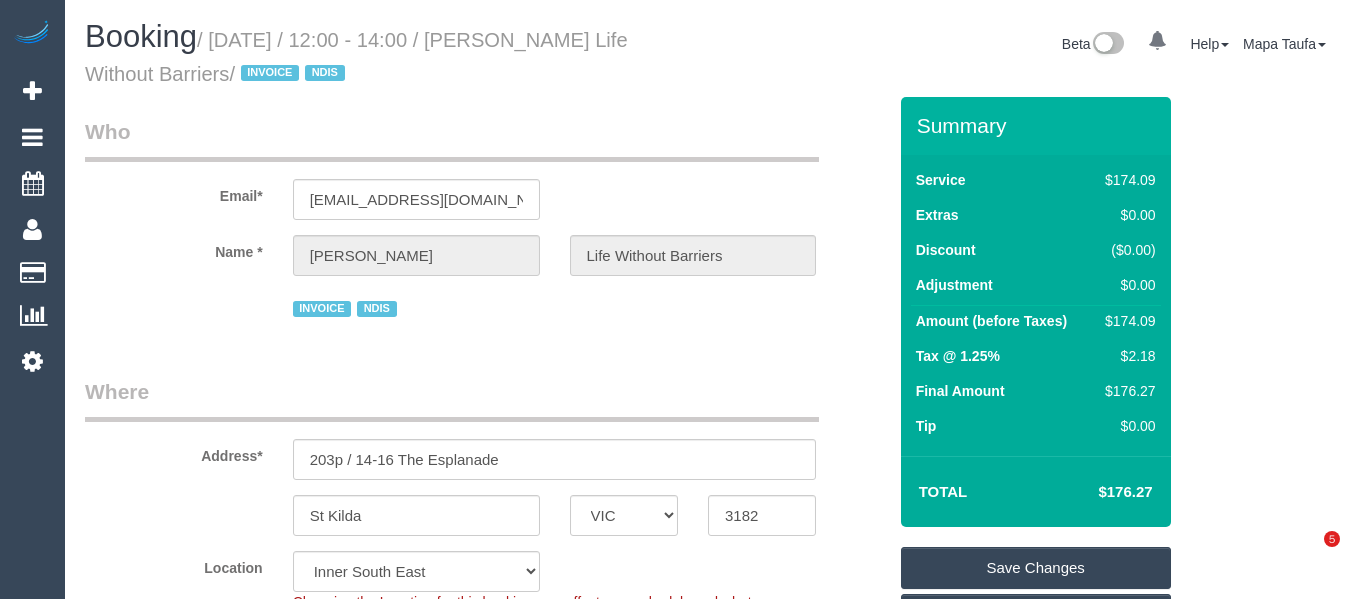scroll, scrollTop: 0, scrollLeft: 0, axis: both 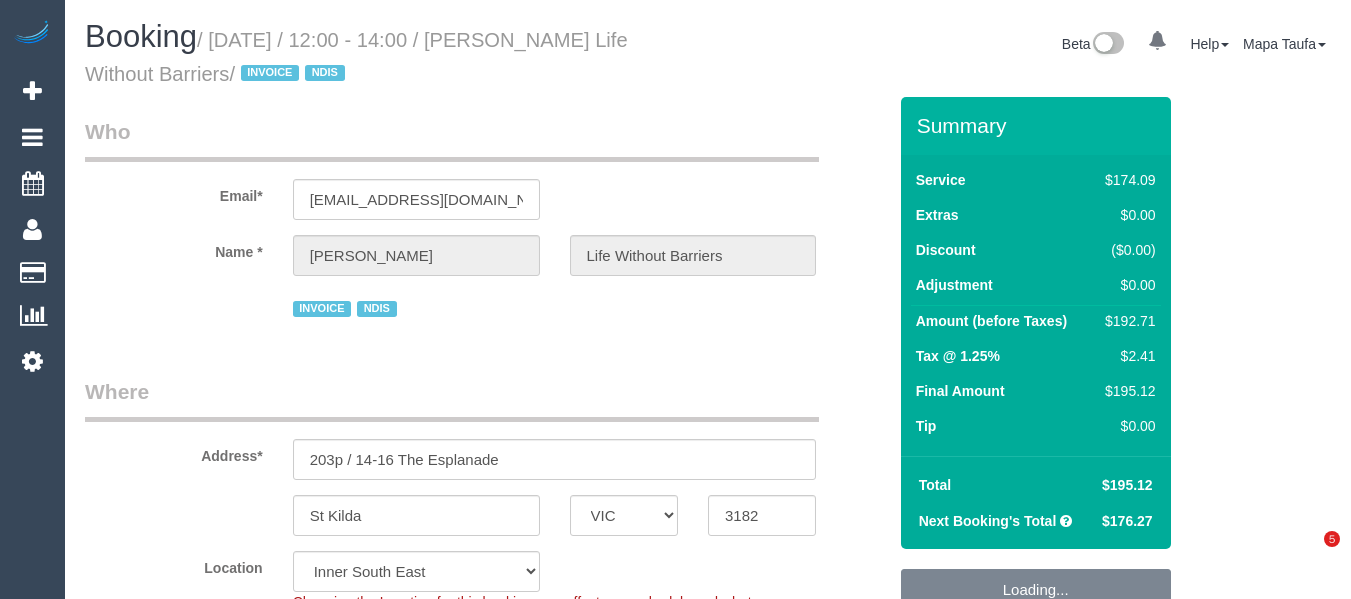 select on "VIC" 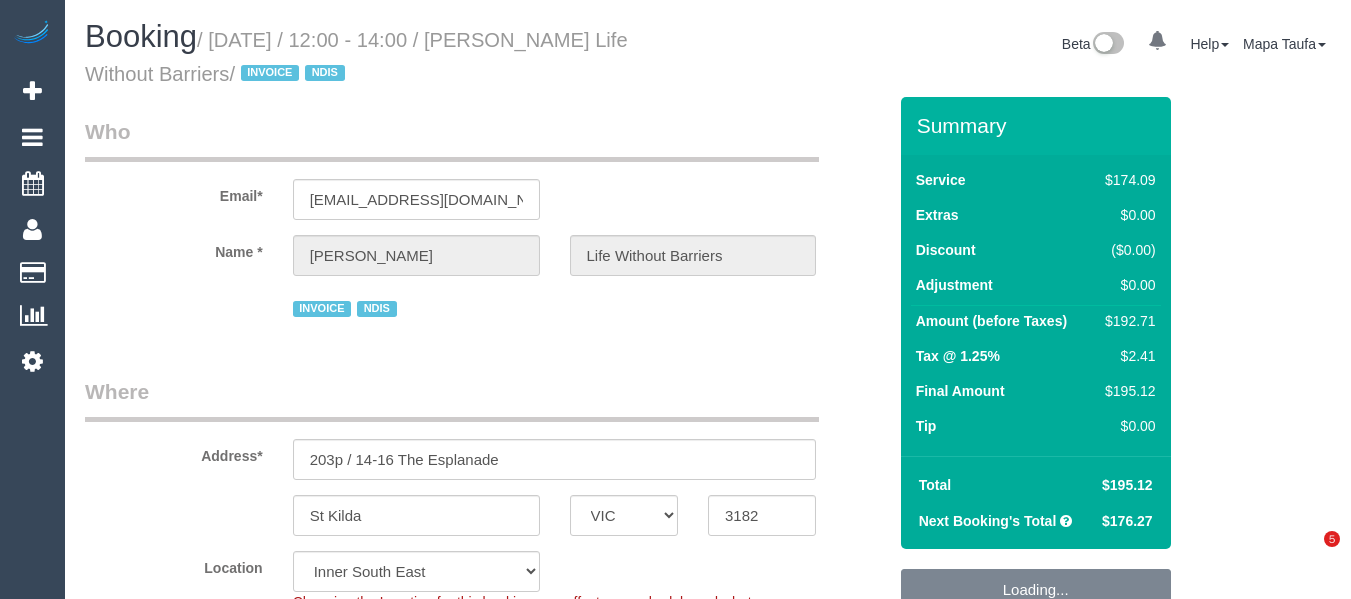 select on "spot1" 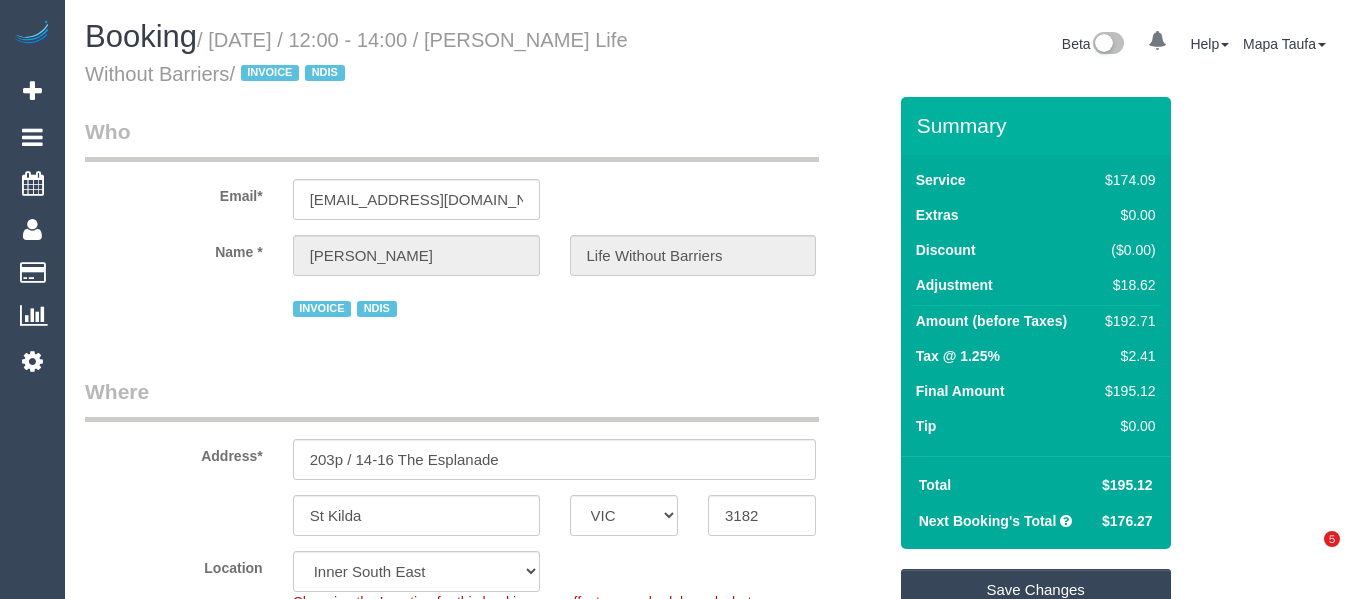 scroll, scrollTop: 0, scrollLeft: 0, axis: both 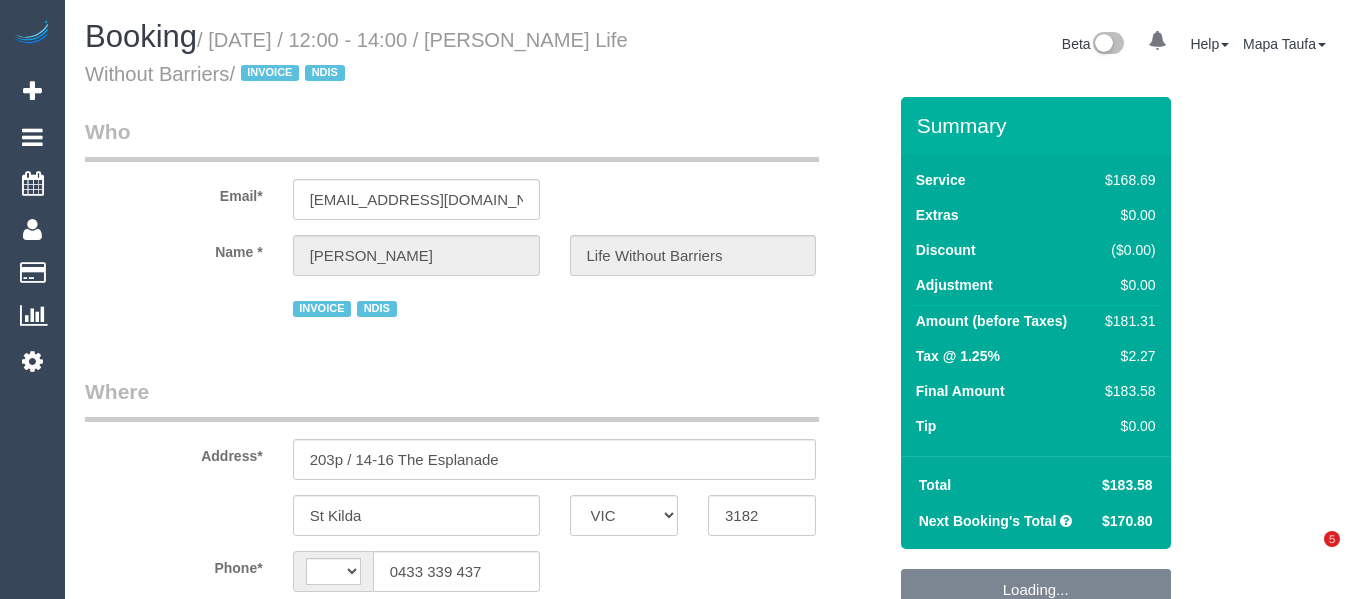 select on "VIC" 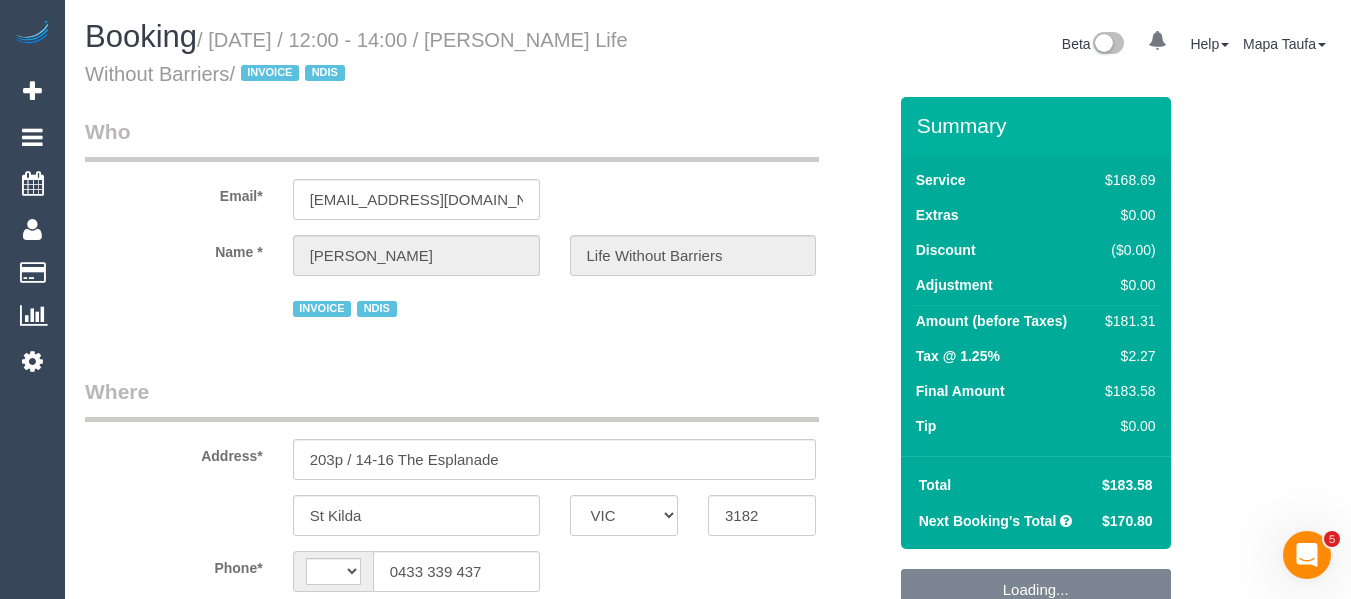 scroll, scrollTop: 0, scrollLeft: 0, axis: both 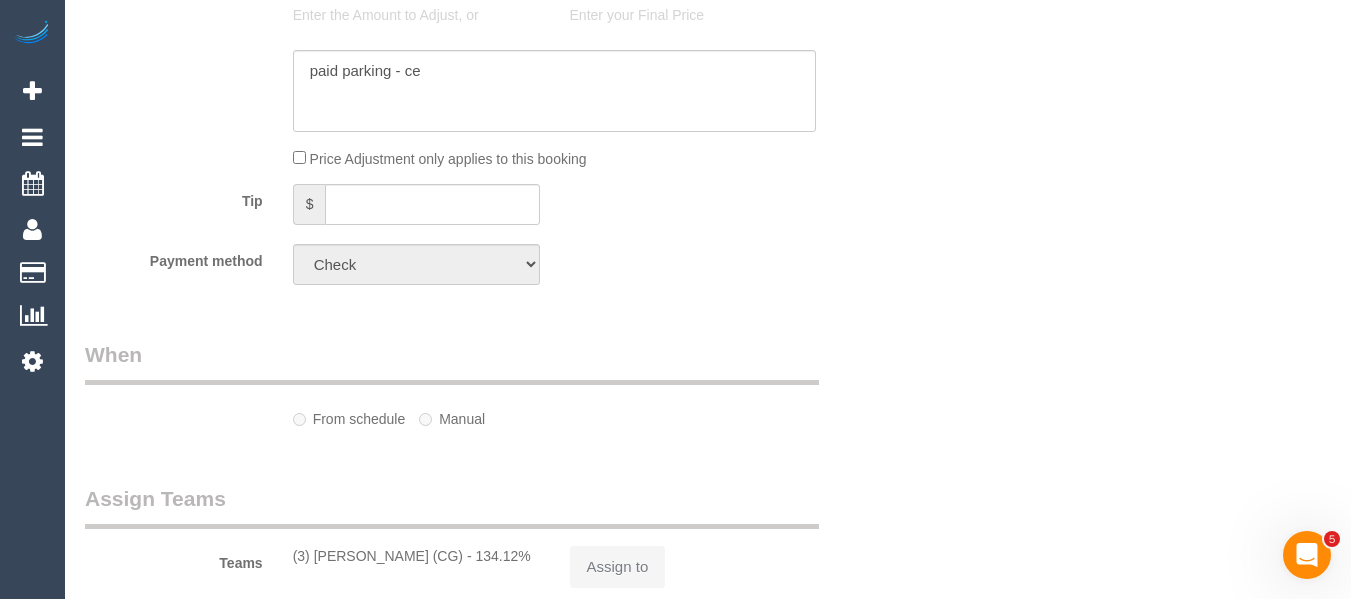 select on "object:690" 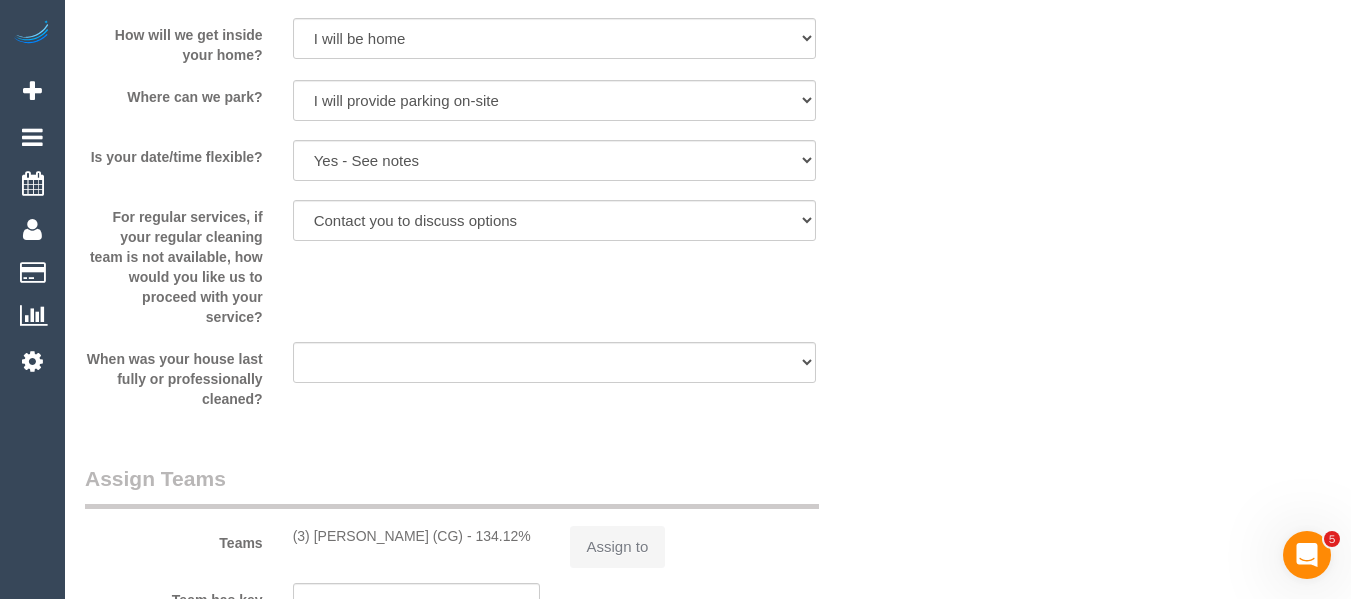 select on "180" 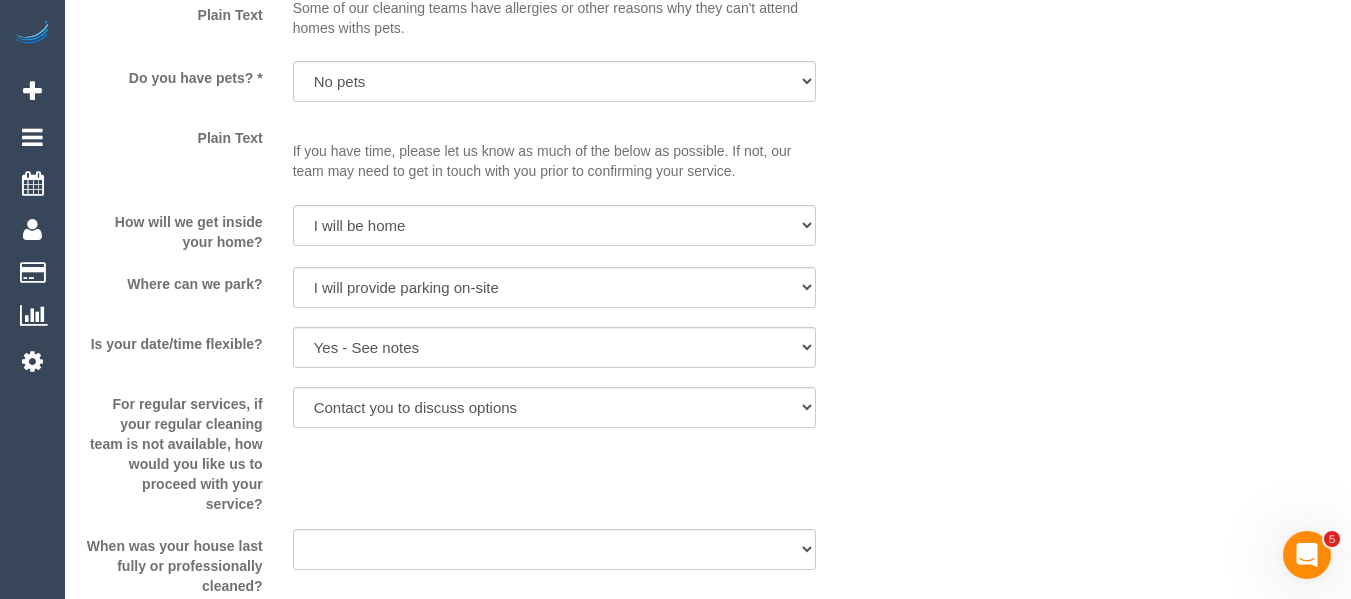 select on "spot1" 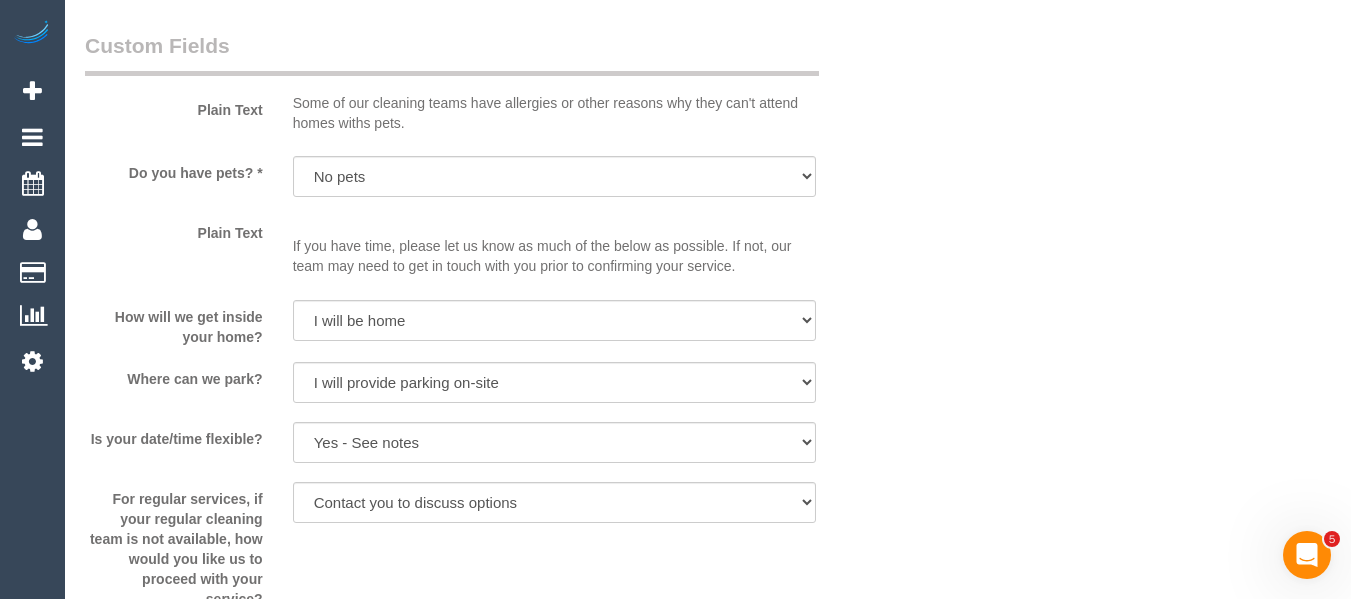 scroll, scrollTop: 1025, scrollLeft: 0, axis: vertical 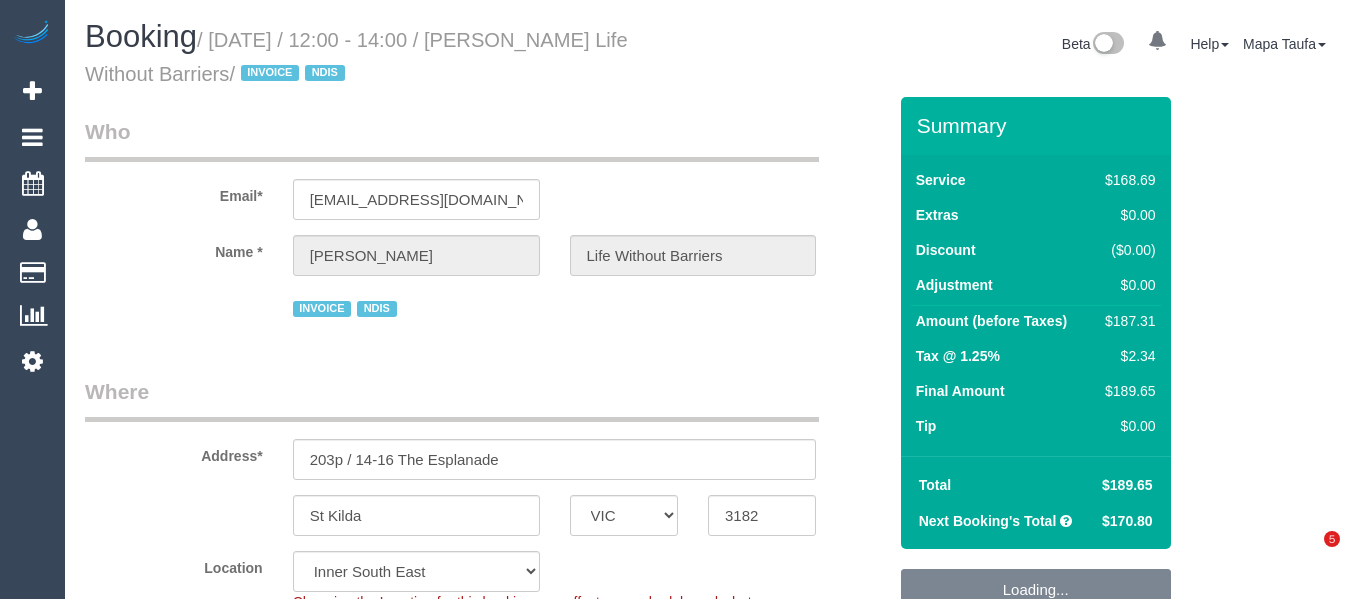 select on "VIC" 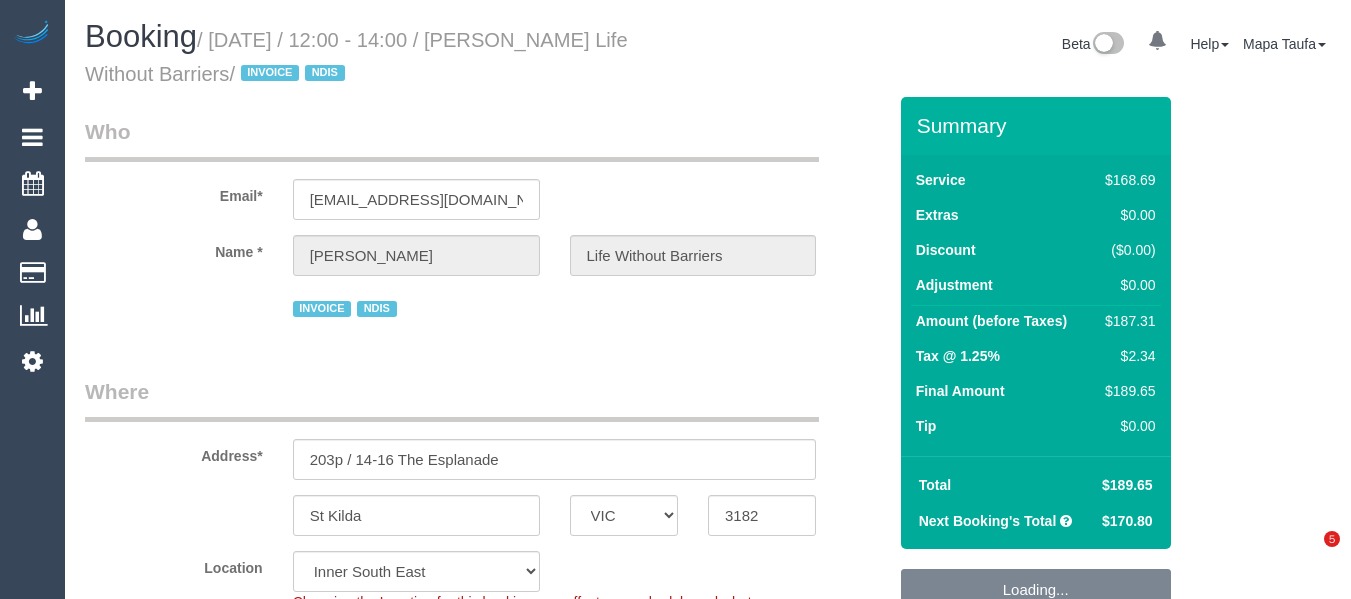 select on "spot1" 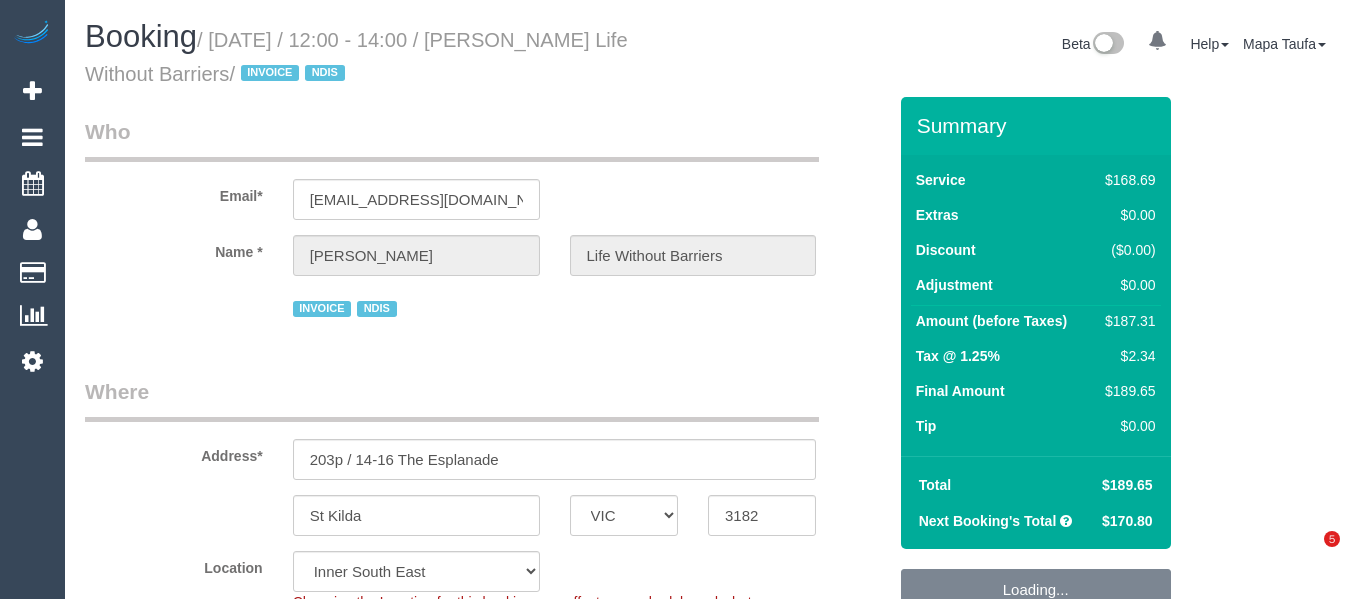select on "number:28" 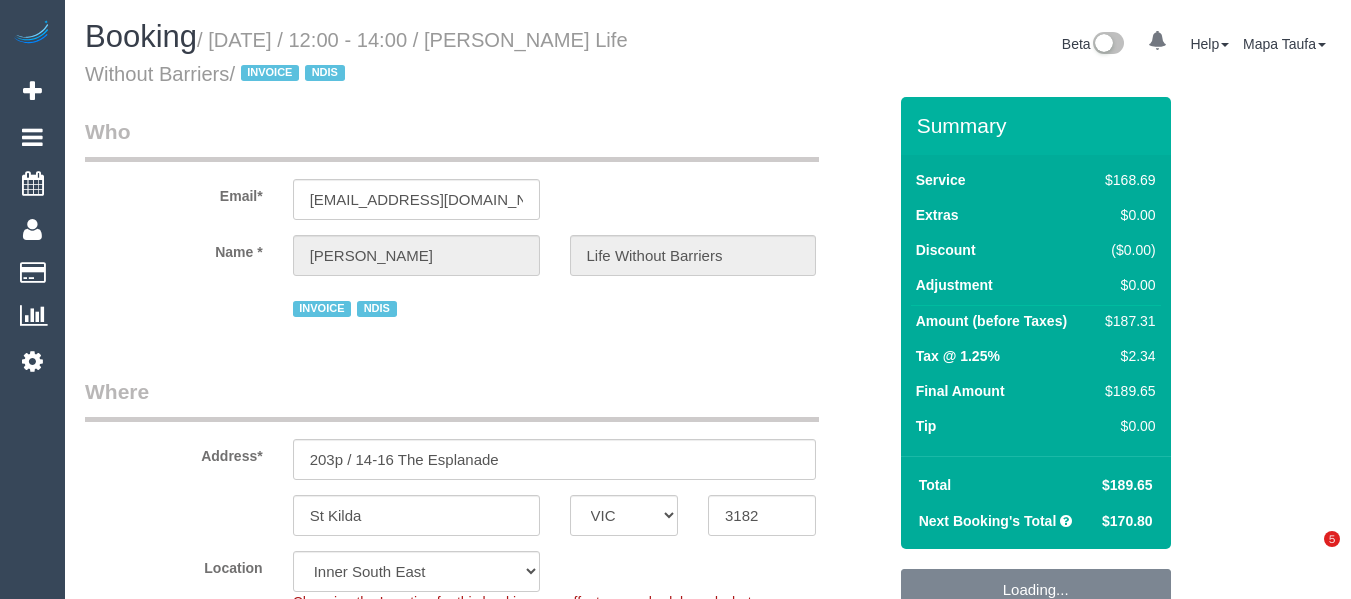 select on "180" 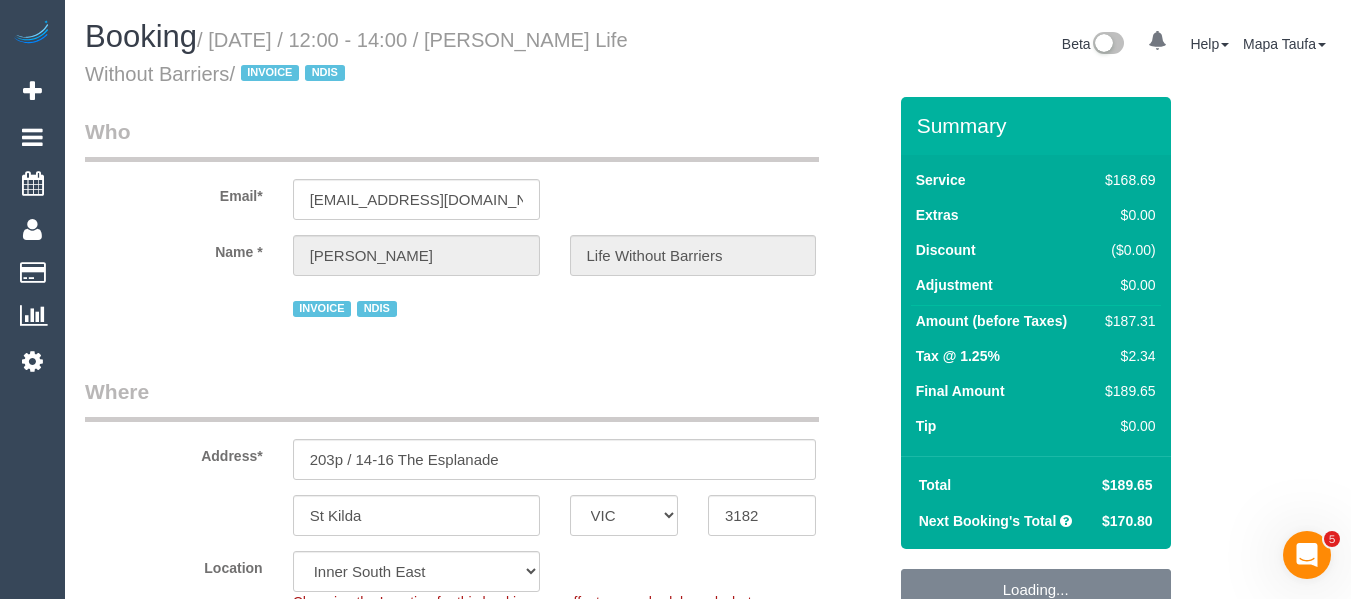 scroll, scrollTop: 0, scrollLeft: 0, axis: both 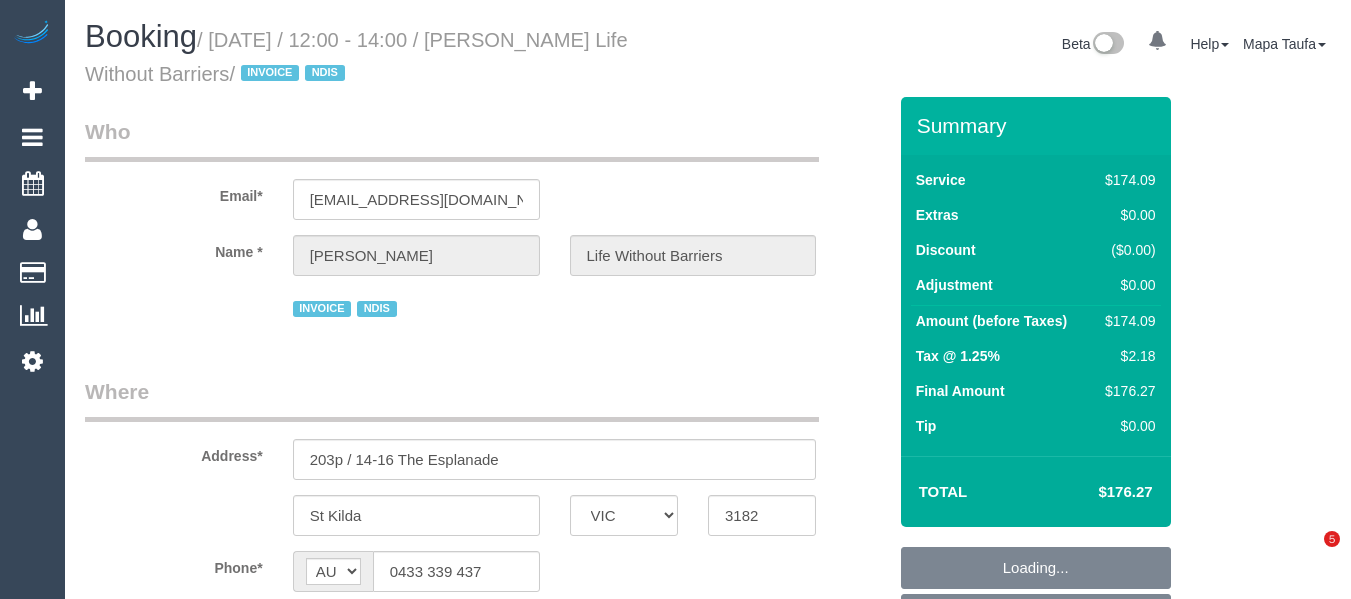 select on "VIC" 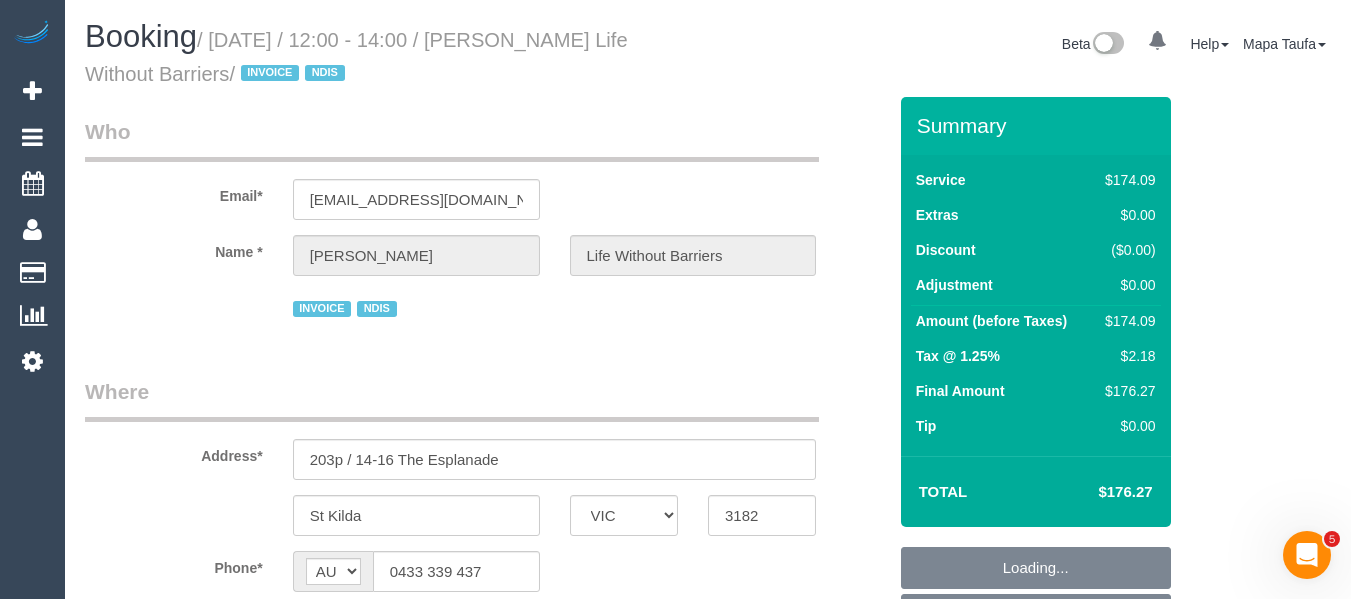 scroll, scrollTop: 0, scrollLeft: 0, axis: both 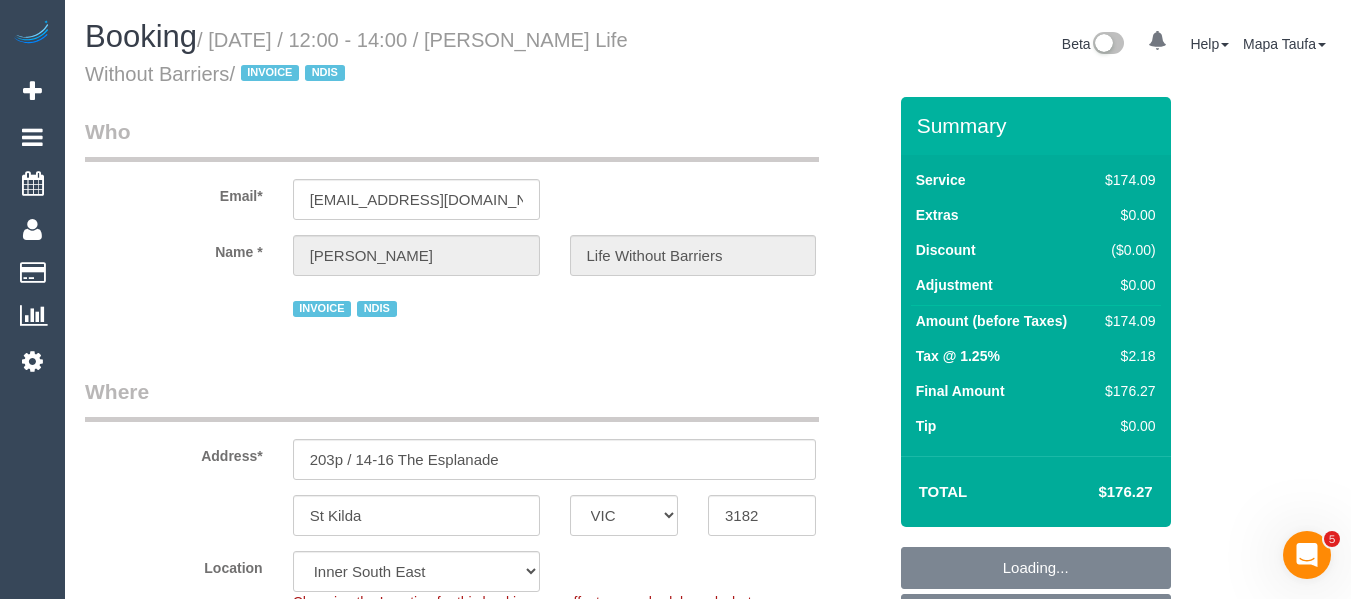 select on "object:687" 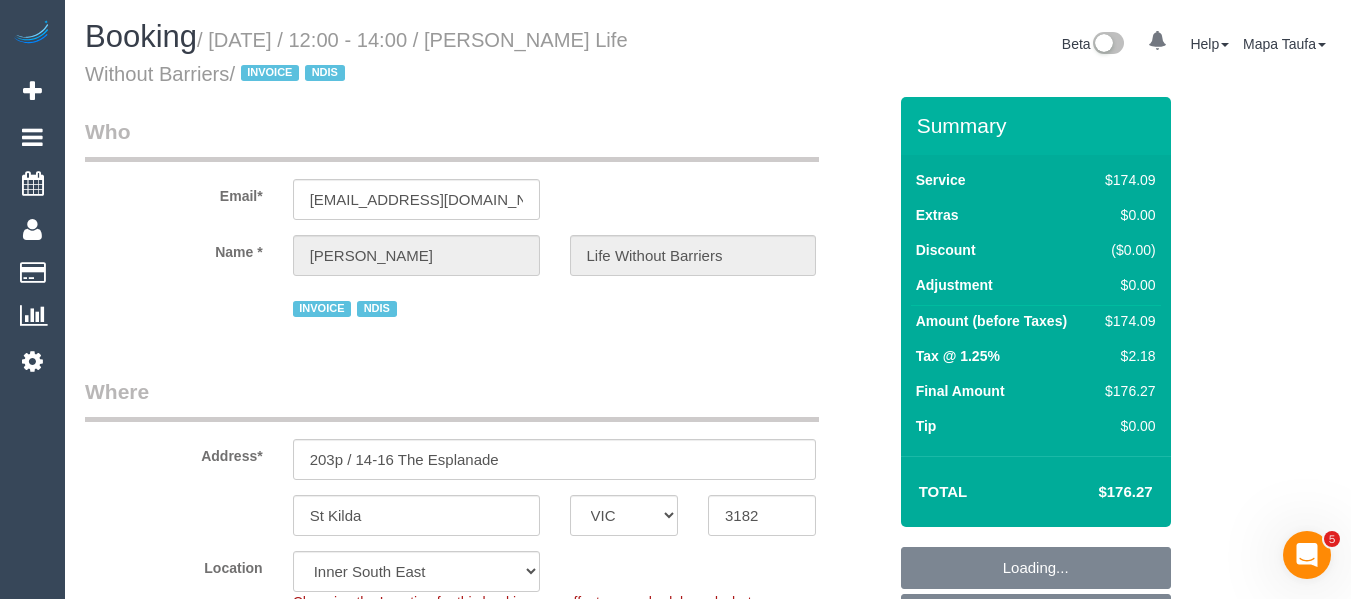 select on "number:28" 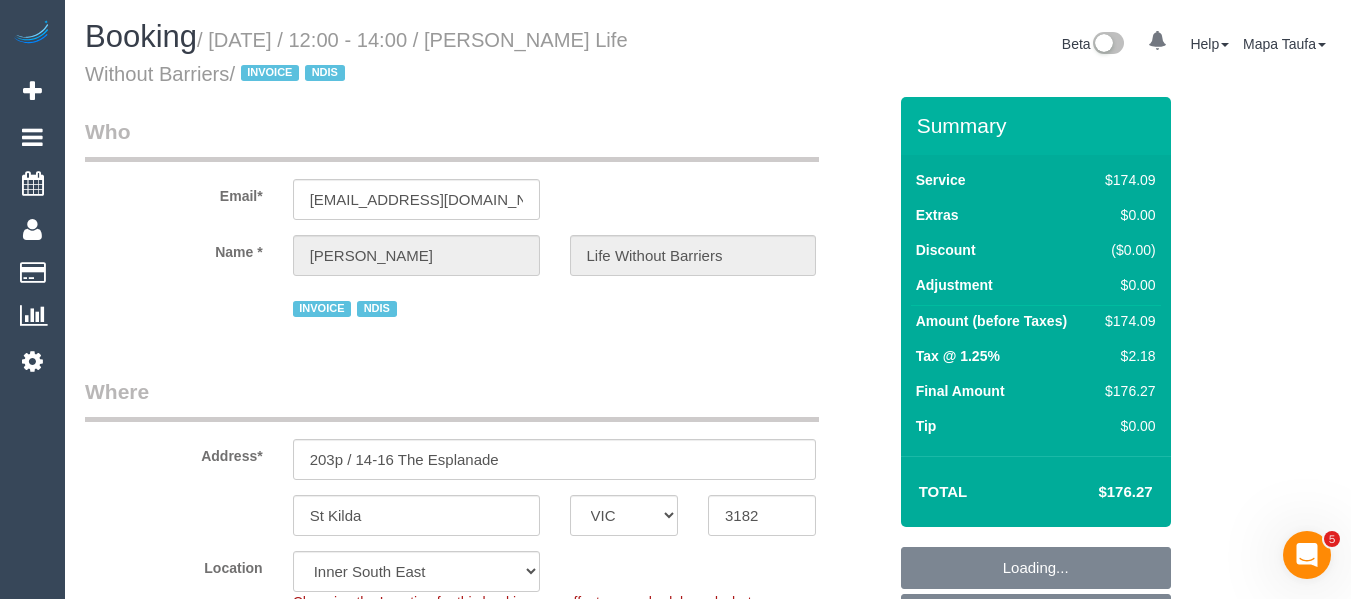 select on "180" 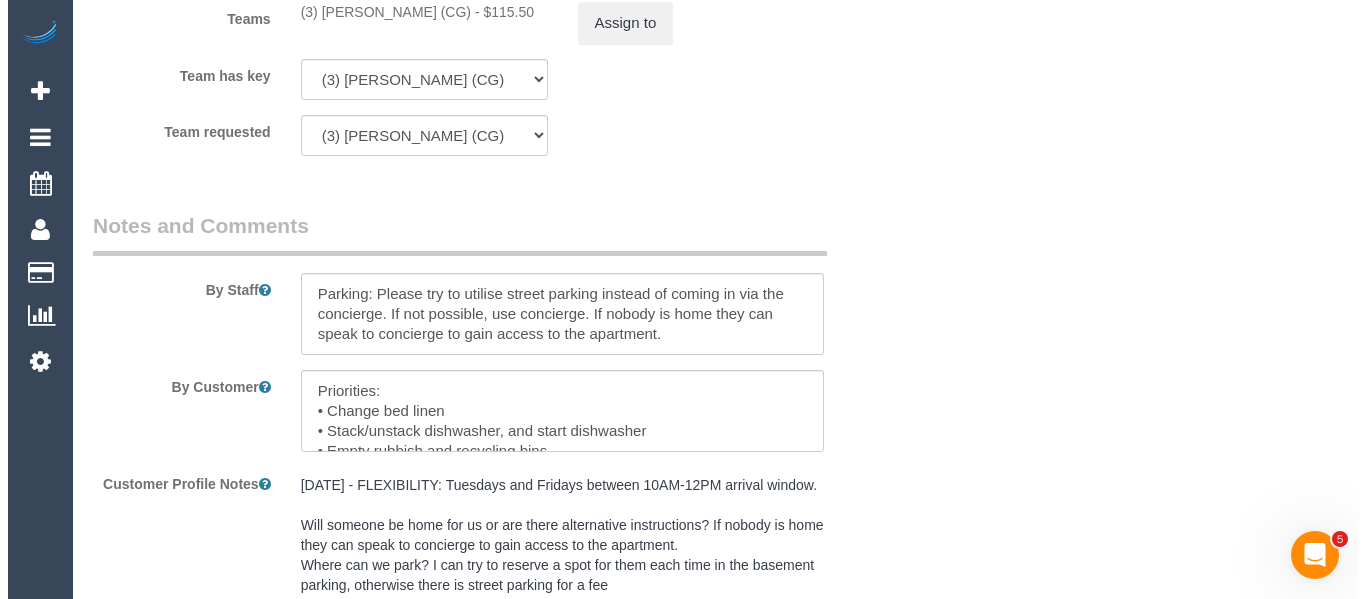 scroll, scrollTop: 2500, scrollLeft: 0, axis: vertical 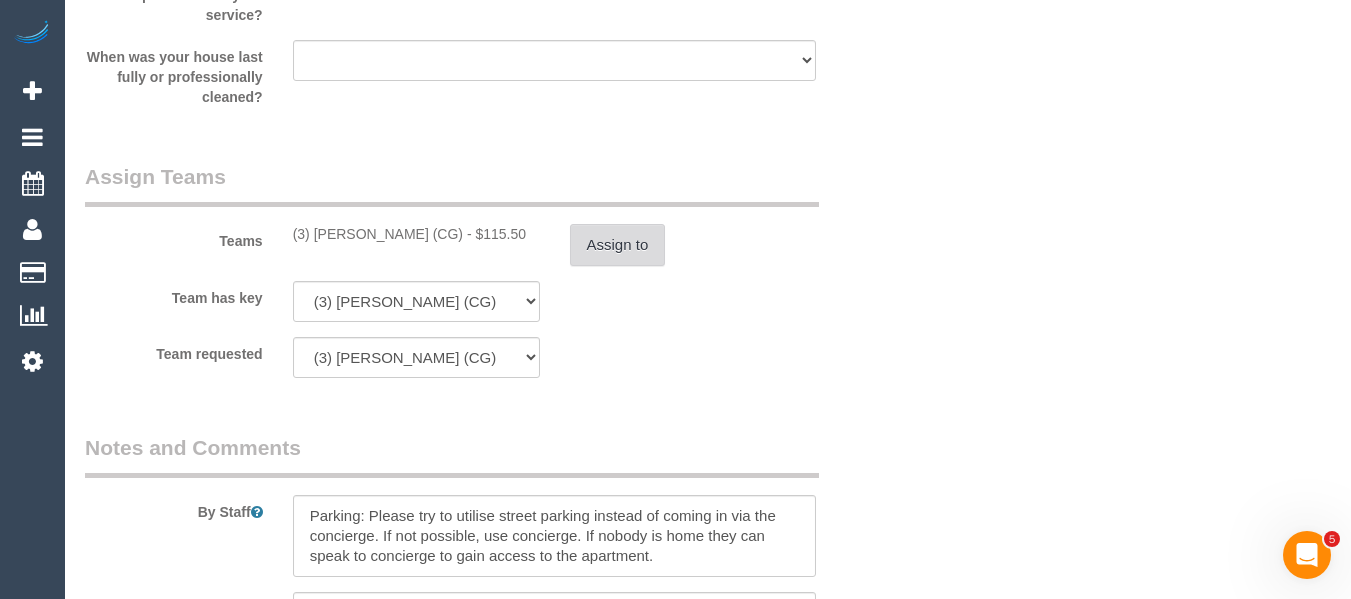click on "Assign to" at bounding box center [618, 245] 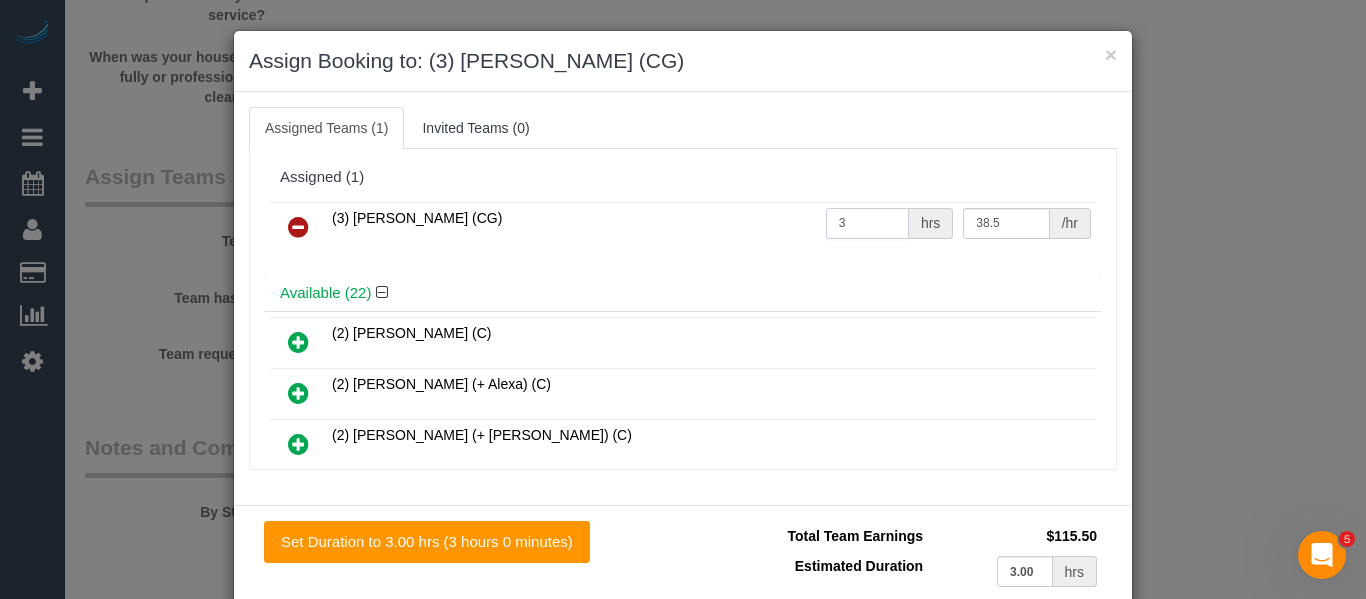 drag, startPoint x: 787, startPoint y: 220, endPoint x: 621, endPoint y: 219, distance: 166.003 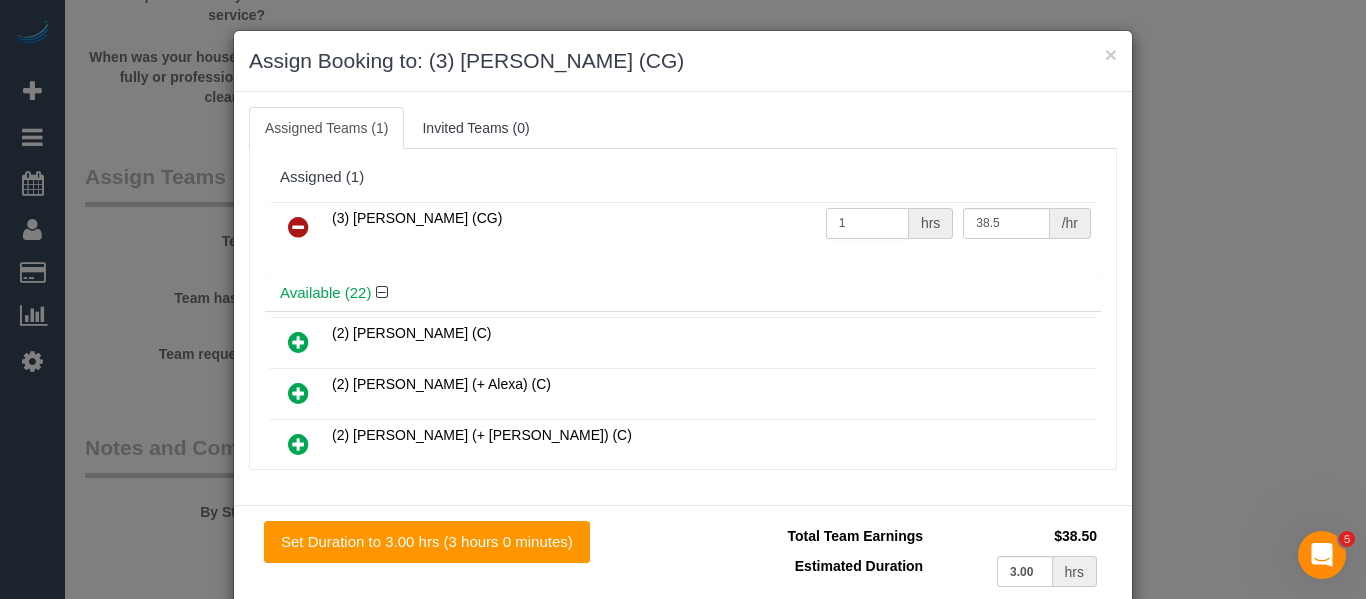 type on "1" 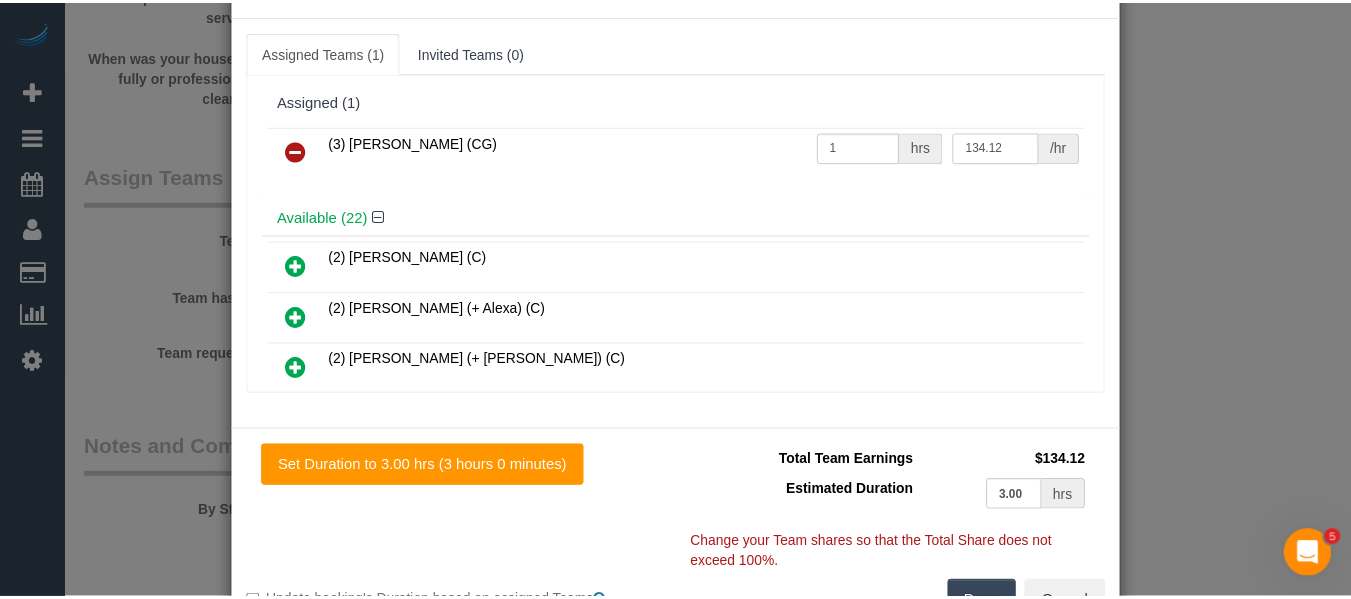 scroll, scrollTop: 146, scrollLeft: 0, axis: vertical 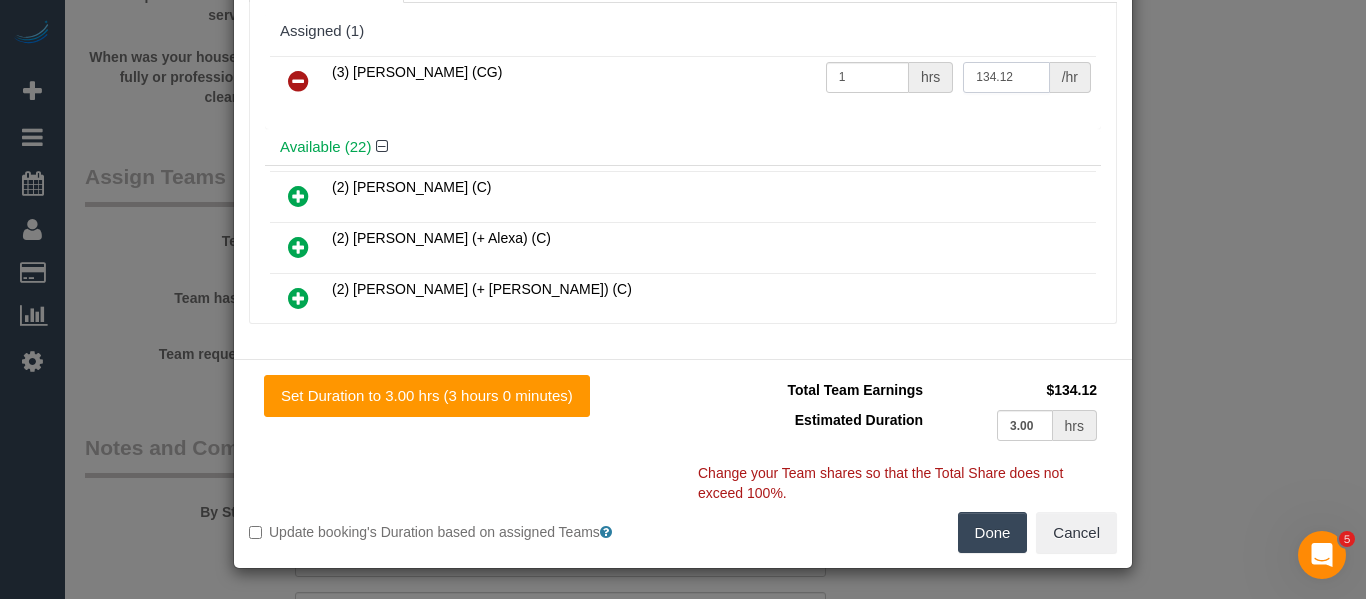 type on "134.12" 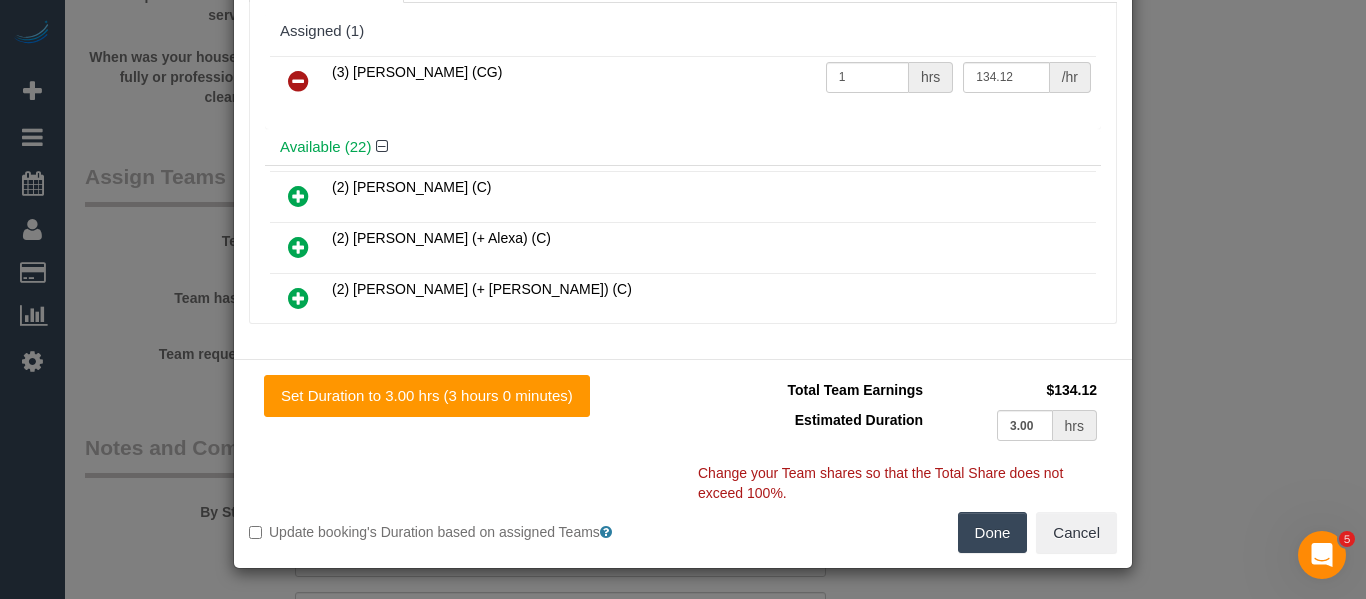 drag, startPoint x: 975, startPoint y: 531, endPoint x: 936, endPoint y: 534, distance: 39.115215 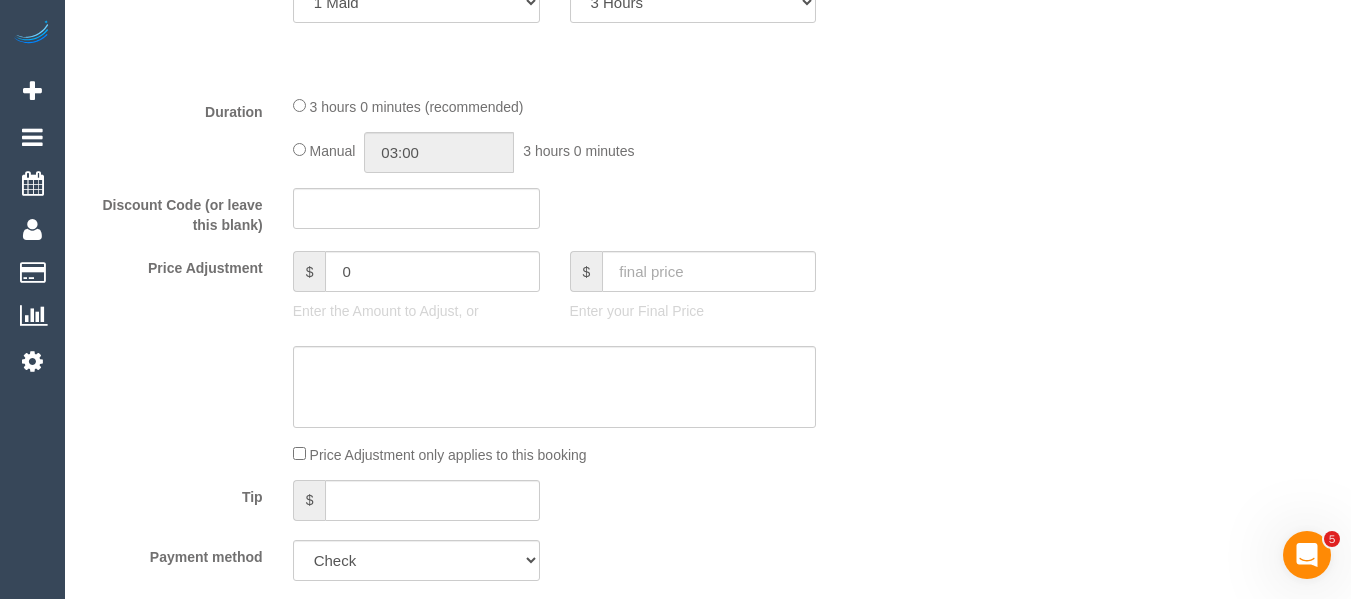 scroll, scrollTop: 997, scrollLeft: 0, axis: vertical 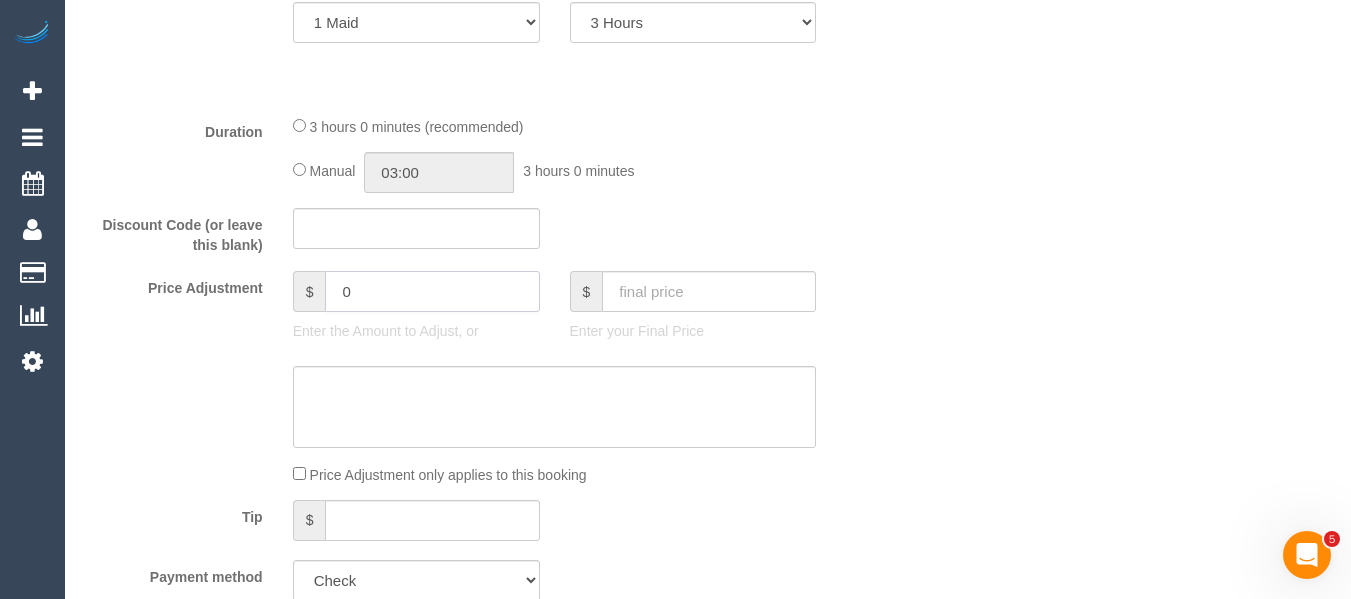 click on "Price Adjustment
$
0
Enter the Amount to Adjust, or
$
Enter your Final Price" 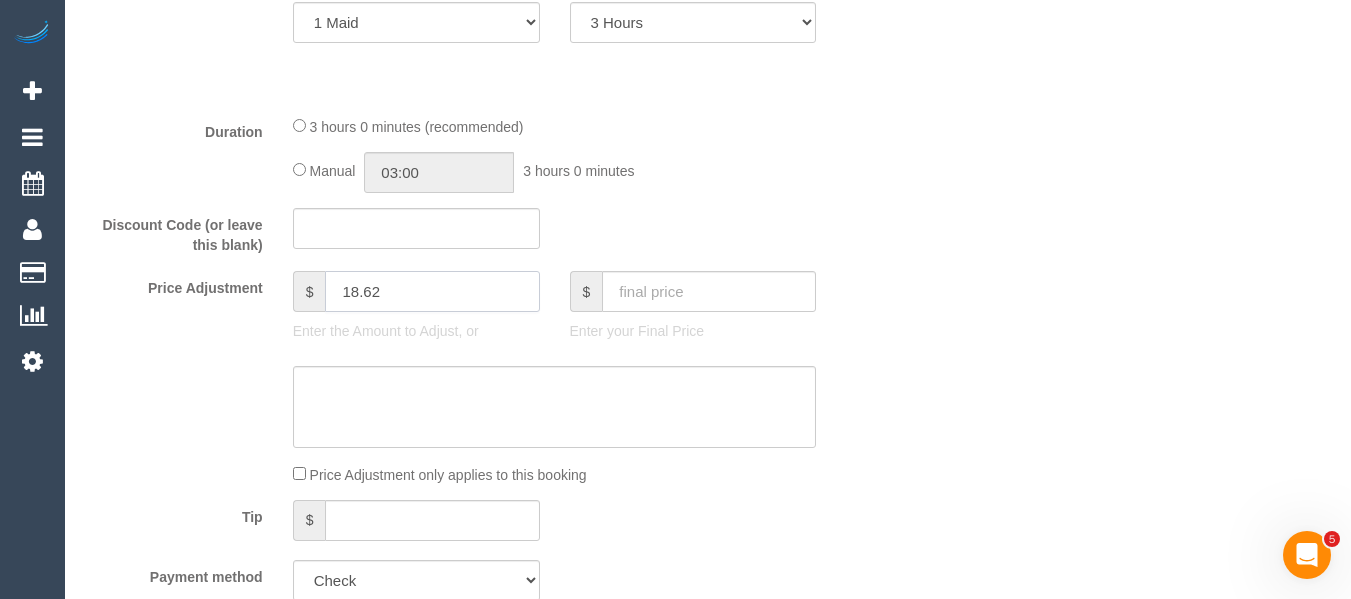 type on "18.62" 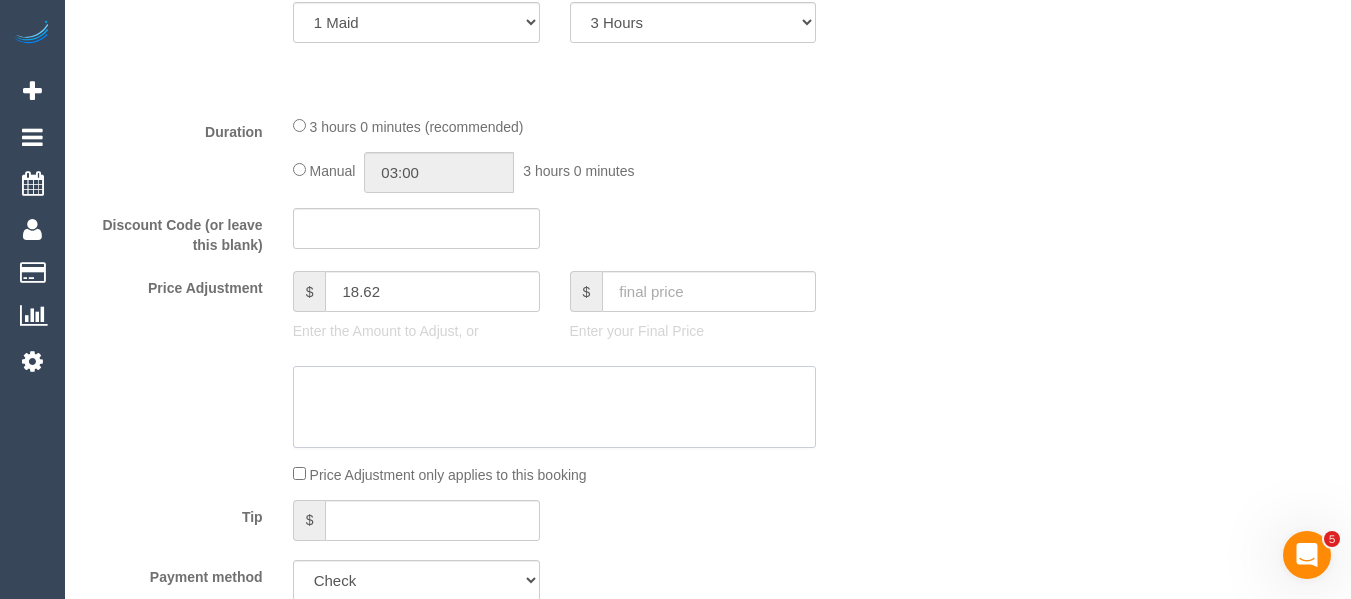 click 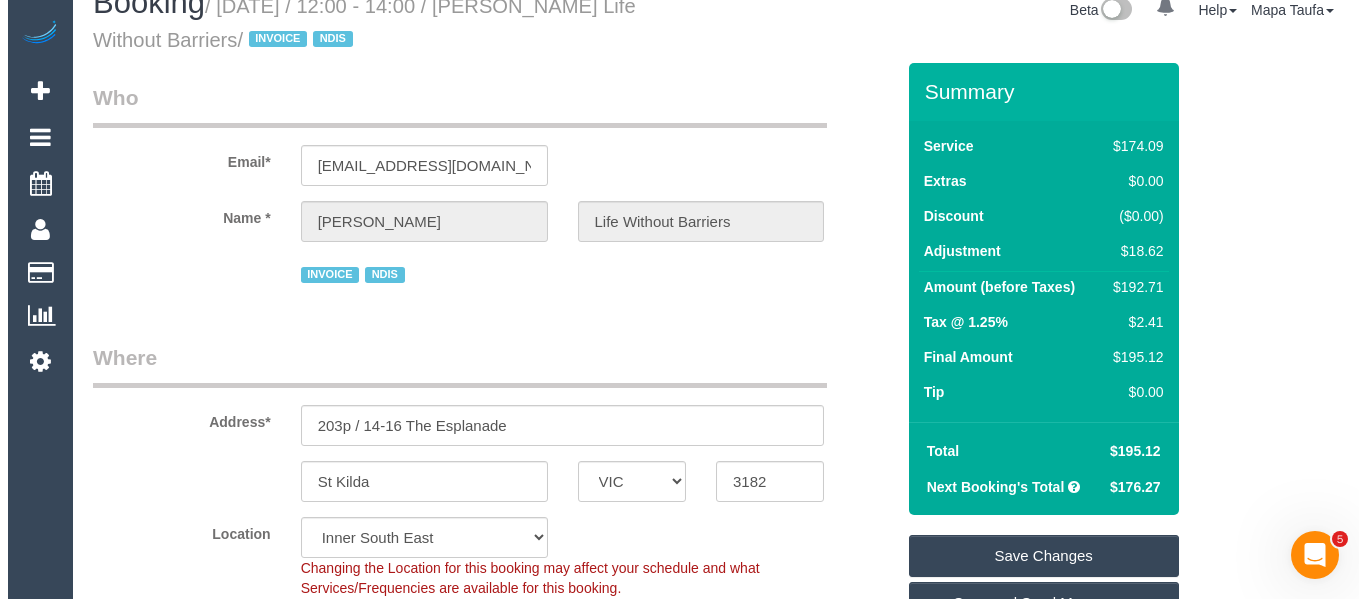 scroll, scrollTop: 0, scrollLeft: 0, axis: both 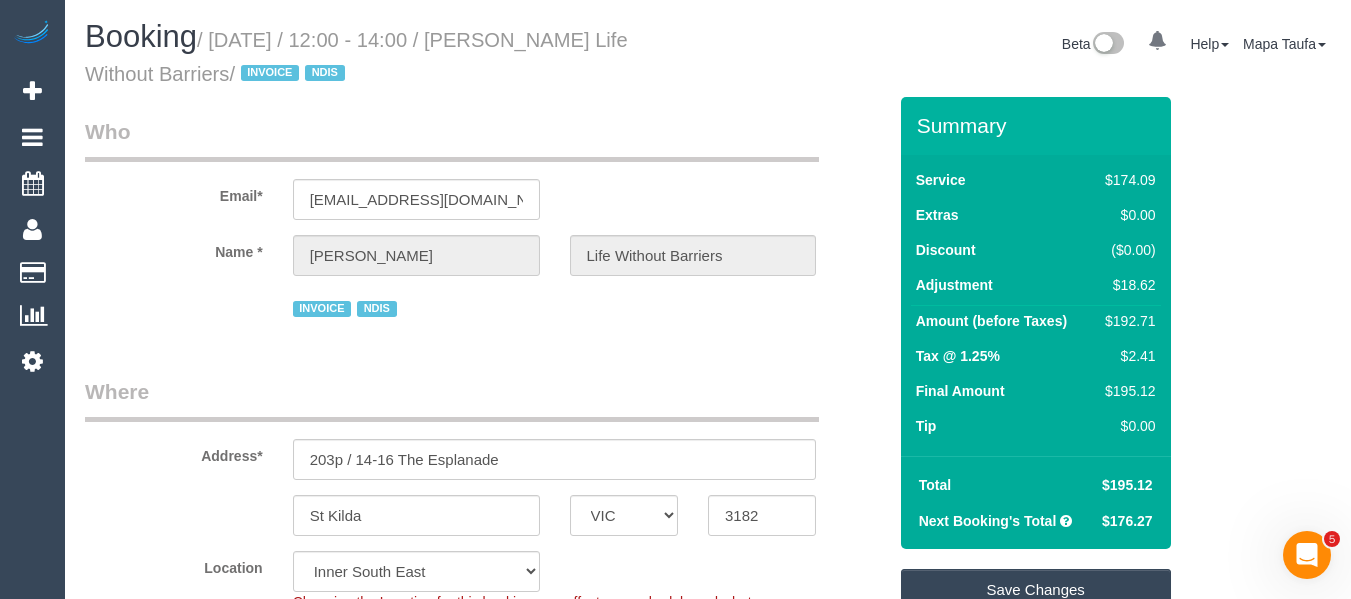 type on "$18.62 added for parking via email -MT" 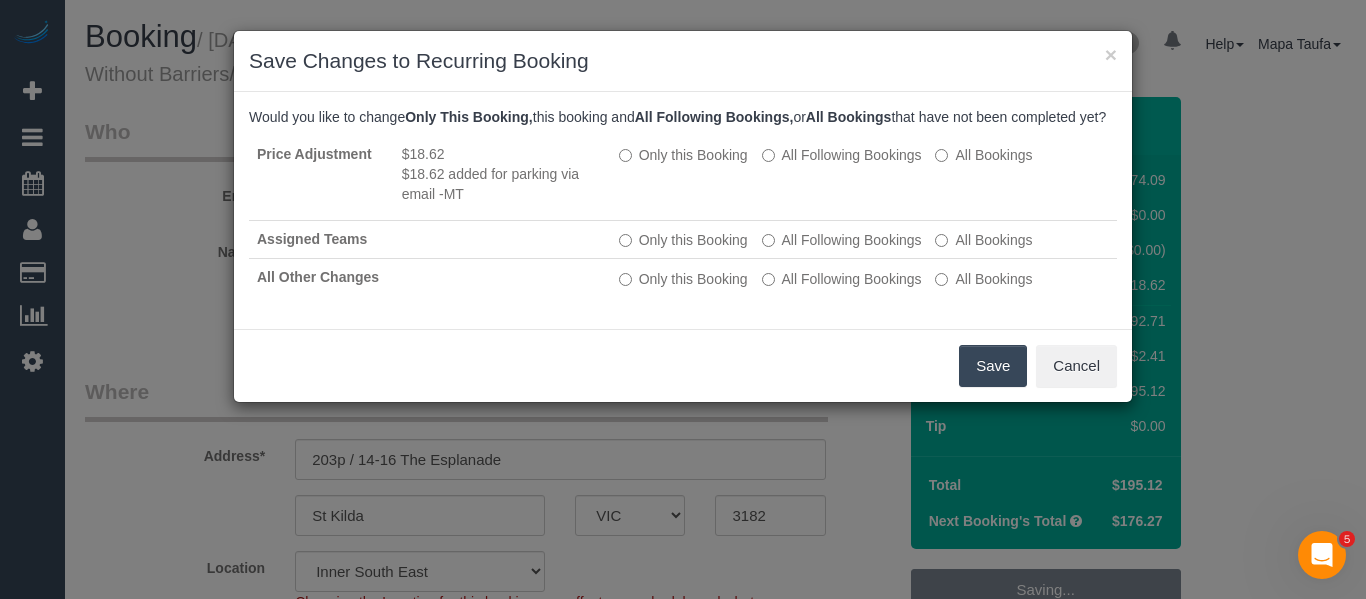 click on "Save" at bounding box center [993, 366] 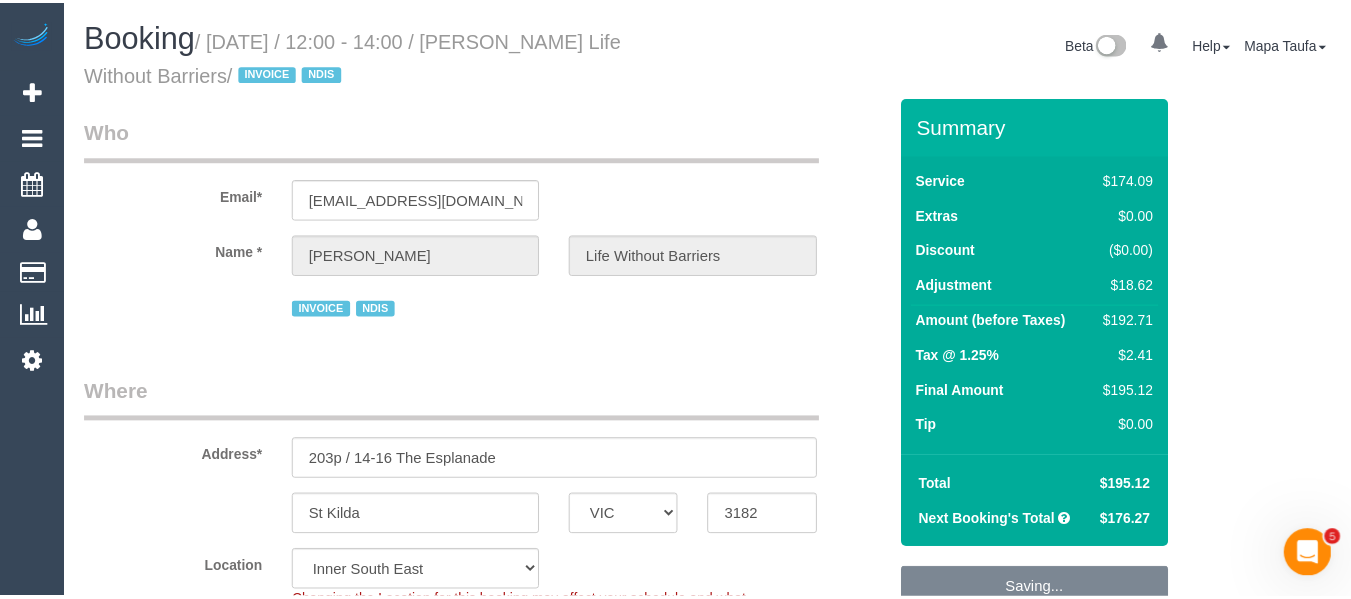 scroll, scrollTop: 12, scrollLeft: 0, axis: vertical 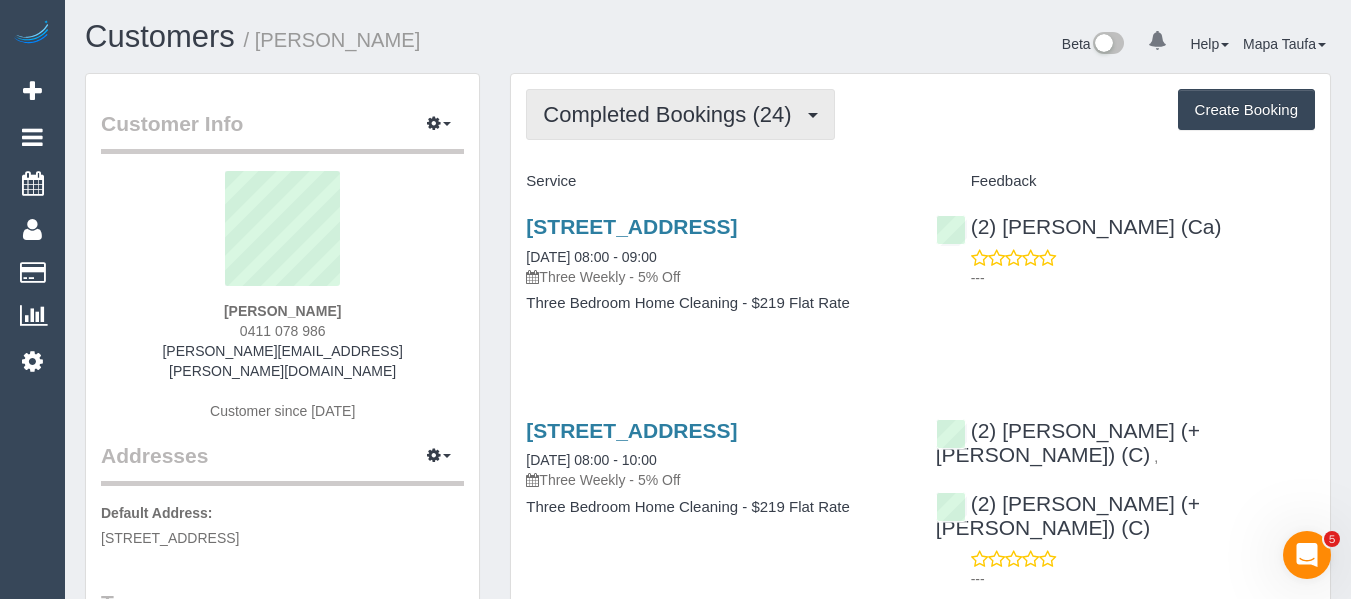 click on "Completed Bookings (24)" at bounding box center [672, 114] 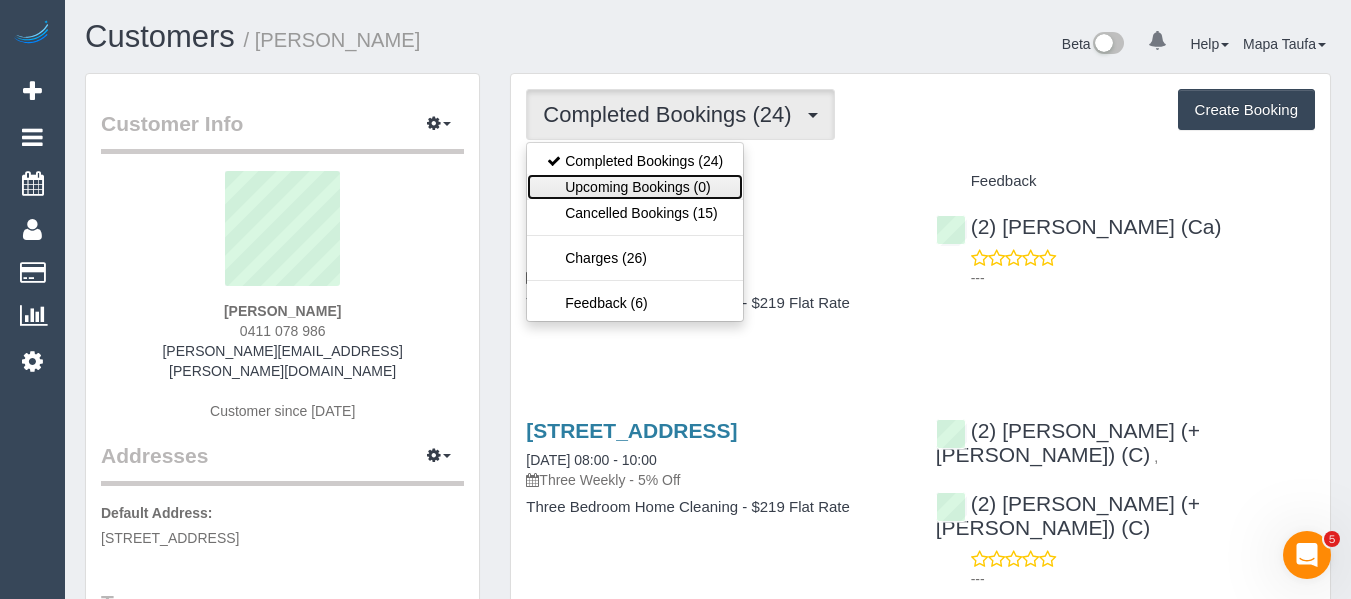 click on "Upcoming Bookings (0)" at bounding box center [635, 187] 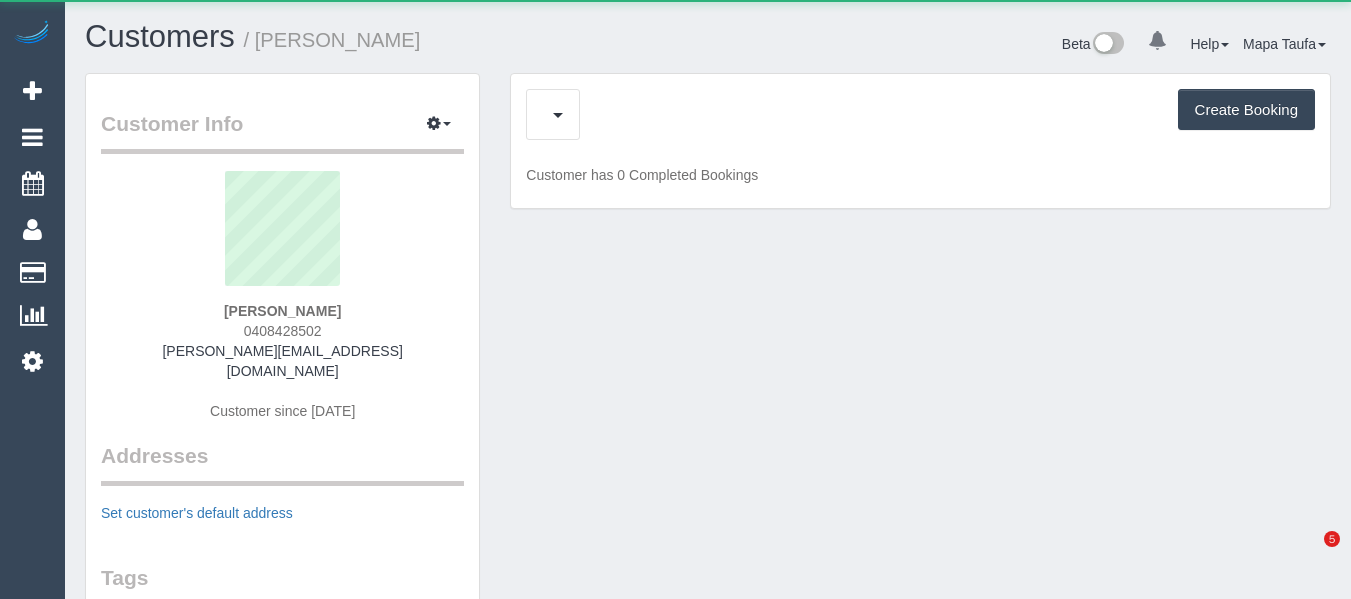 scroll, scrollTop: 0, scrollLeft: 0, axis: both 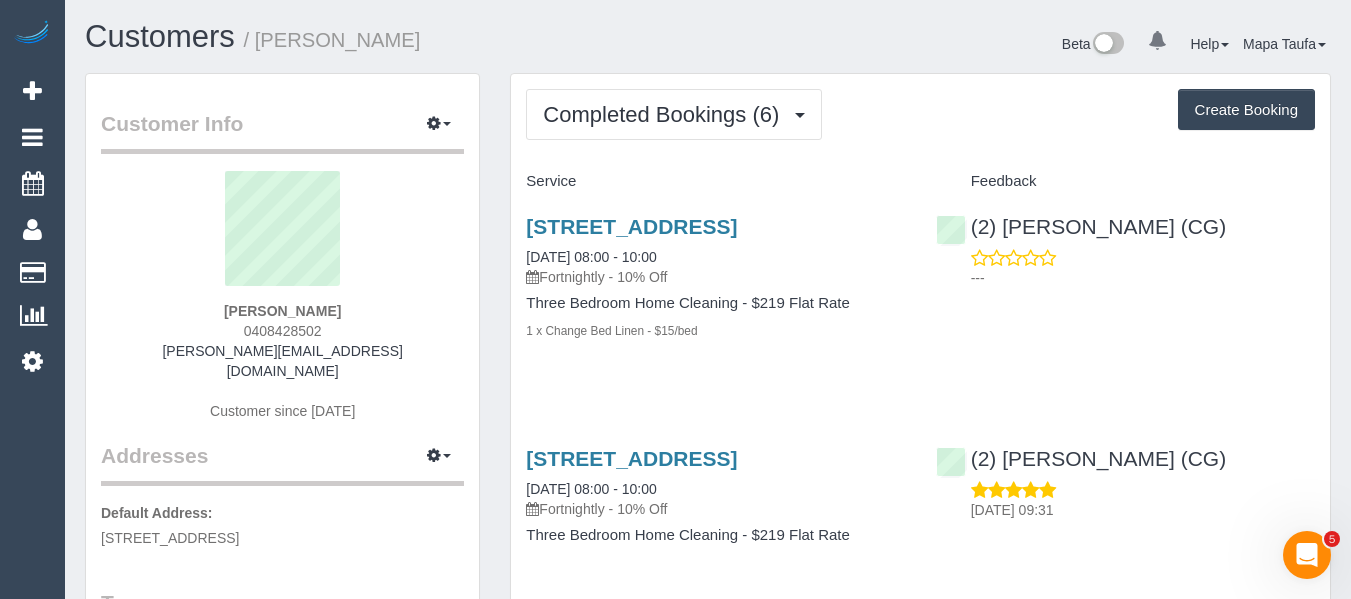 click on "Completed Bookings (6)
Completed Bookings (6)
Upcoming Bookings (0)
Cancelled Bookings (4)
Charges (5)
Feedback (4)
Create Booking
Service
Feedback" at bounding box center (920, 799) 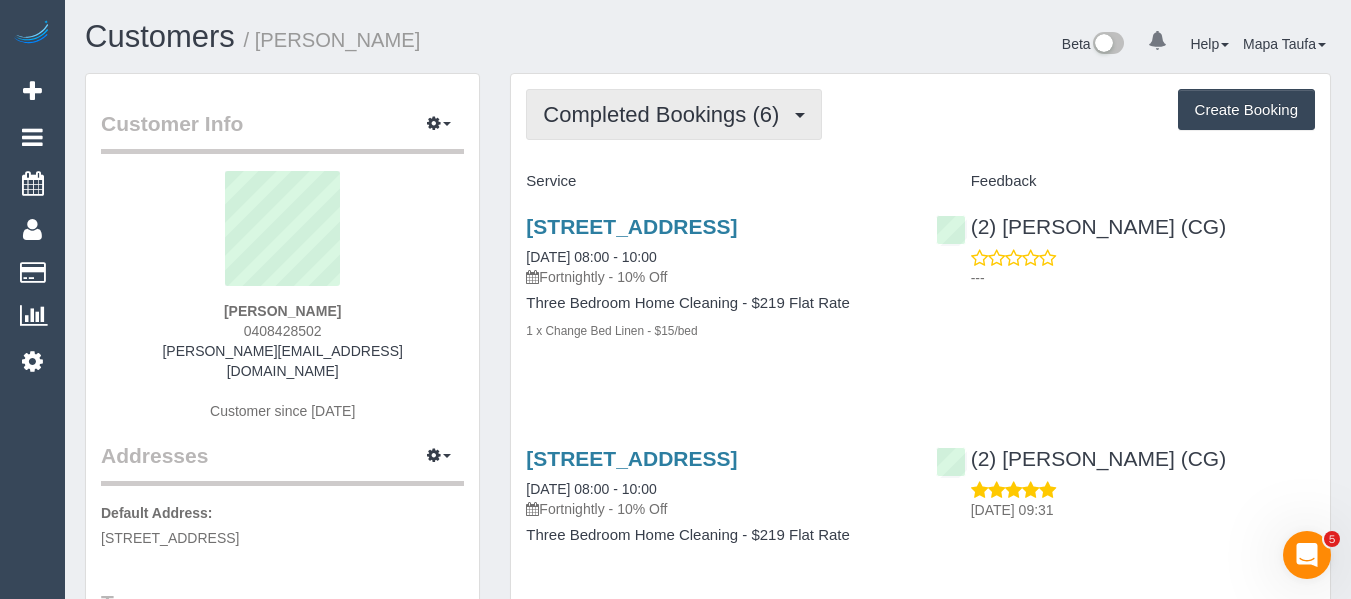 click on "Completed Bookings (6)
Completed Bookings (6)
Upcoming Bookings (0)
Cancelled Bookings (4)
Charges (5)
Feedback (4)
Create Booking
Service
Feedback" at bounding box center (920, 799) 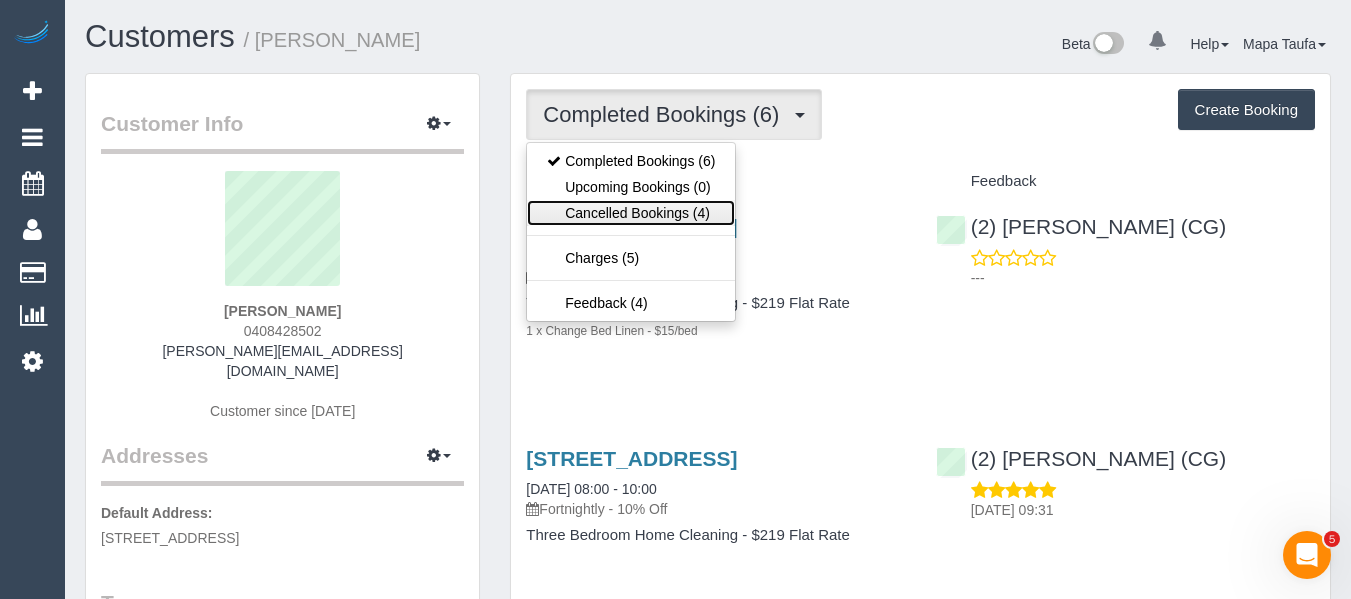 click on "Cancelled Bookings (4)" at bounding box center [631, 213] 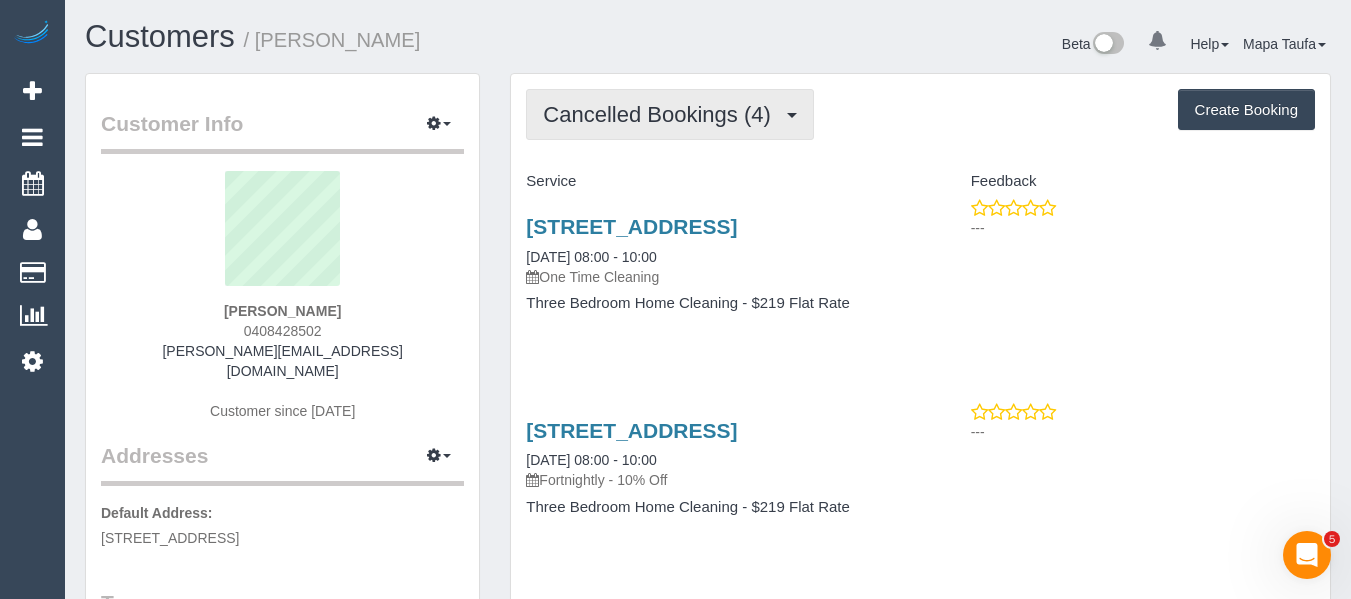 click on "Cancelled Bookings (4)" at bounding box center (661, 114) 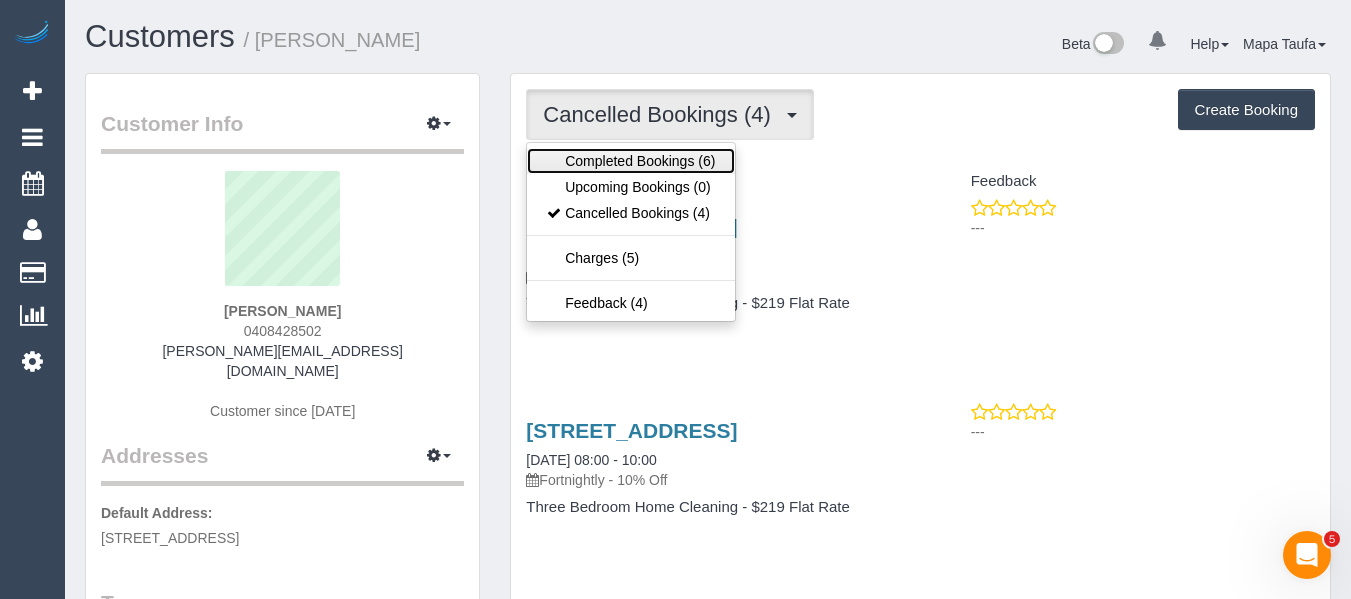 click on "Completed Bookings (6)" at bounding box center [631, 161] 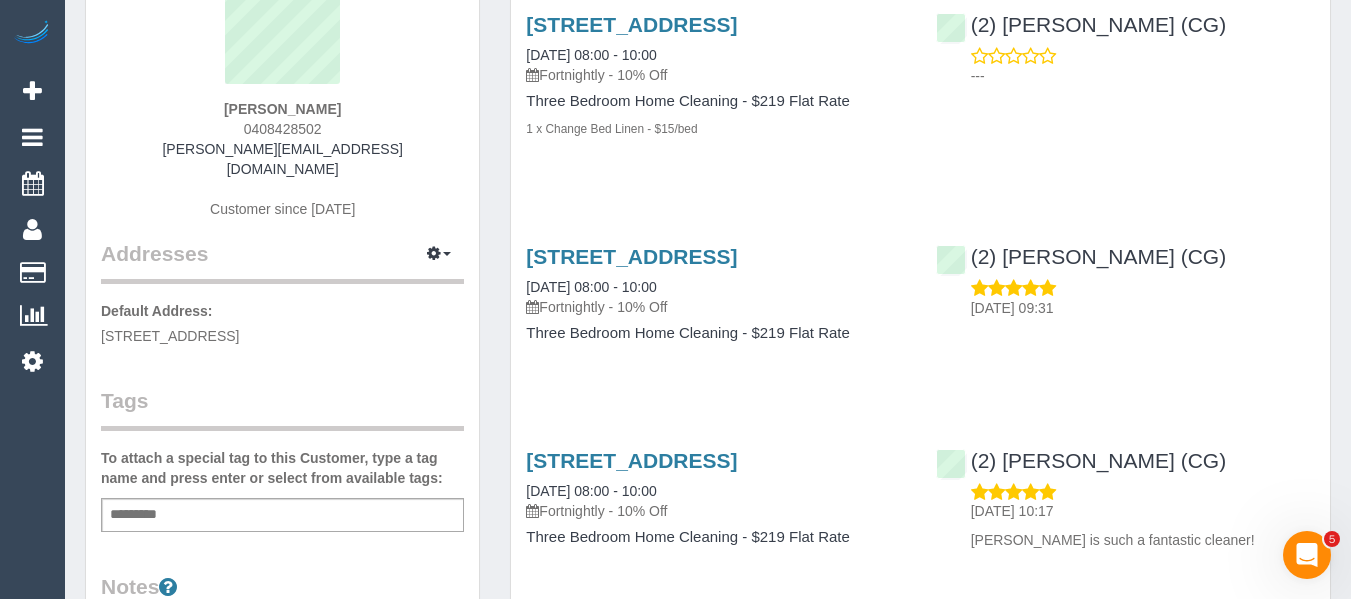 scroll, scrollTop: 200, scrollLeft: 0, axis: vertical 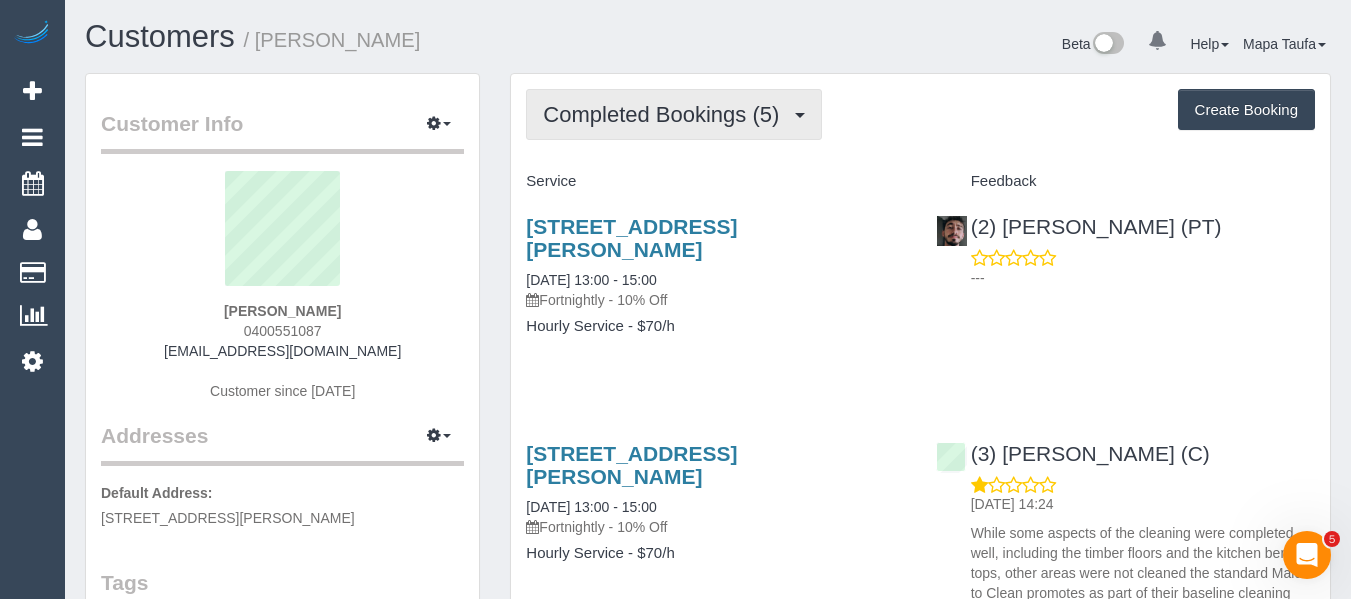 click on "Completed Bookings (5)" at bounding box center (666, 114) 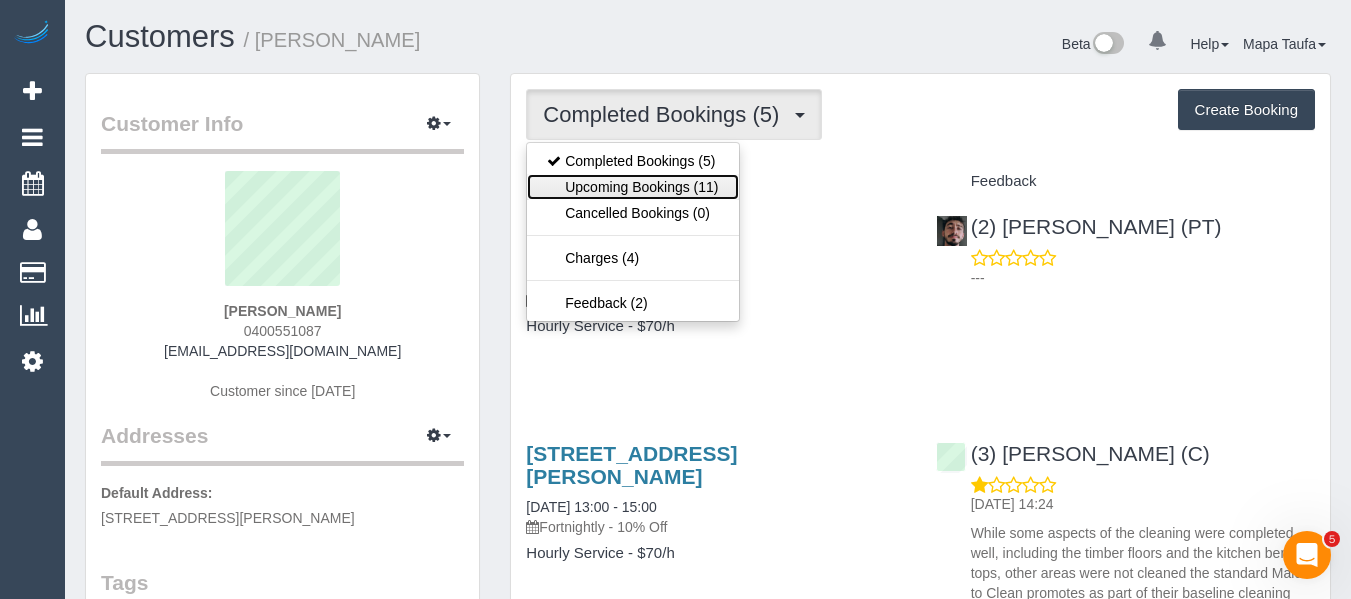 click on "Upcoming Bookings (11)" at bounding box center (632, 187) 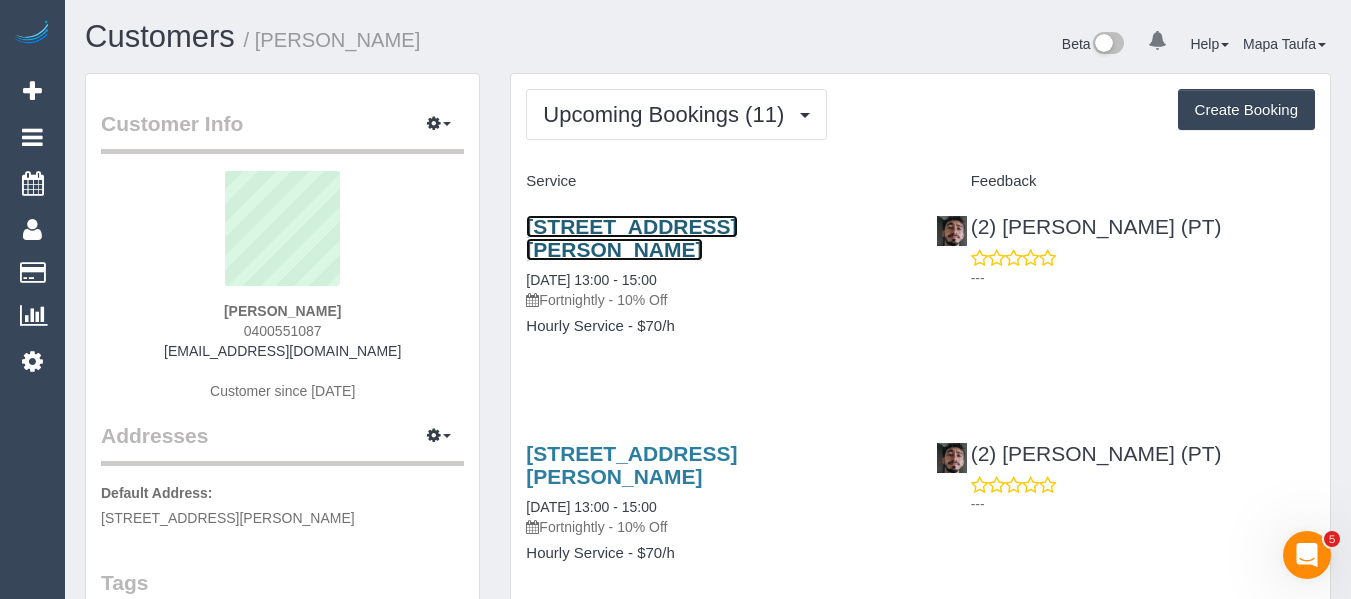 click on "[STREET_ADDRESS][PERSON_NAME]" at bounding box center [631, 238] 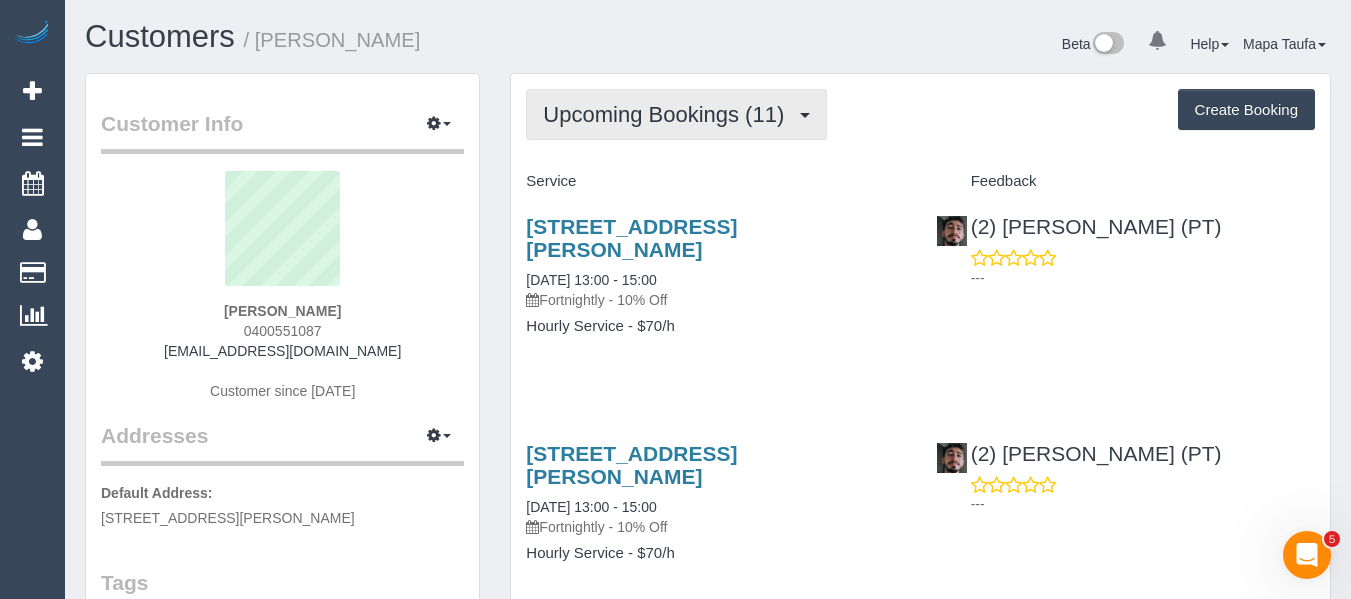 drag, startPoint x: 694, startPoint y: 87, endPoint x: 693, endPoint y: 121, distance: 34.0147 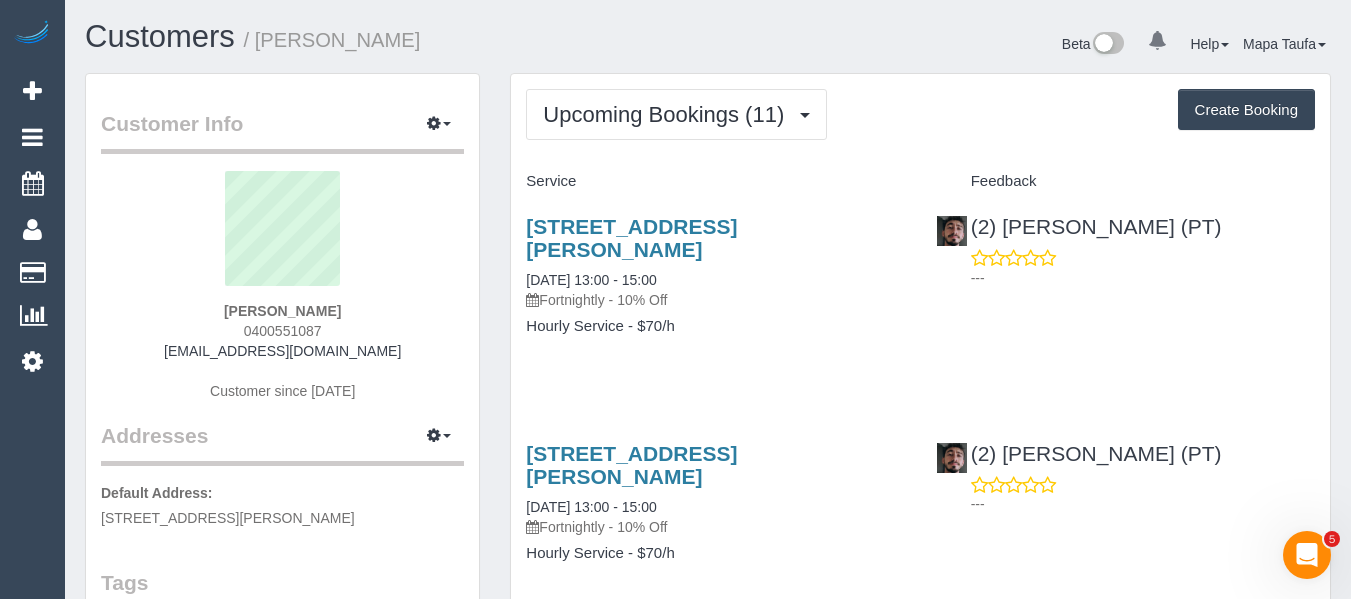 click on "Upcoming Bookings (11)
Completed Bookings (5)
Upcoming Bookings (11)
Cancelled Bookings (0)
Charges (4)
Feedback (2)
Create Booking
Service
Feedback" at bounding box center [920, 1490] 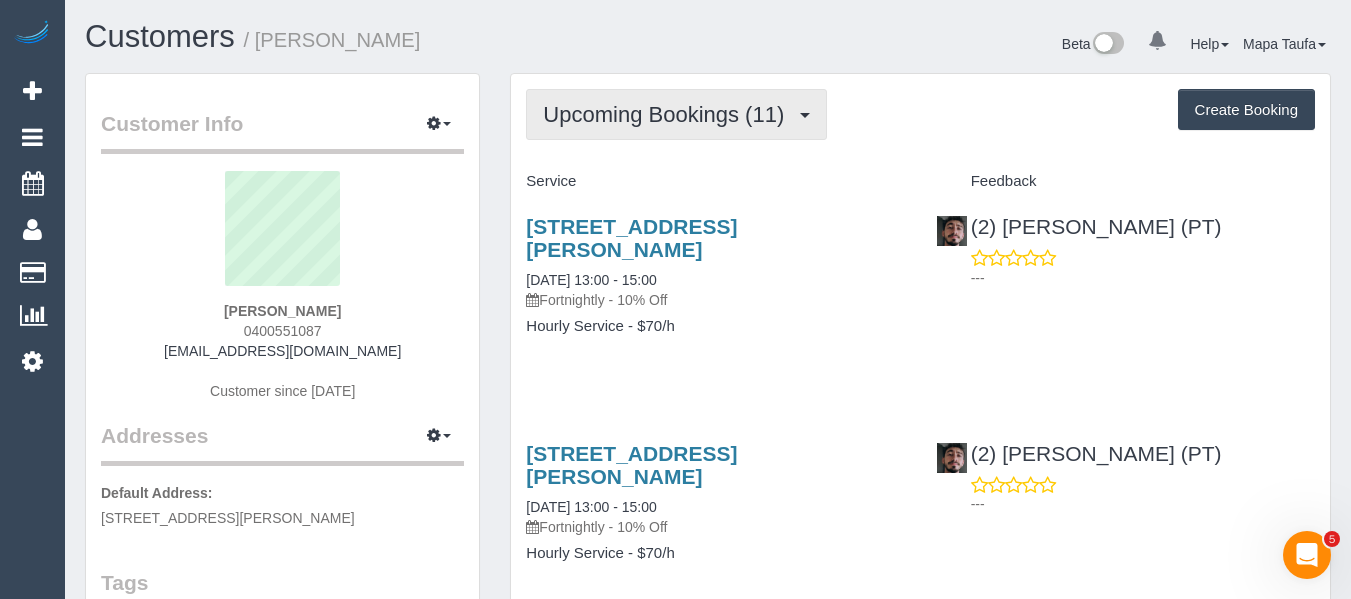 drag, startPoint x: 666, startPoint y: 122, endPoint x: 657, endPoint y: 160, distance: 39.051247 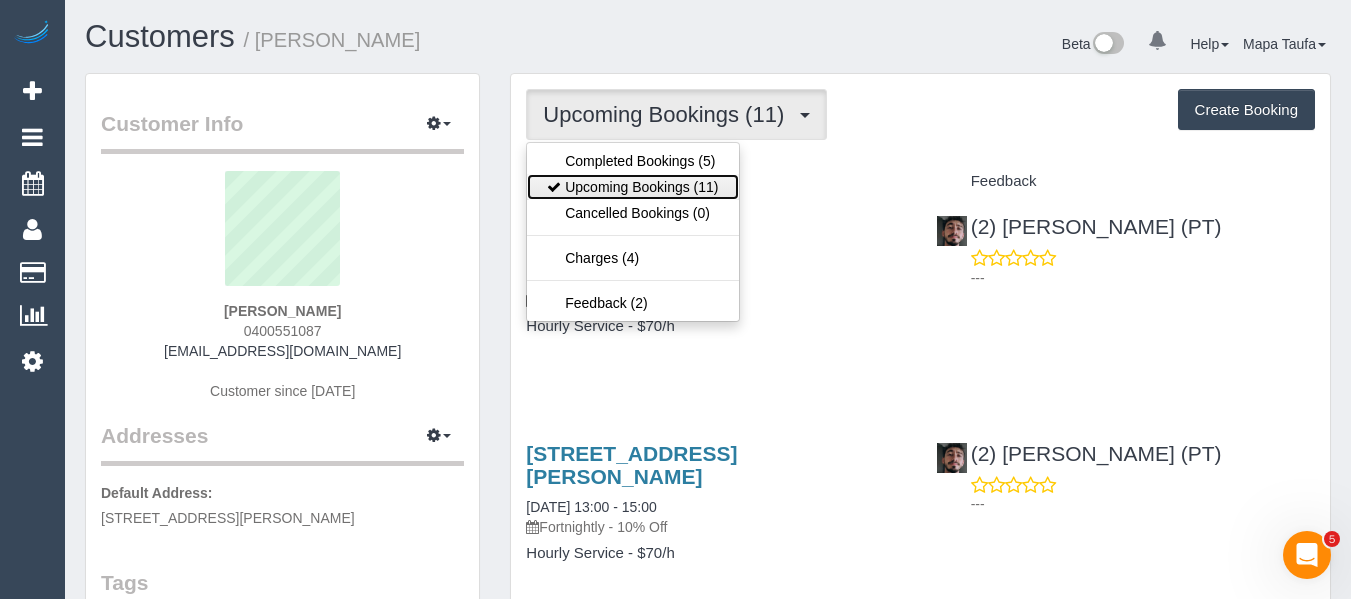 click on "Upcoming Bookings (11)" at bounding box center [632, 187] 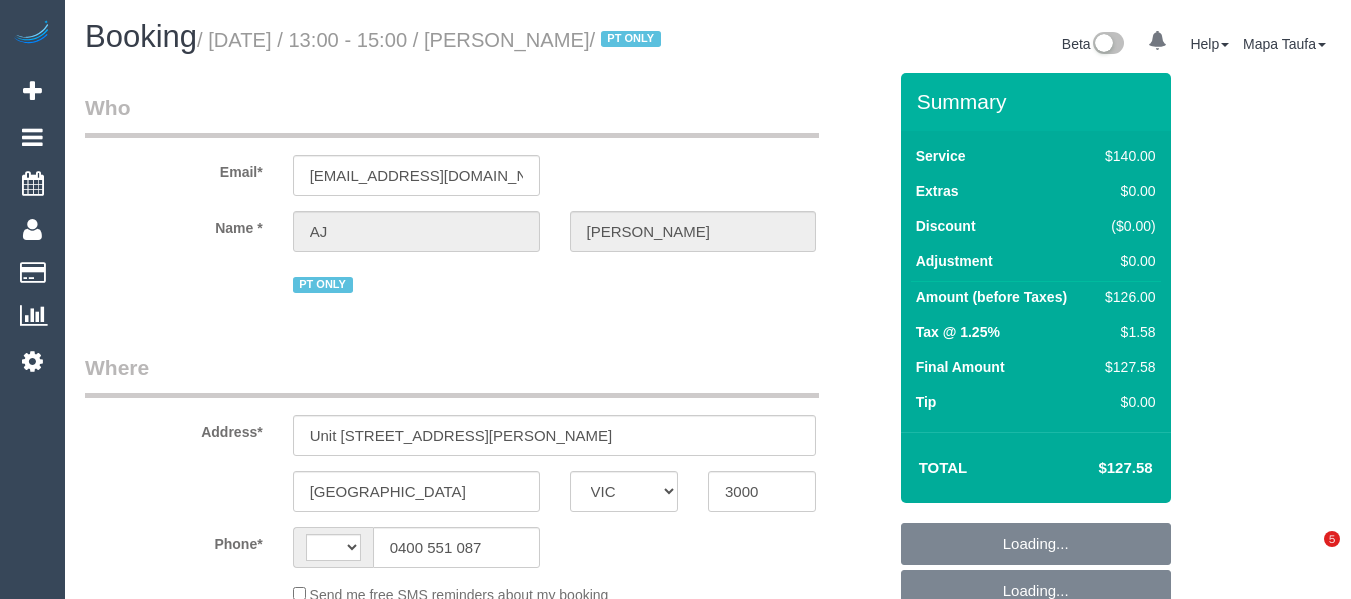 select on "VIC" 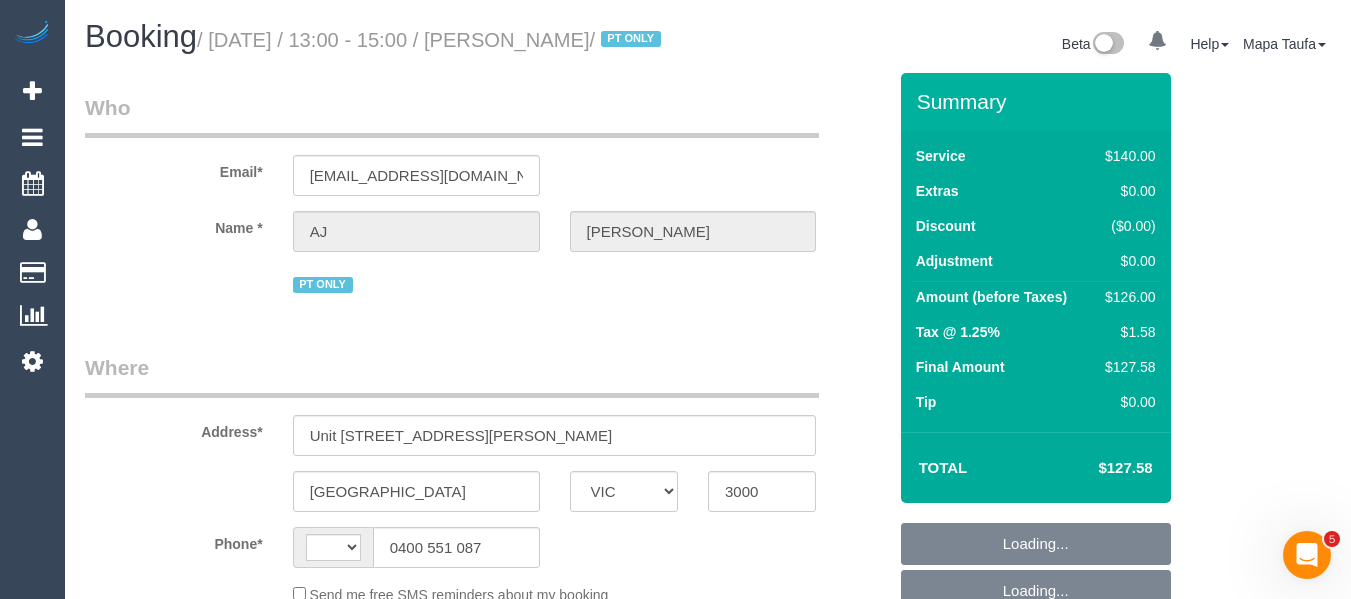 scroll, scrollTop: 0, scrollLeft: 0, axis: both 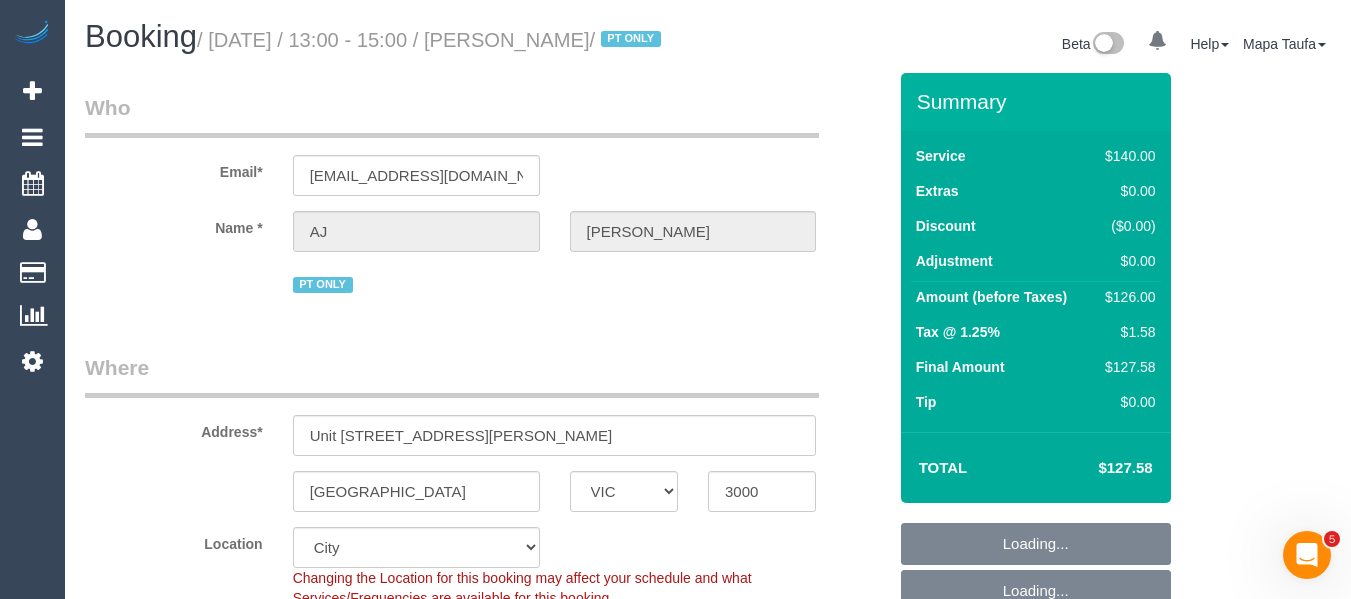 select on "object:1256" 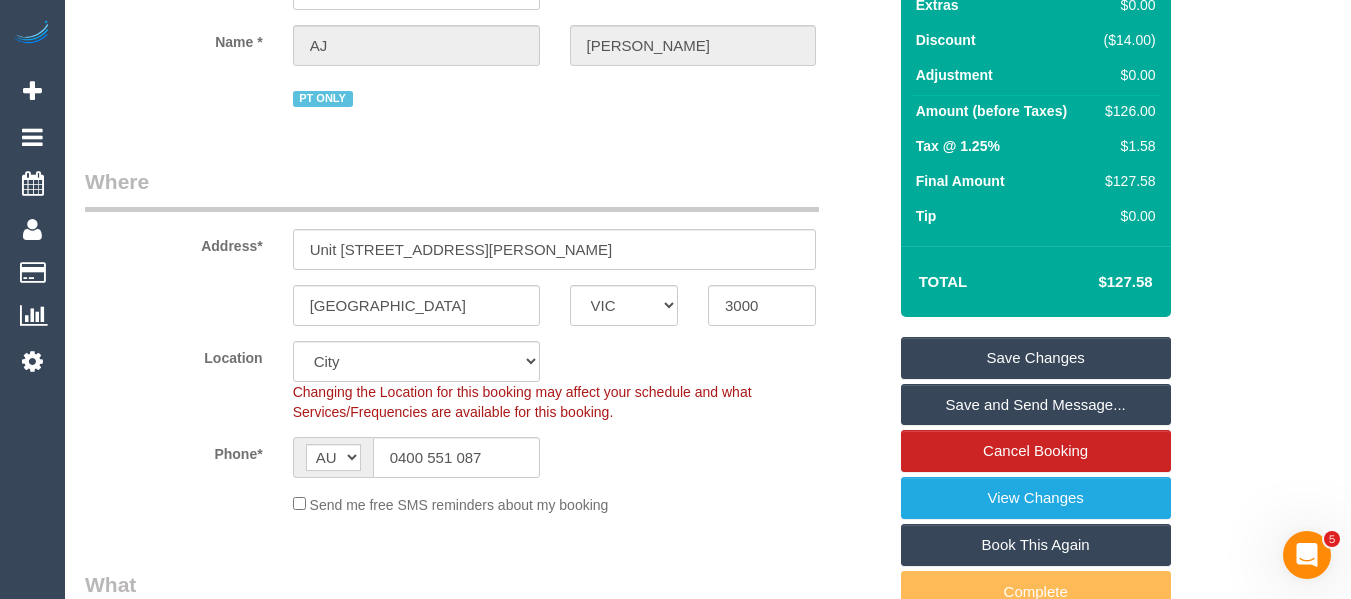 scroll, scrollTop: 400, scrollLeft: 0, axis: vertical 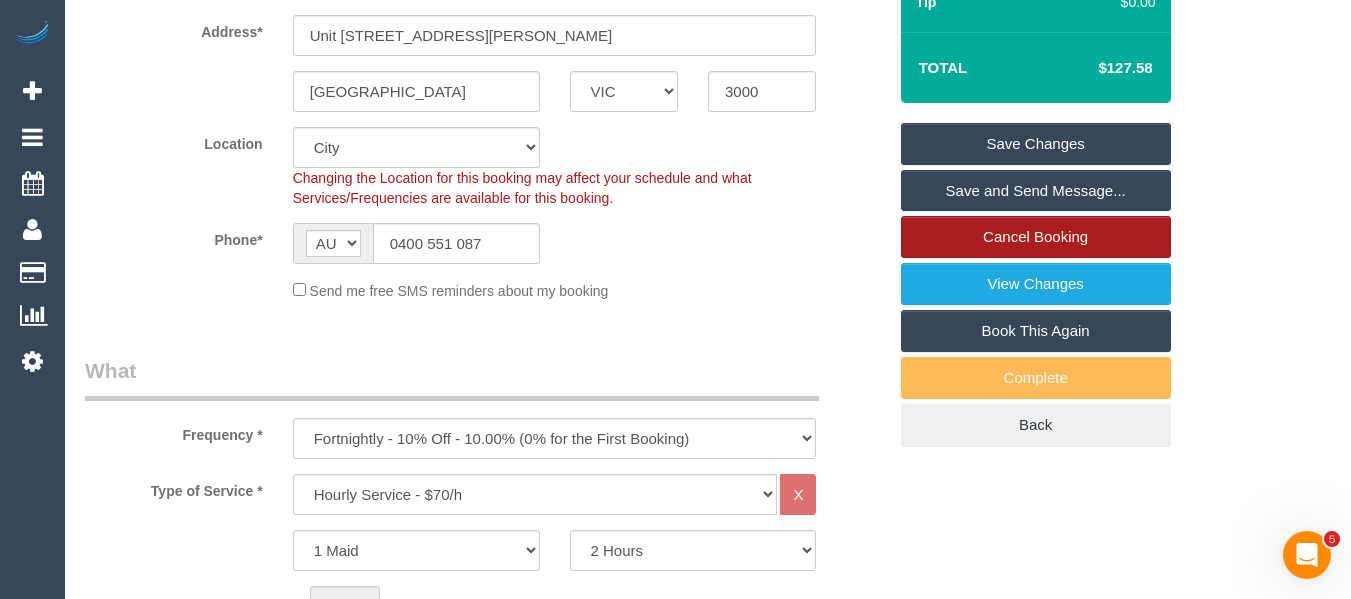 click on "Cancel Booking" at bounding box center (1036, 237) 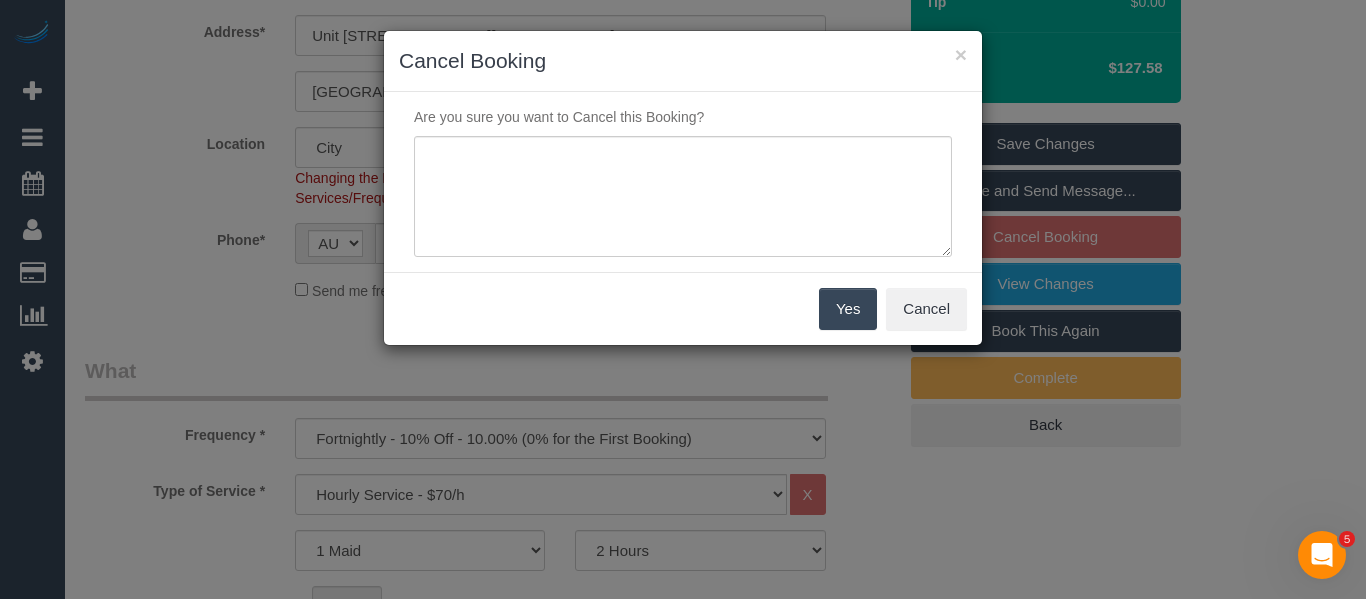 drag, startPoint x: 636, startPoint y: 118, endPoint x: 636, endPoint y: 129, distance: 11 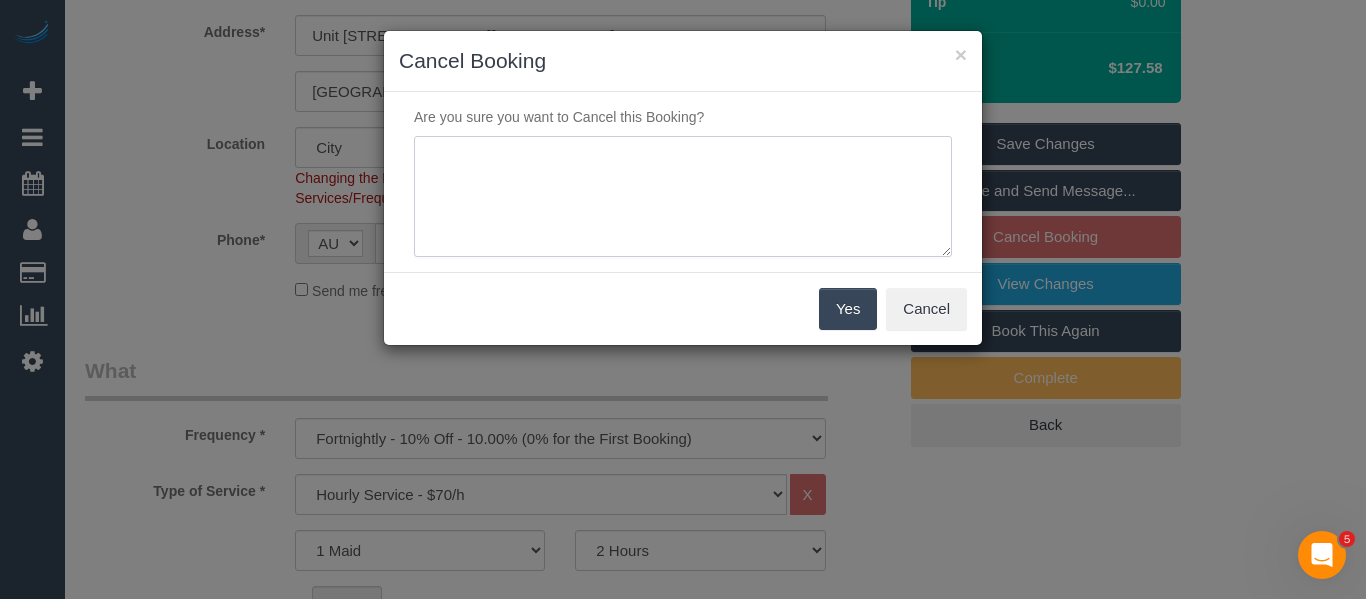 click at bounding box center [683, 197] 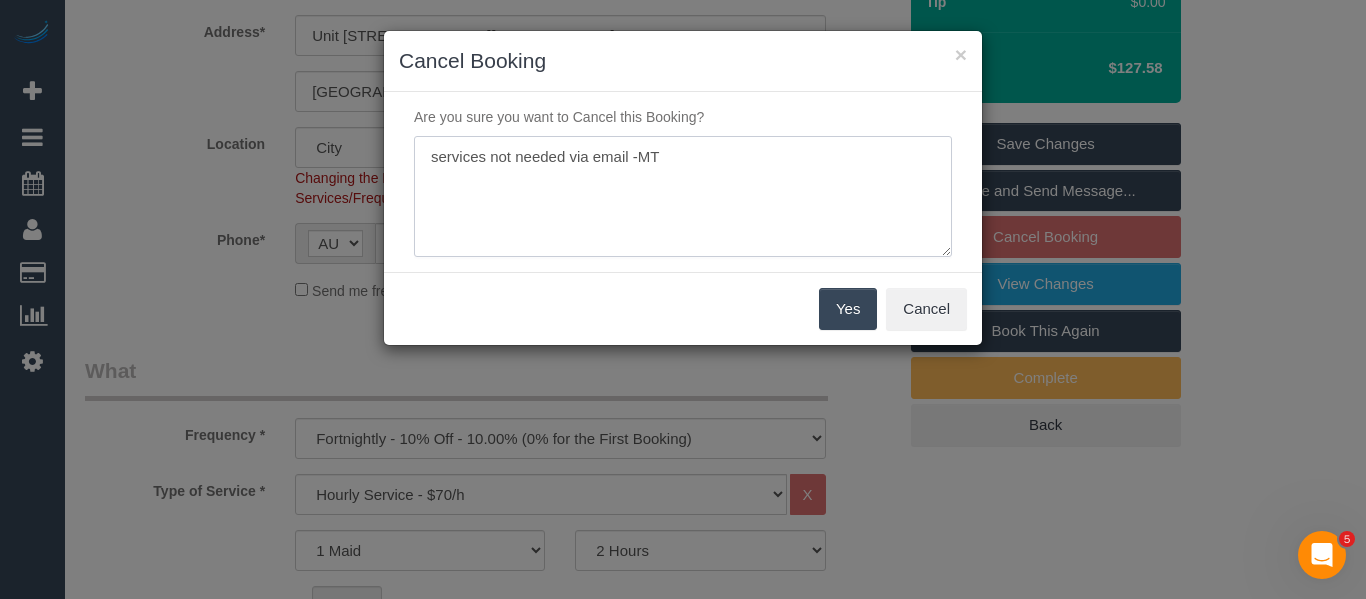 type on "services not needed via email -MT" 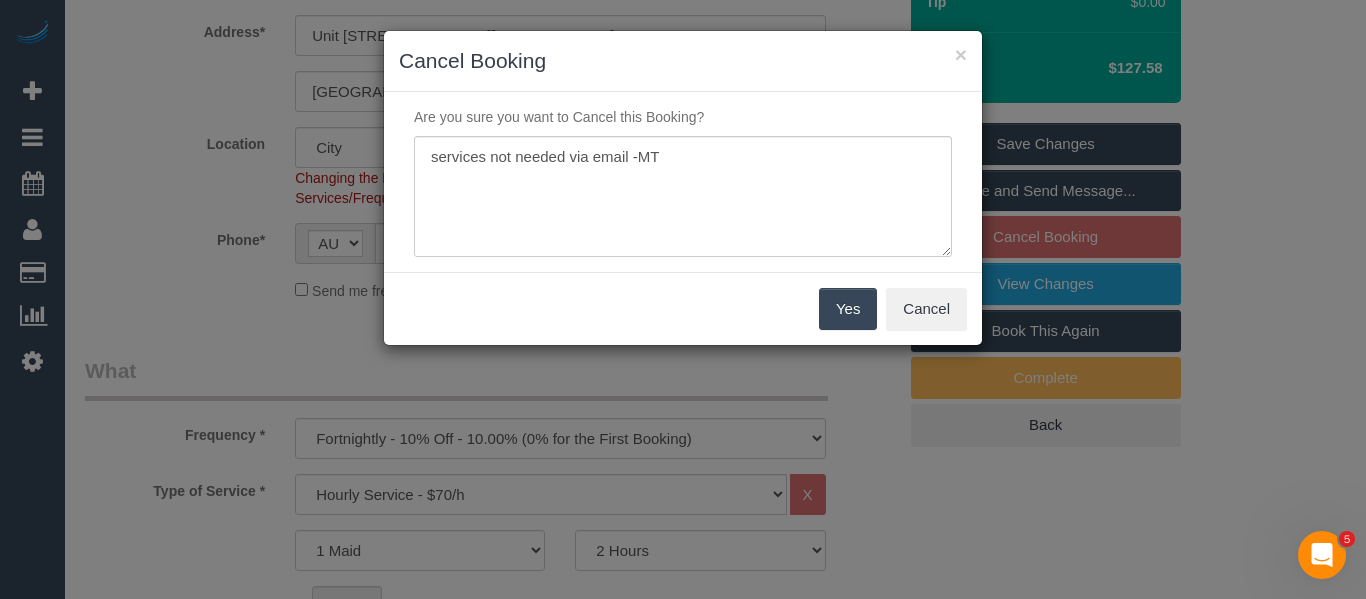 click on "Yes" at bounding box center (848, 309) 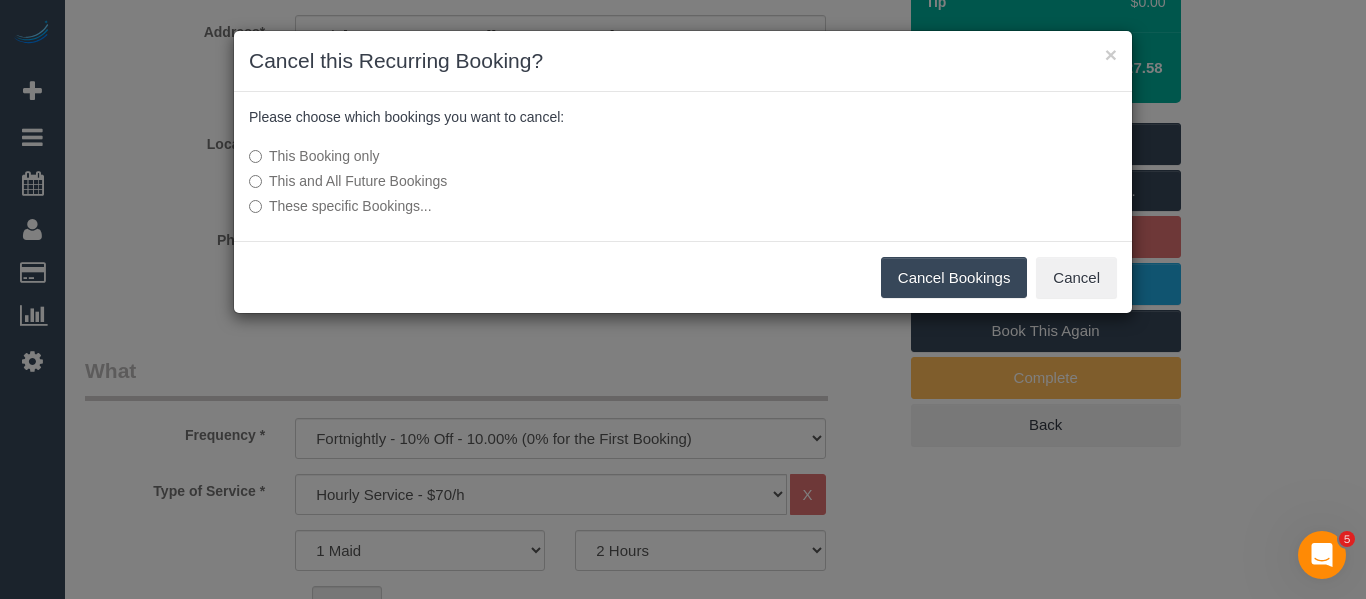 click on "This and All Future Bookings" at bounding box center (533, 181) 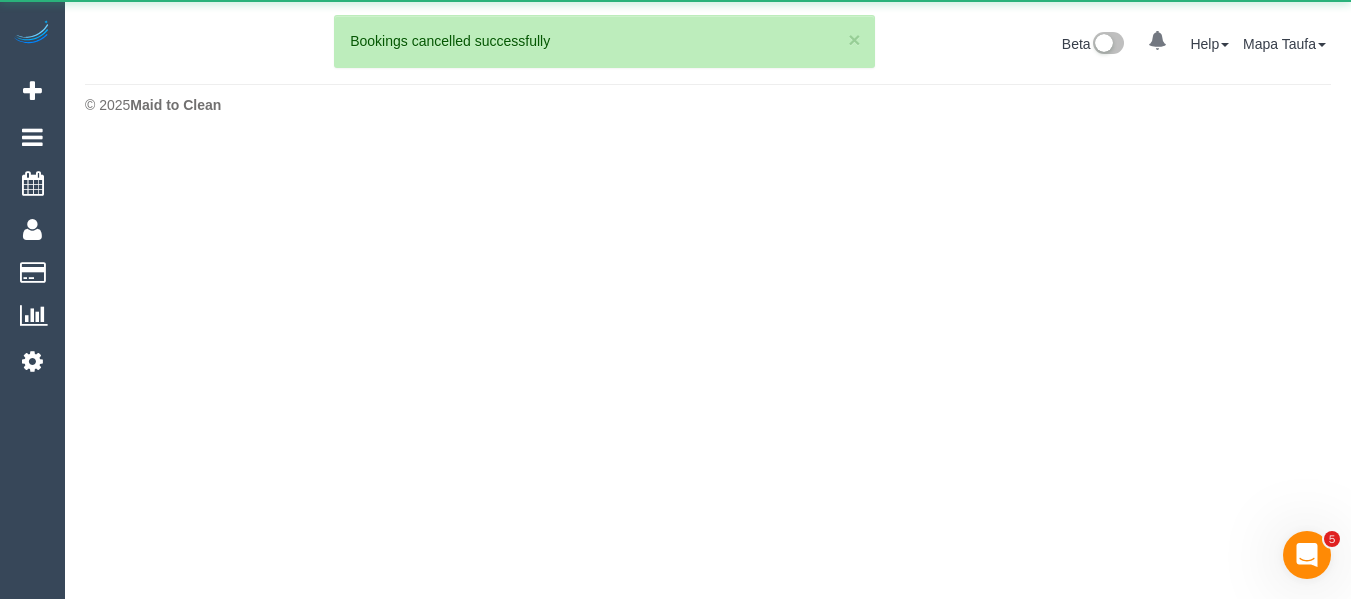 scroll, scrollTop: 0, scrollLeft: 0, axis: both 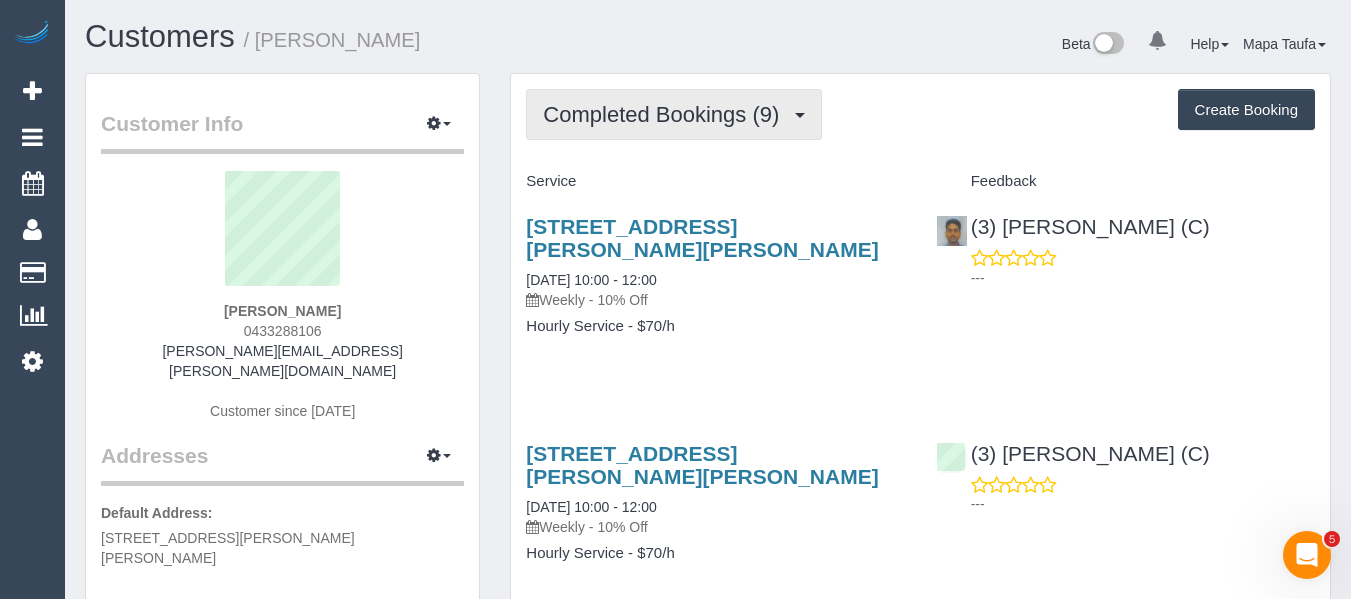 click on "Completed Bookings (9)" at bounding box center (666, 114) 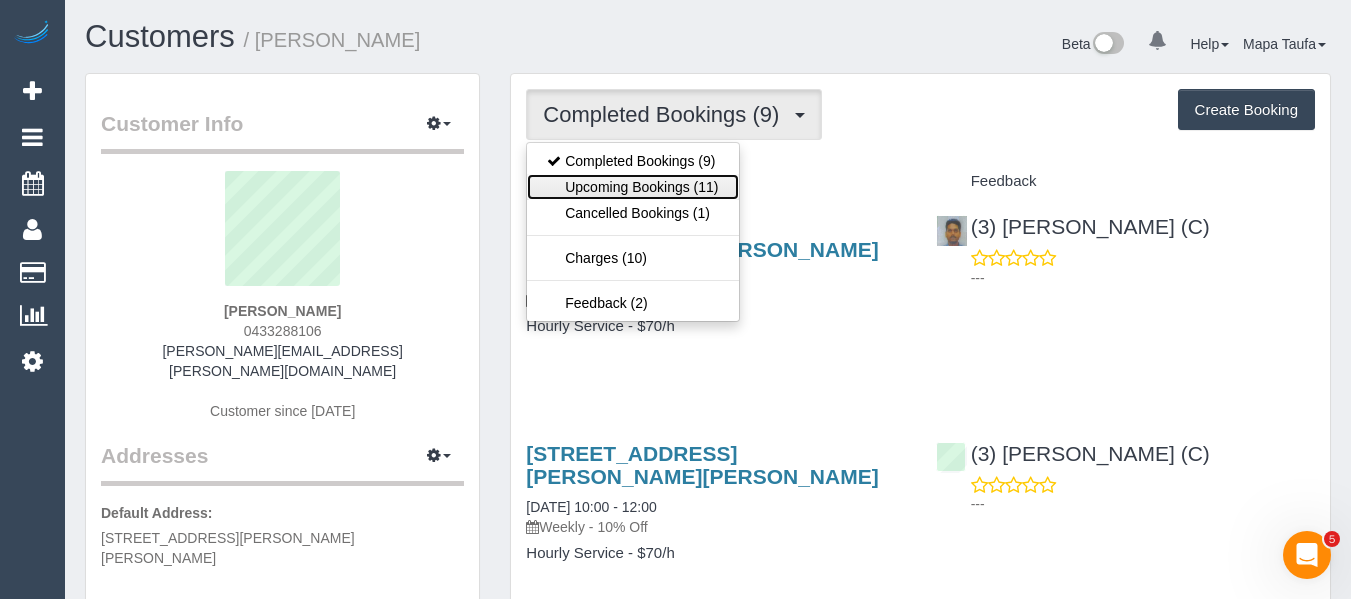 click on "Upcoming Bookings (11)" at bounding box center (632, 187) 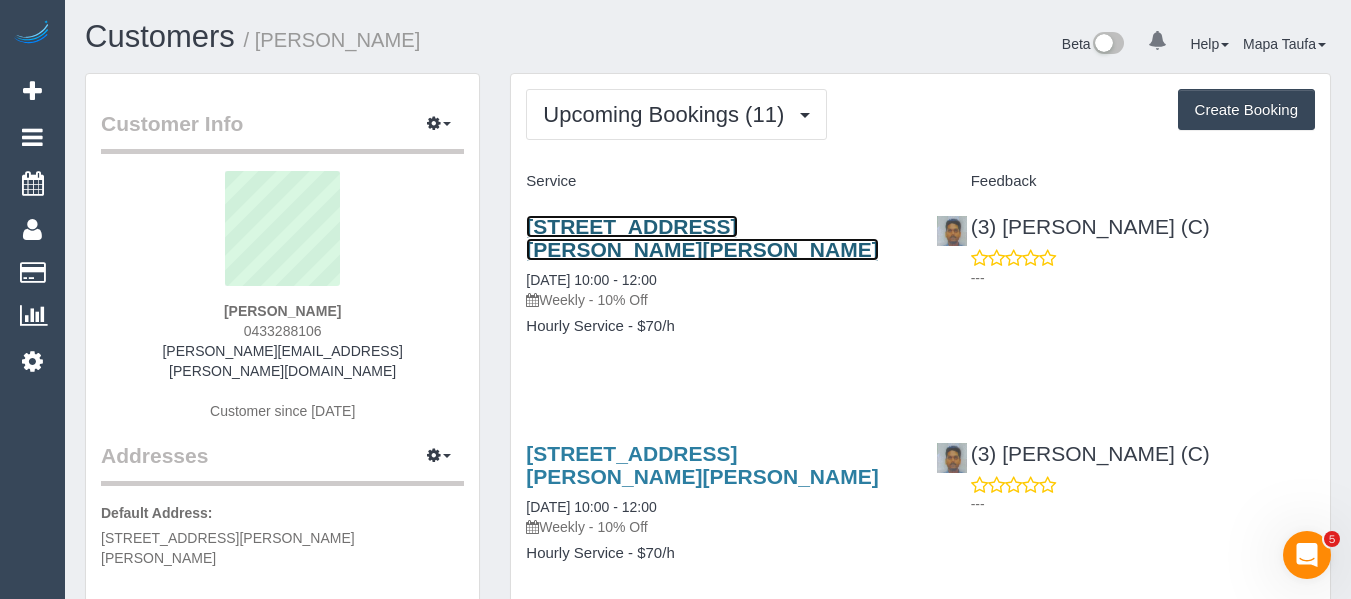 click on "[STREET_ADDRESS][PERSON_NAME][PERSON_NAME]" at bounding box center (702, 238) 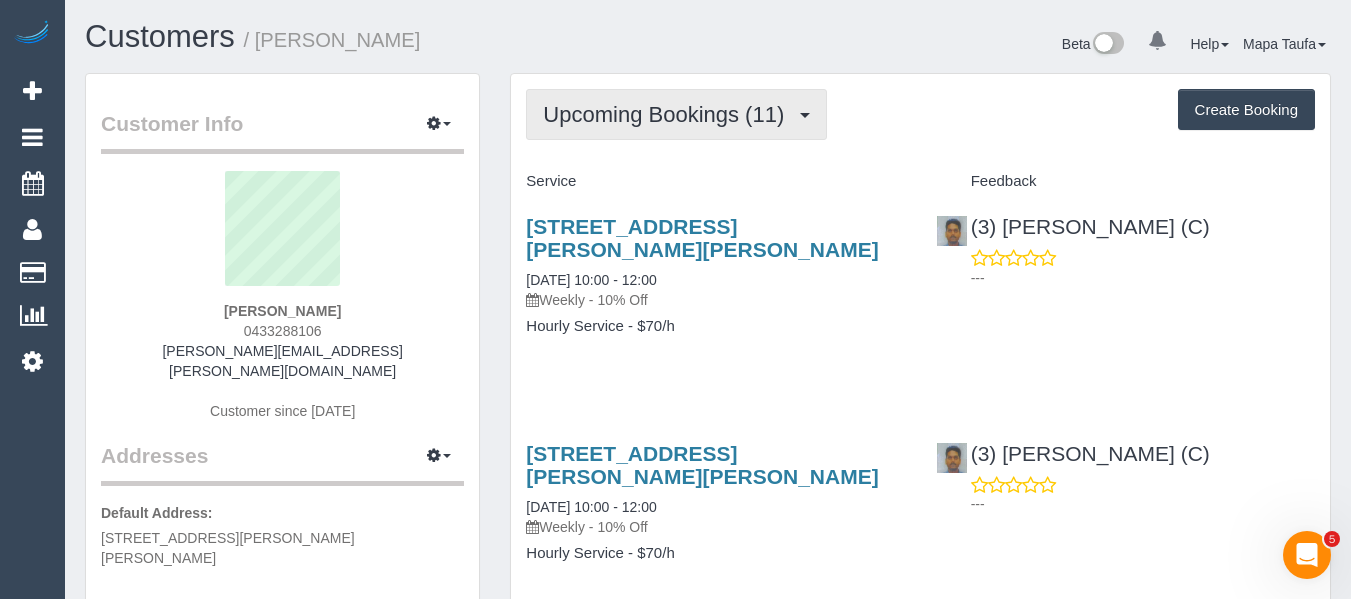 click on "Upcoming Bookings (11)" at bounding box center (668, 114) 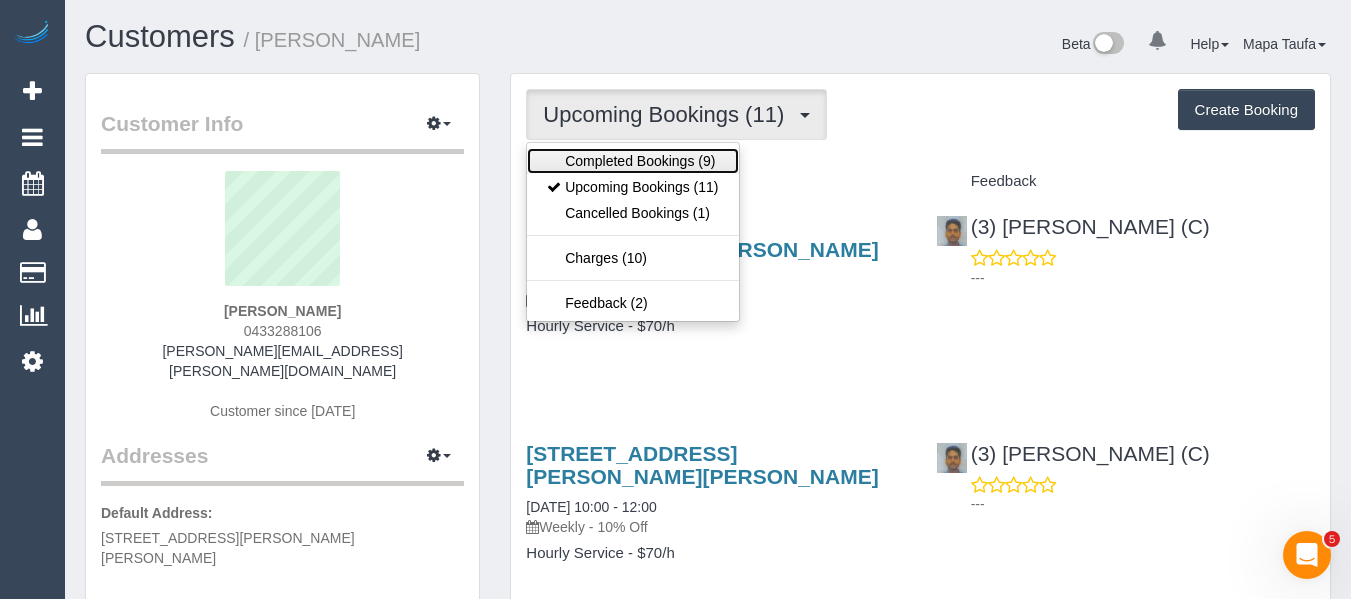 click on "Completed Bookings (9)" at bounding box center [632, 161] 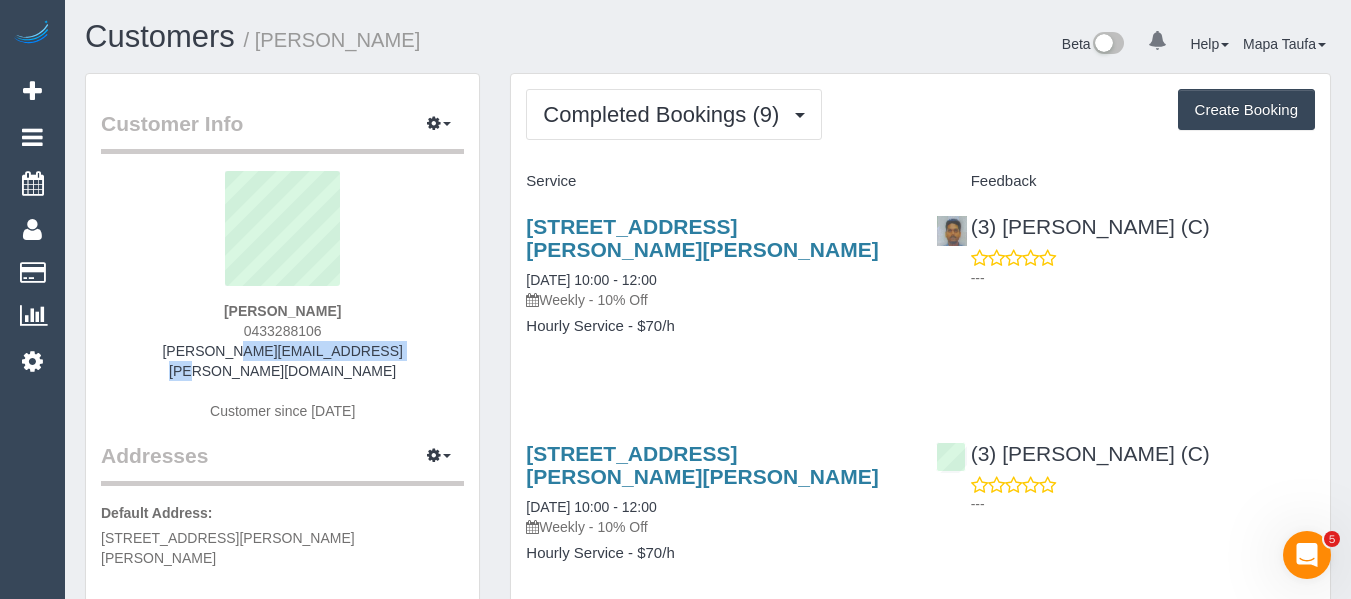 drag, startPoint x: 389, startPoint y: 349, endPoint x: 145, endPoint y: 376, distance: 245.4893 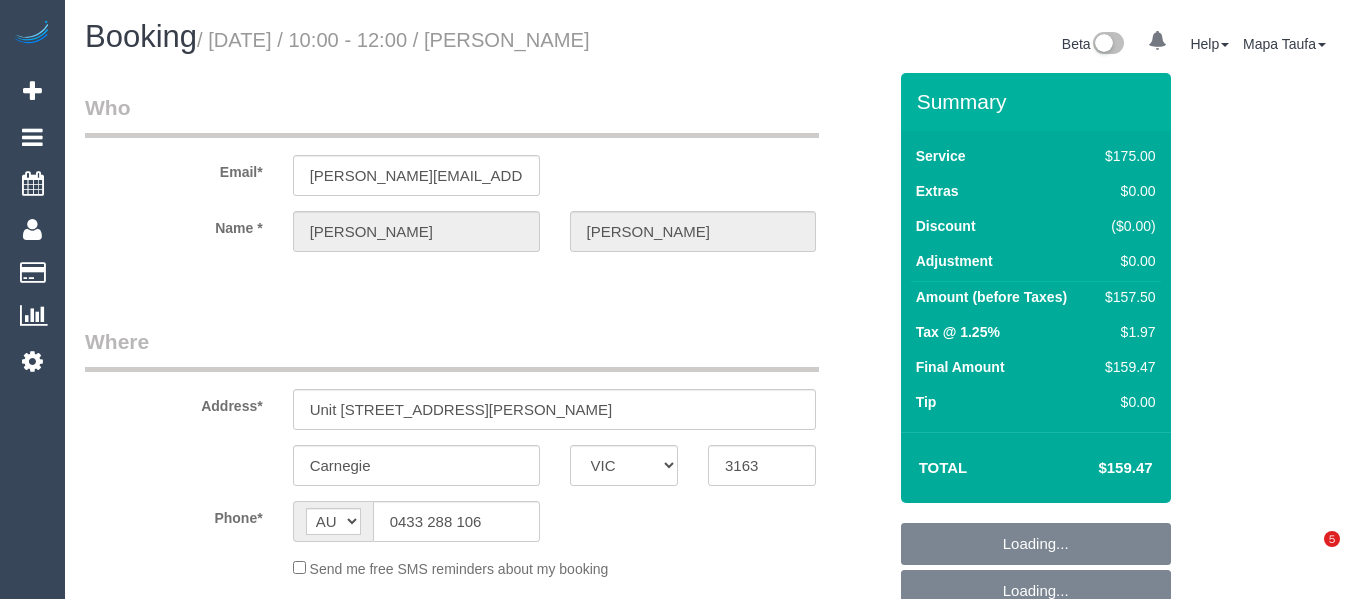 select on "VIC" 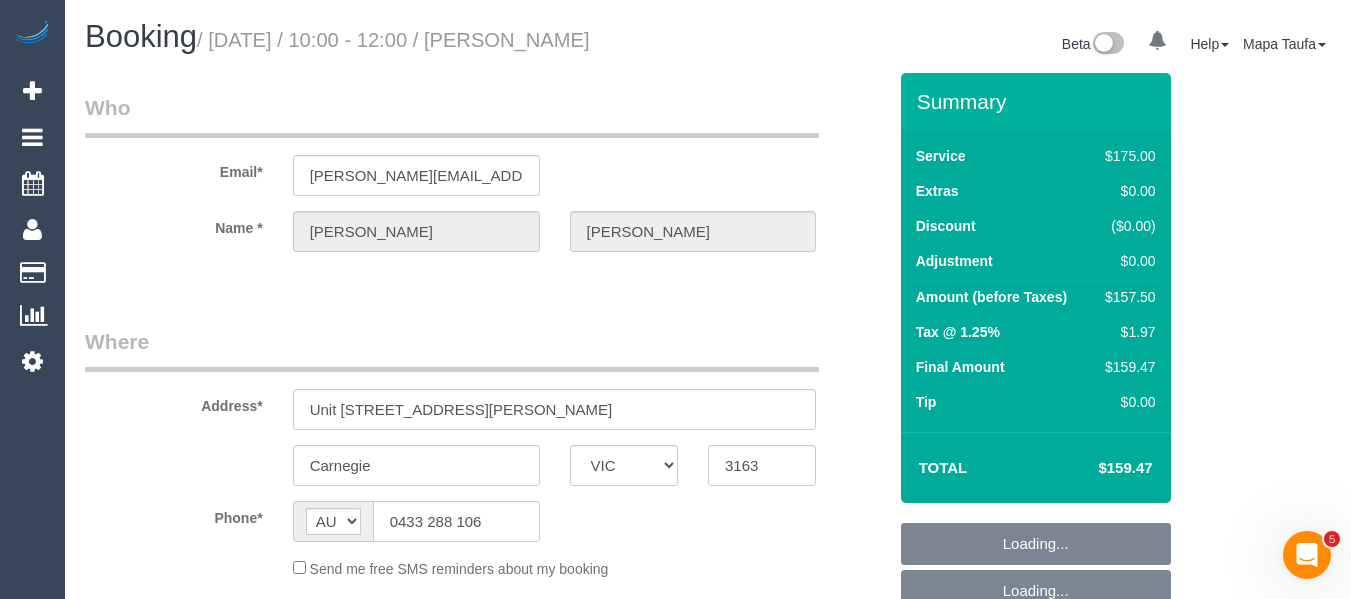 scroll, scrollTop: 0, scrollLeft: 0, axis: both 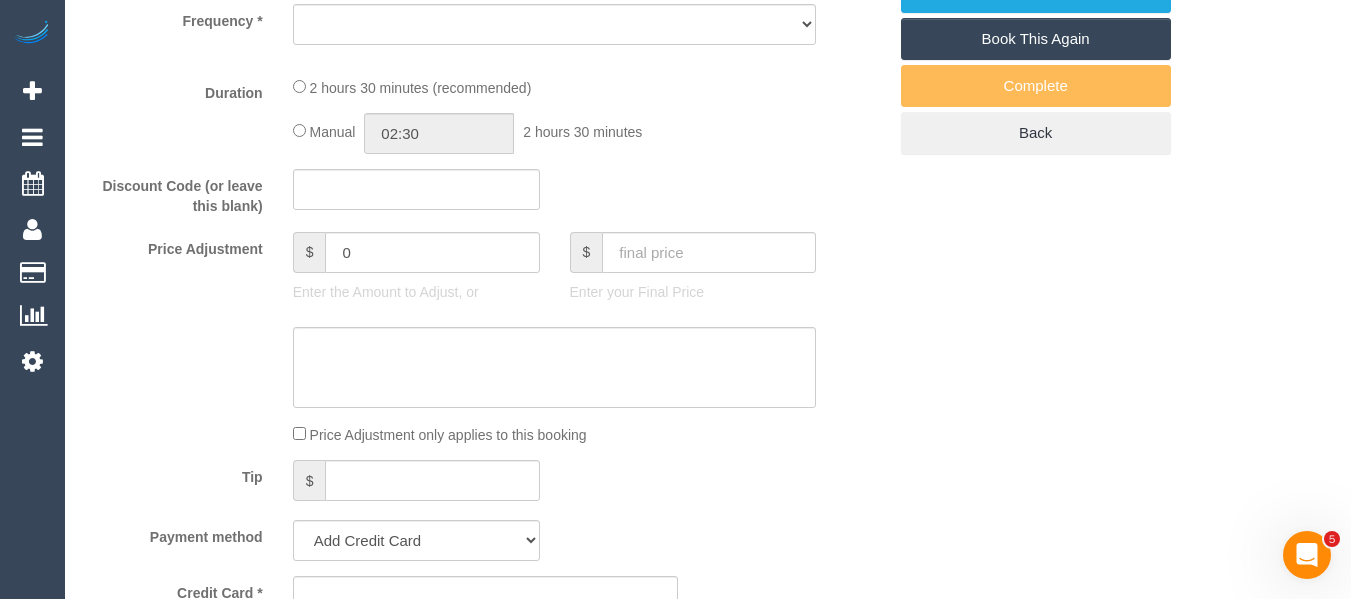 select on "object:528" 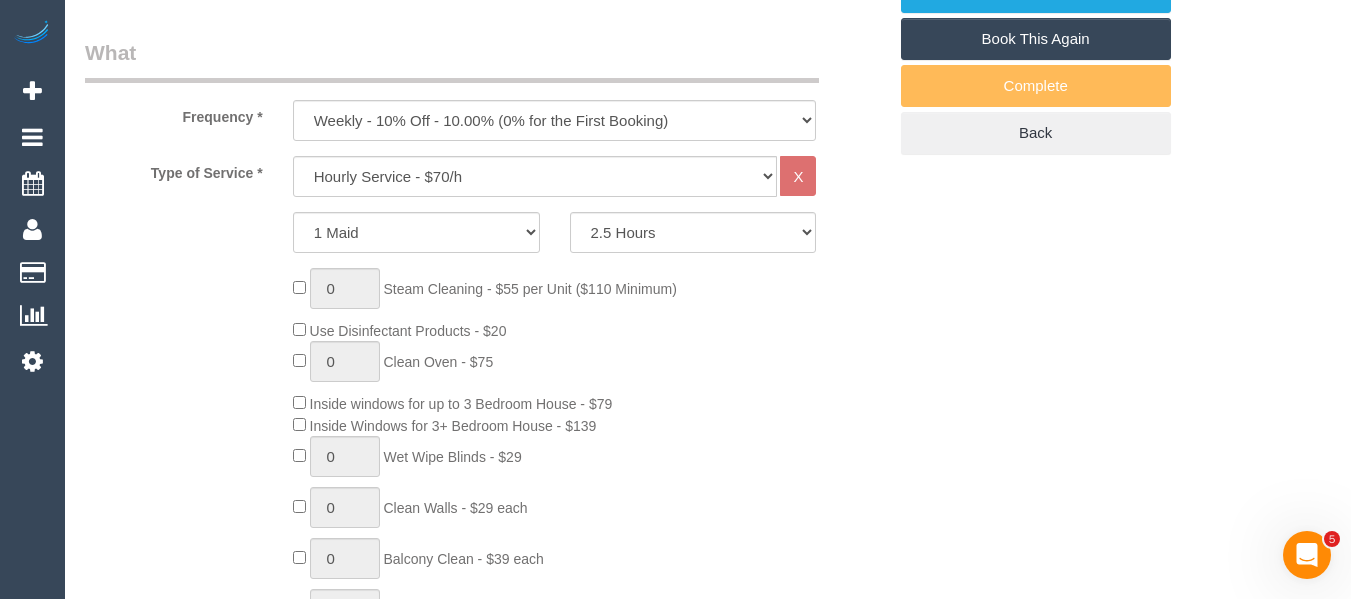 select on "object:722" 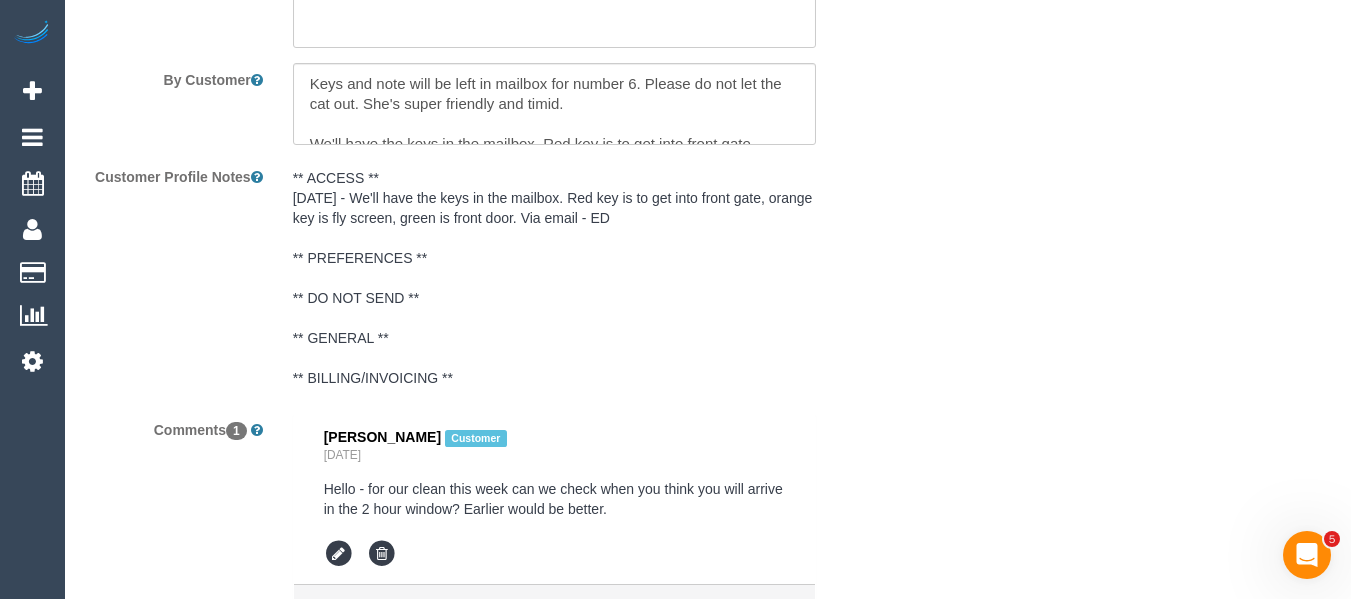 select on "string:stripe-pm_1RISRj2GScqysDRVdfWkrOql" 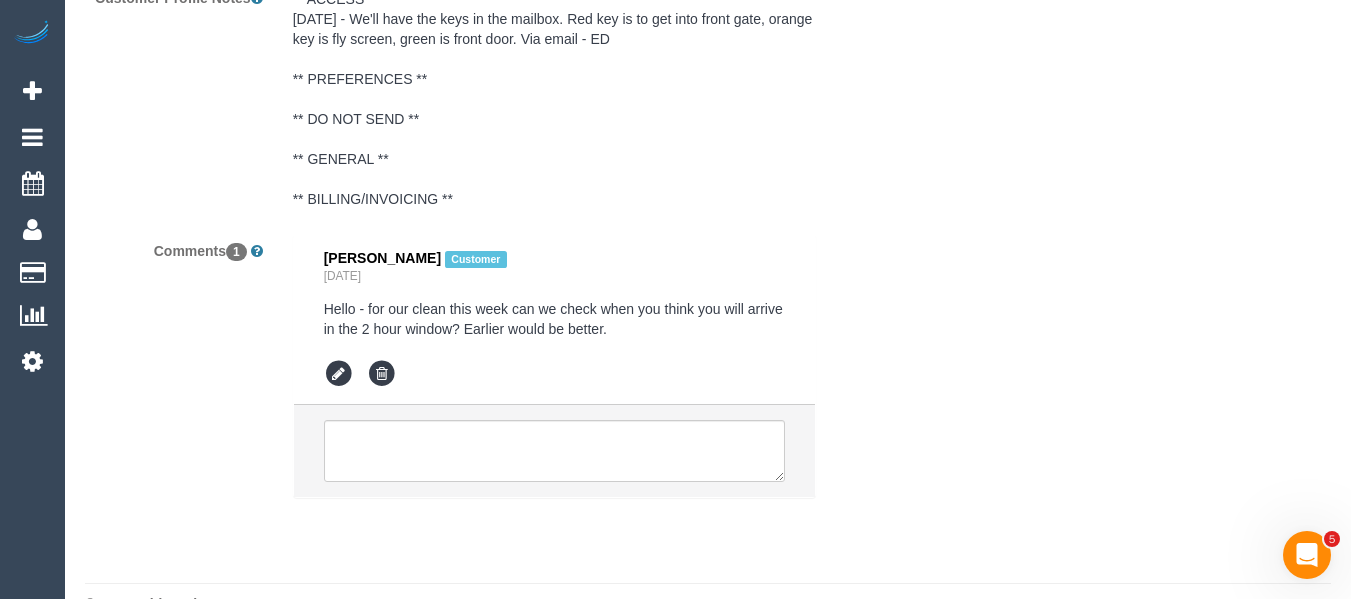 select on "number:29" 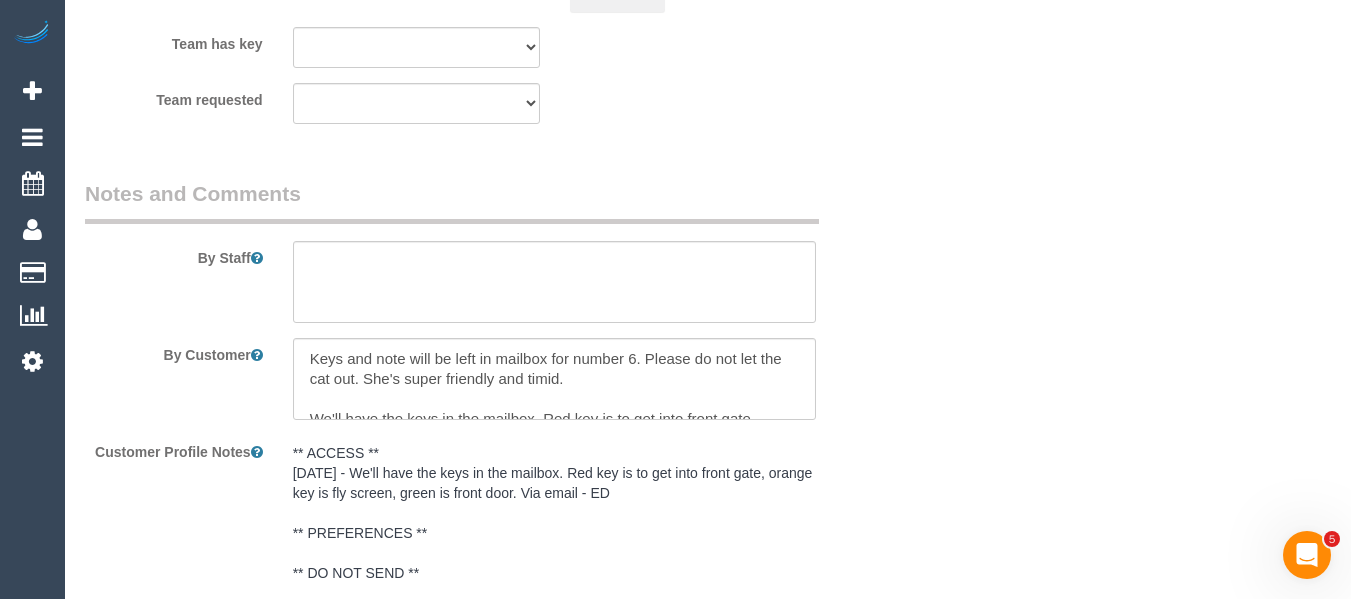 select on "spot1" 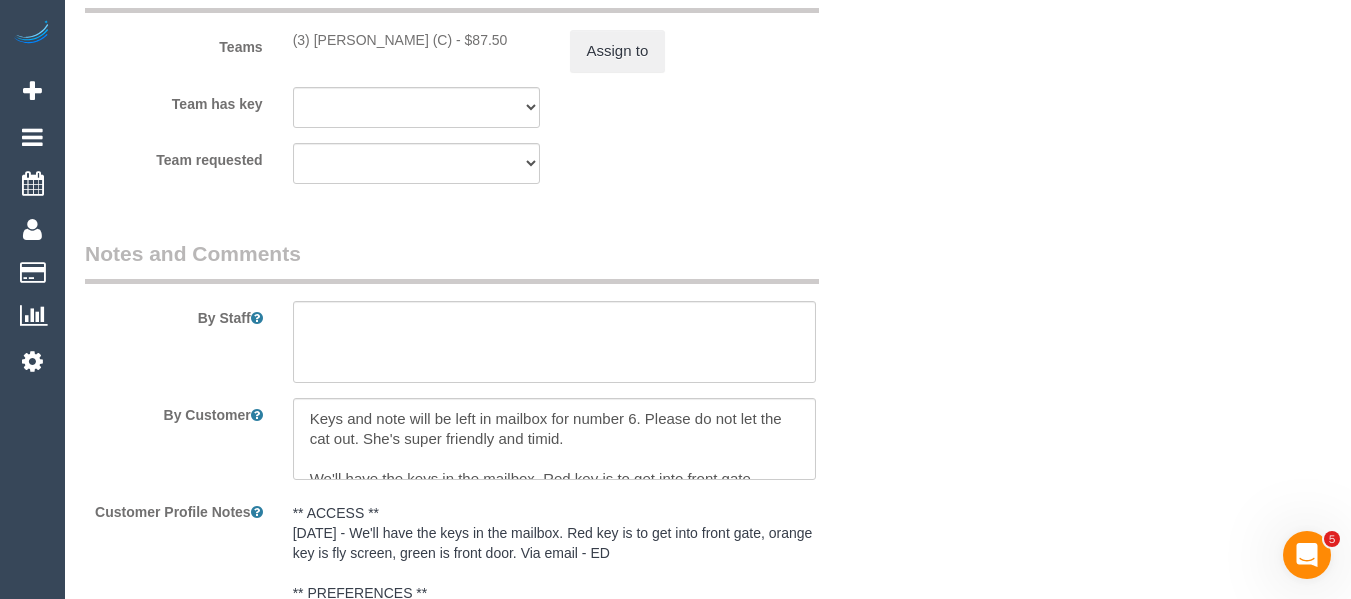scroll, scrollTop: 3158, scrollLeft: 0, axis: vertical 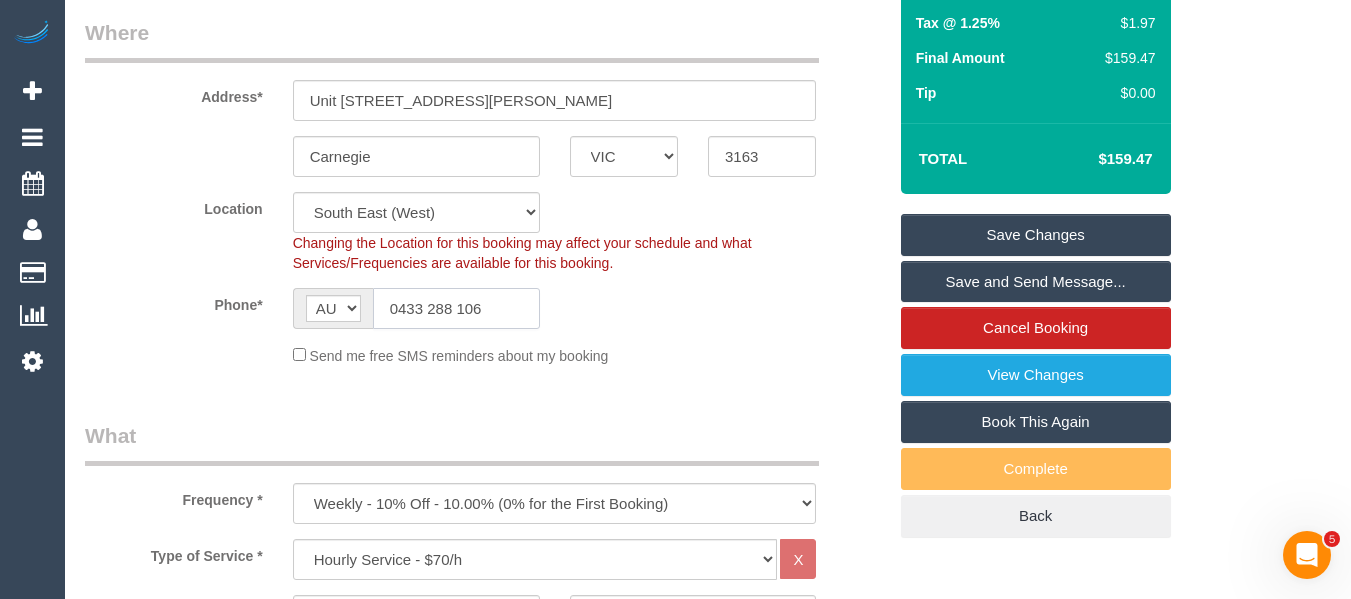 click on "0433 288 106" 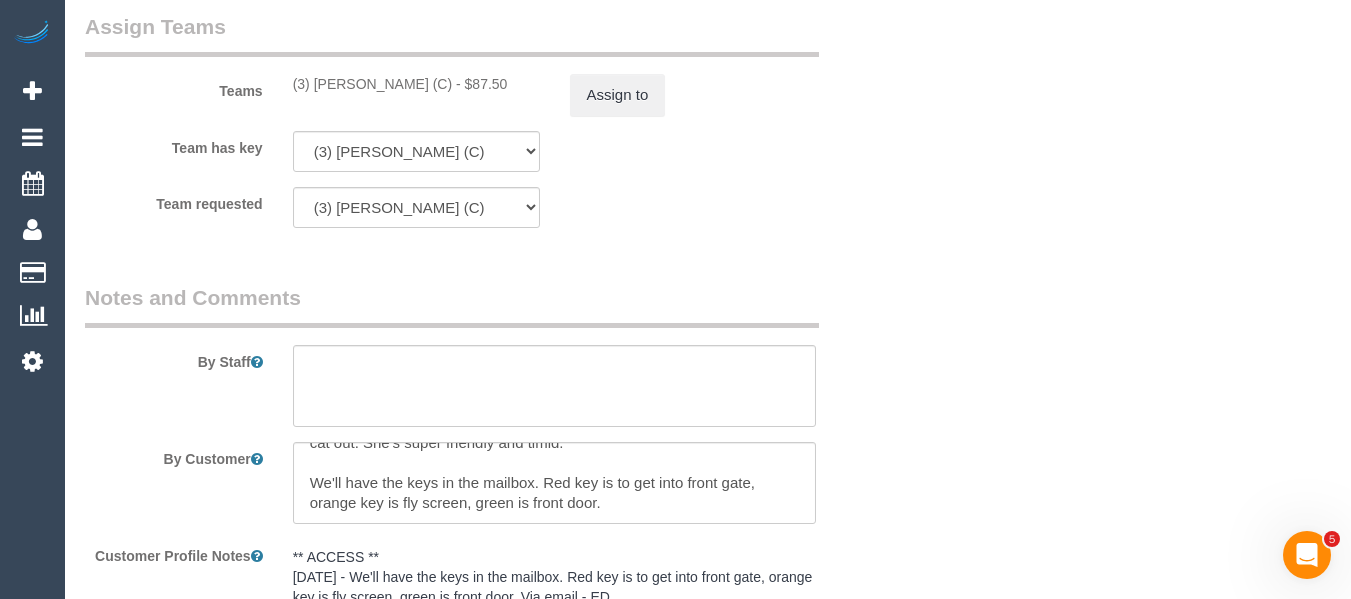 scroll, scrollTop: 3025, scrollLeft: 0, axis: vertical 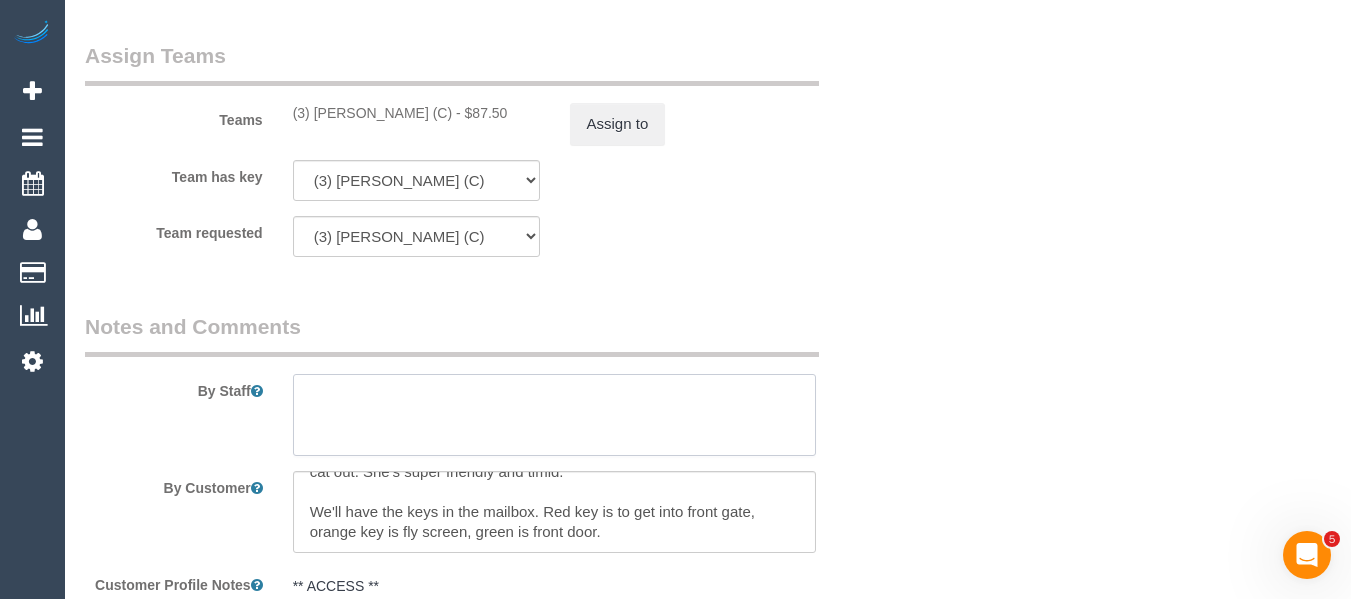 click at bounding box center (555, 415) 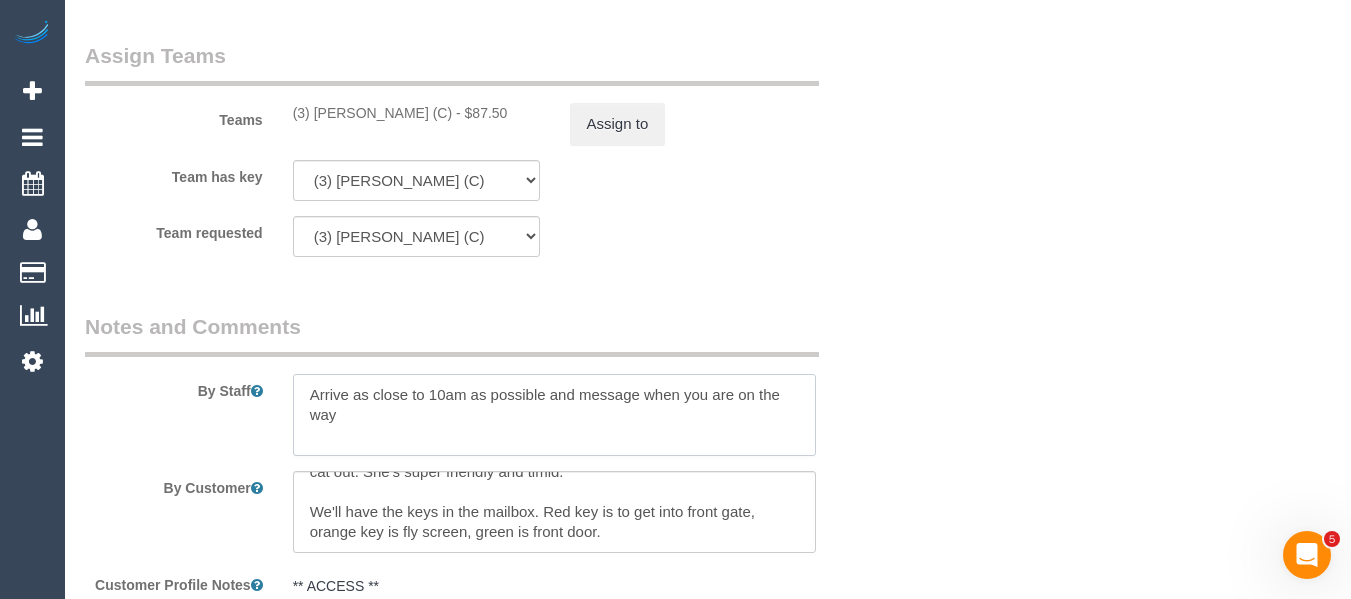 paste on "0433 288 106" 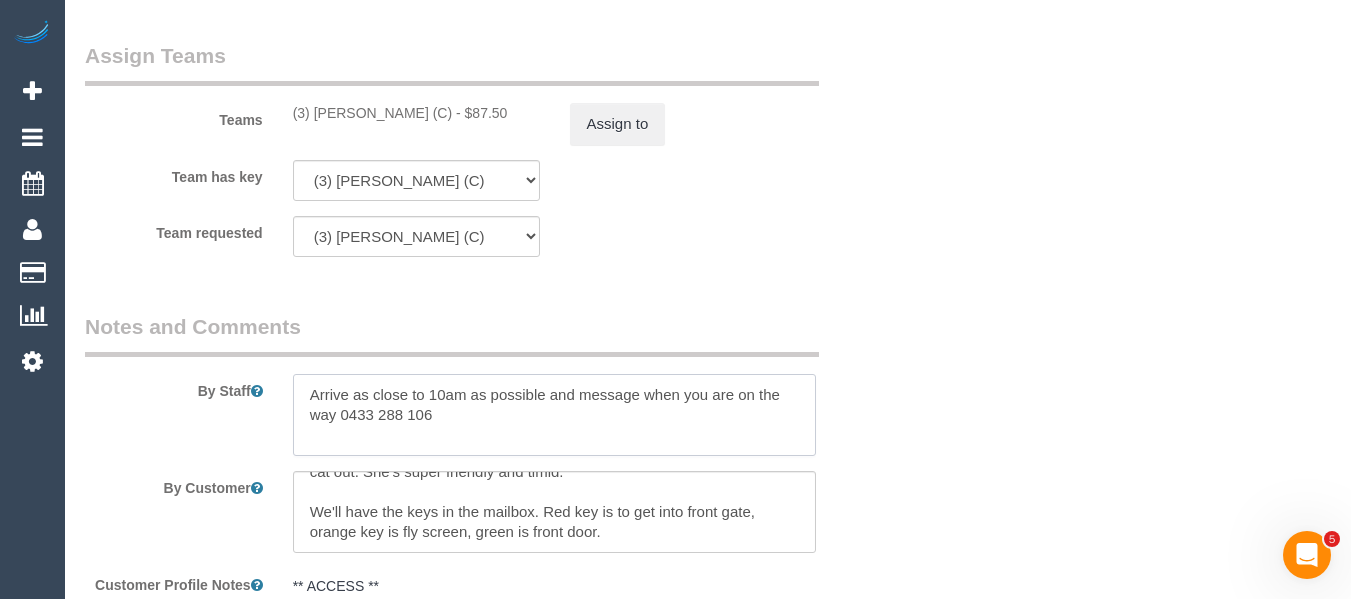 scroll, scrollTop: 109, scrollLeft: 0, axis: vertical 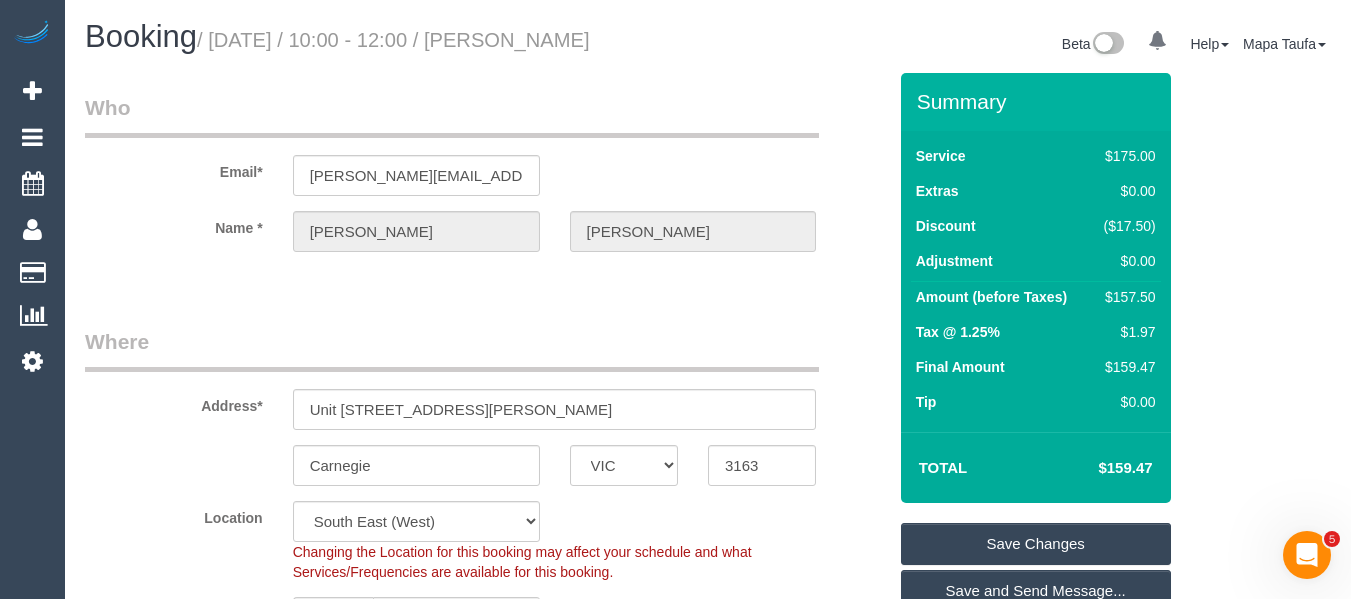 type on "Arrive as close to 10am as possible and message when you are on the way 0433 288 106" 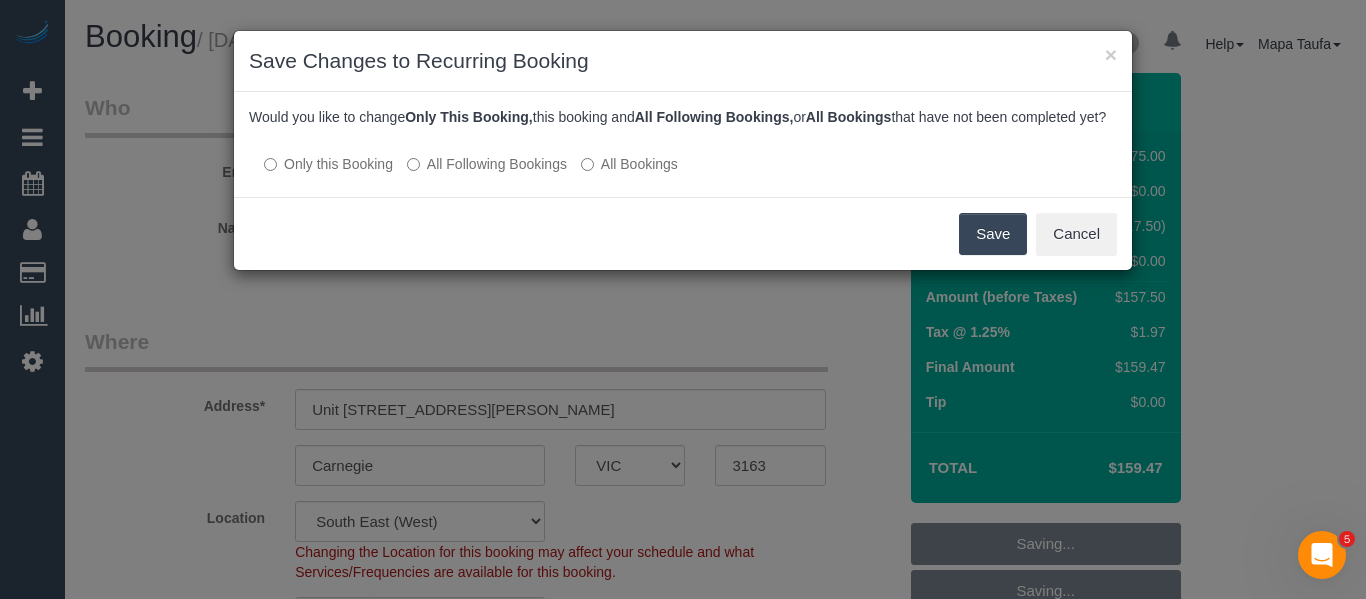 click on "Save" at bounding box center (993, 234) 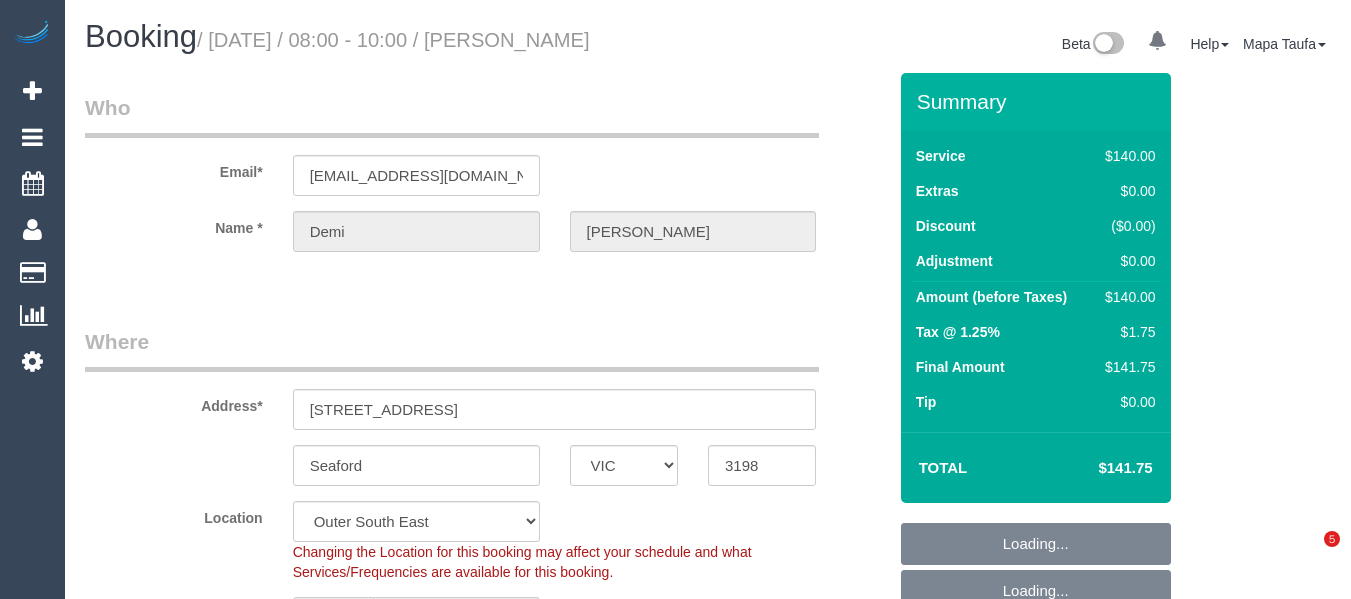 select on "VIC" 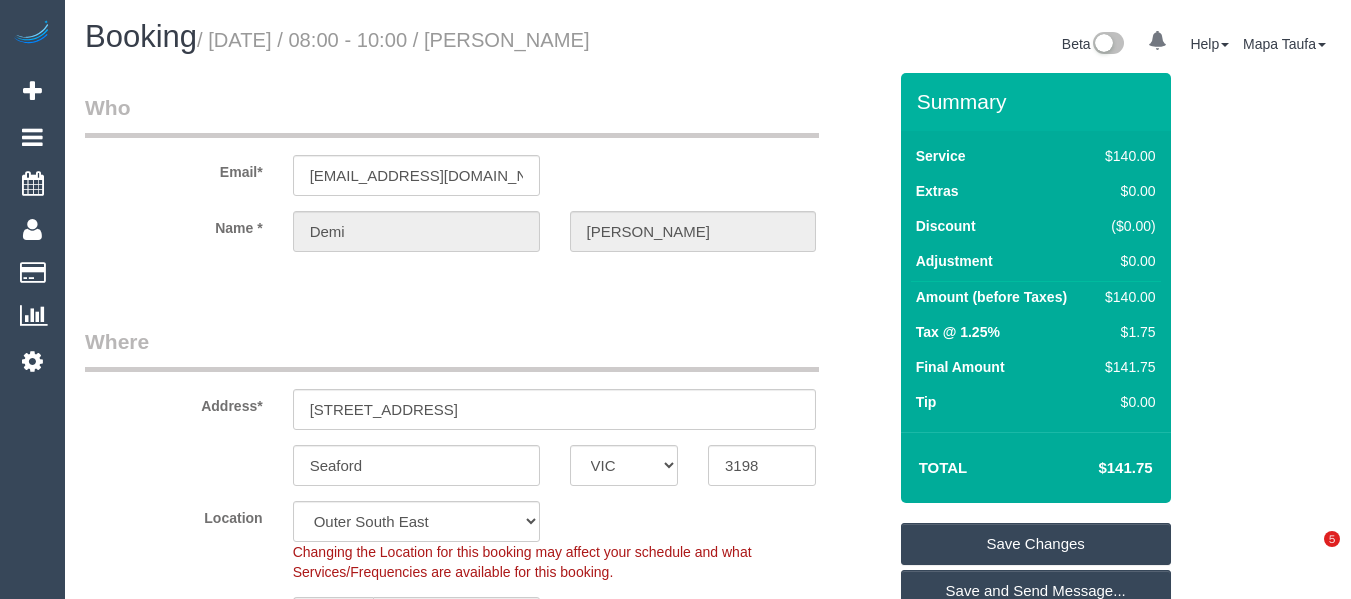 scroll, scrollTop: 0, scrollLeft: 0, axis: both 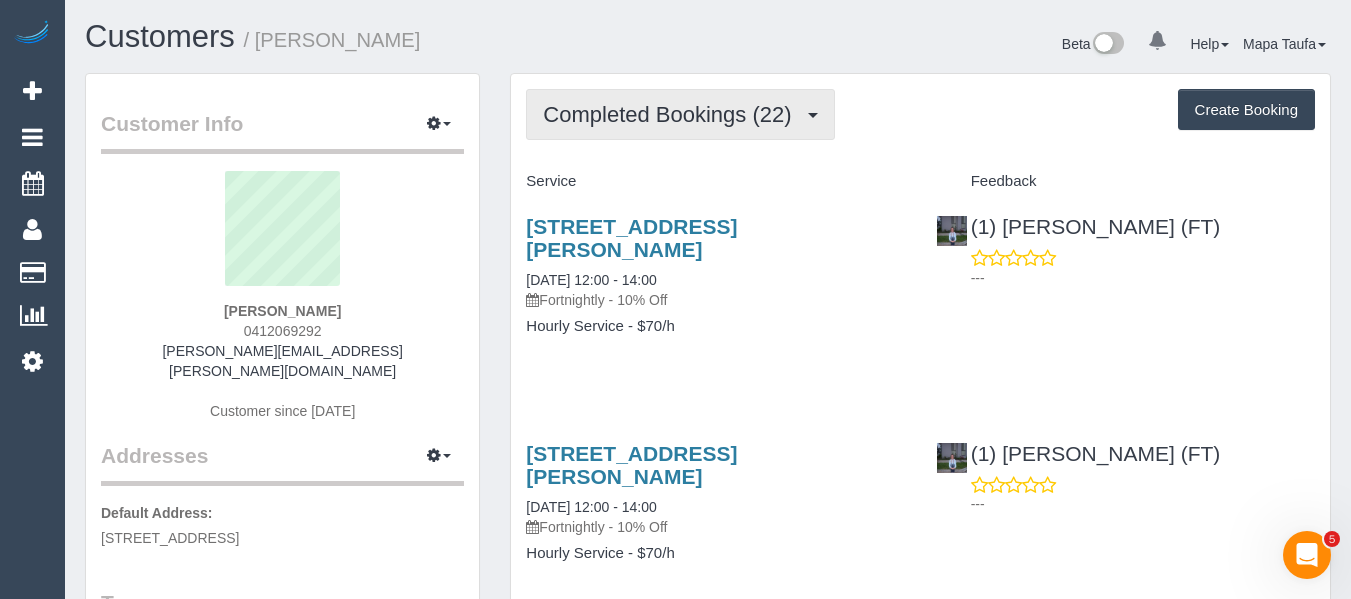 click on "Completed Bookings (22)" at bounding box center [672, 114] 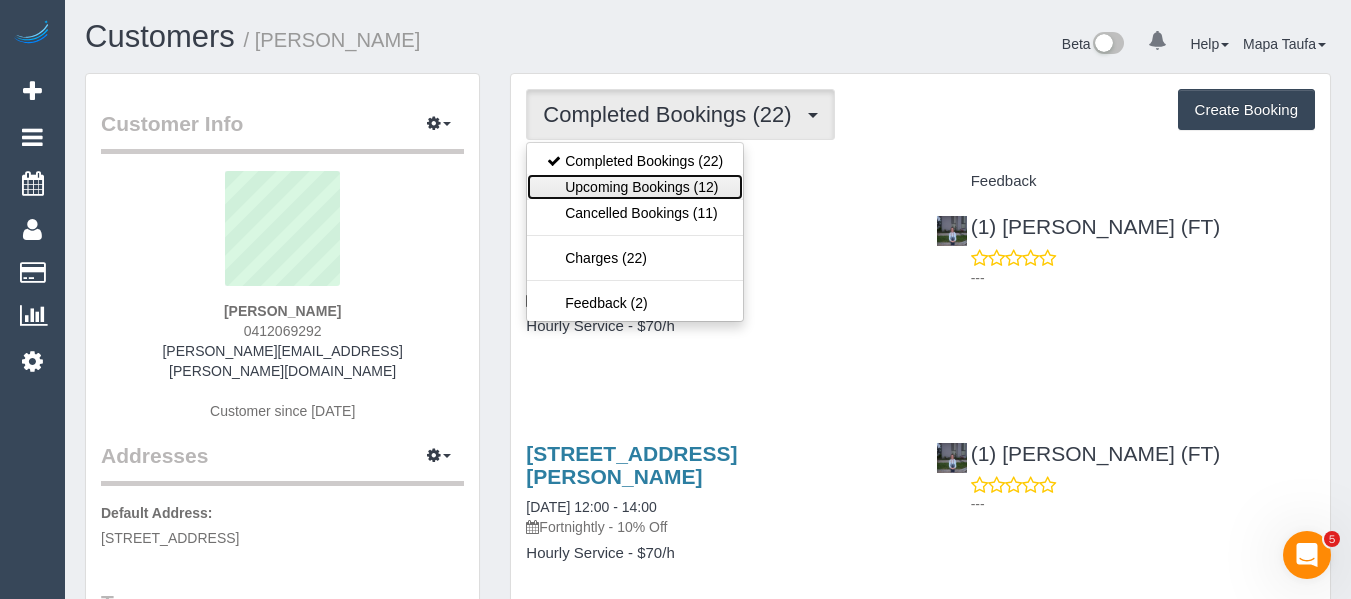 click on "Upcoming Bookings (12)" at bounding box center [635, 187] 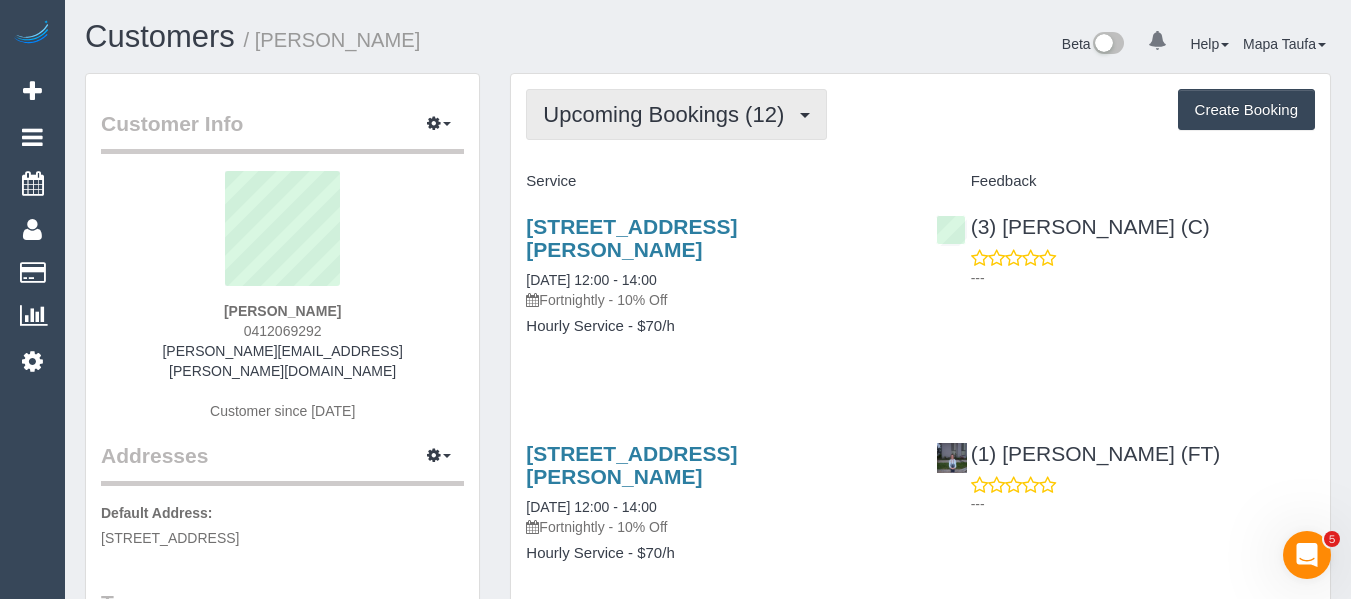 click on "Upcoming Bookings (12)" at bounding box center [668, 114] 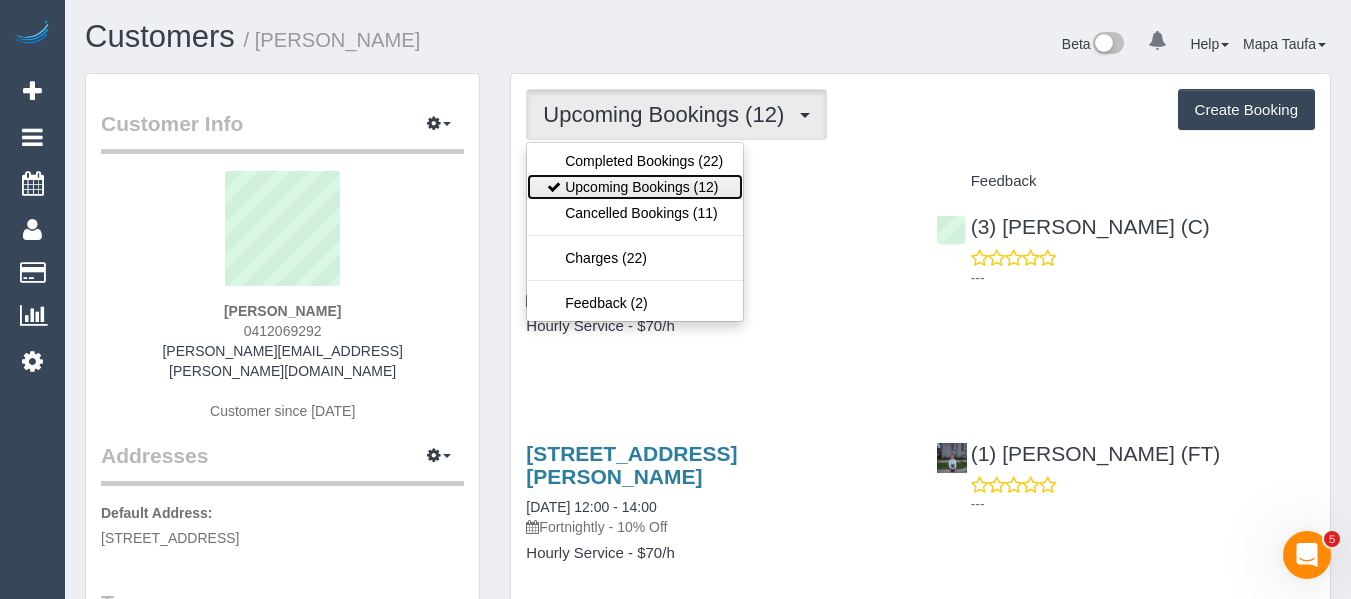 click on "Upcoming Bookings (12)" at bounding box center [635, 187] 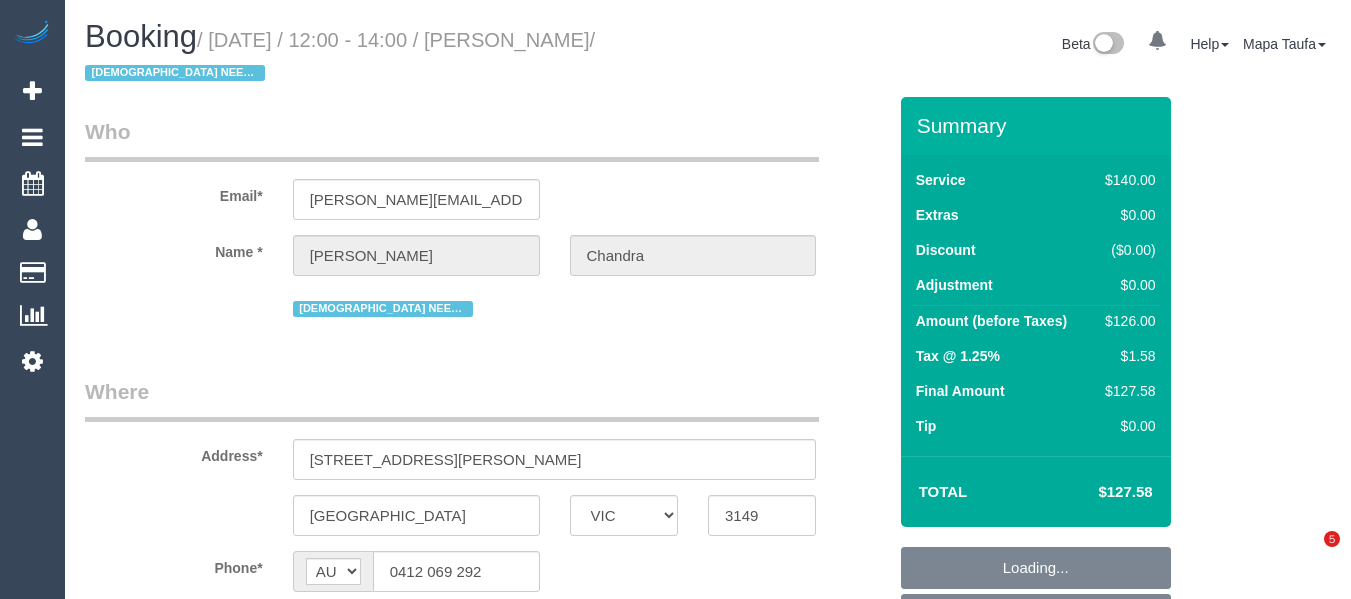 select on "VIC" 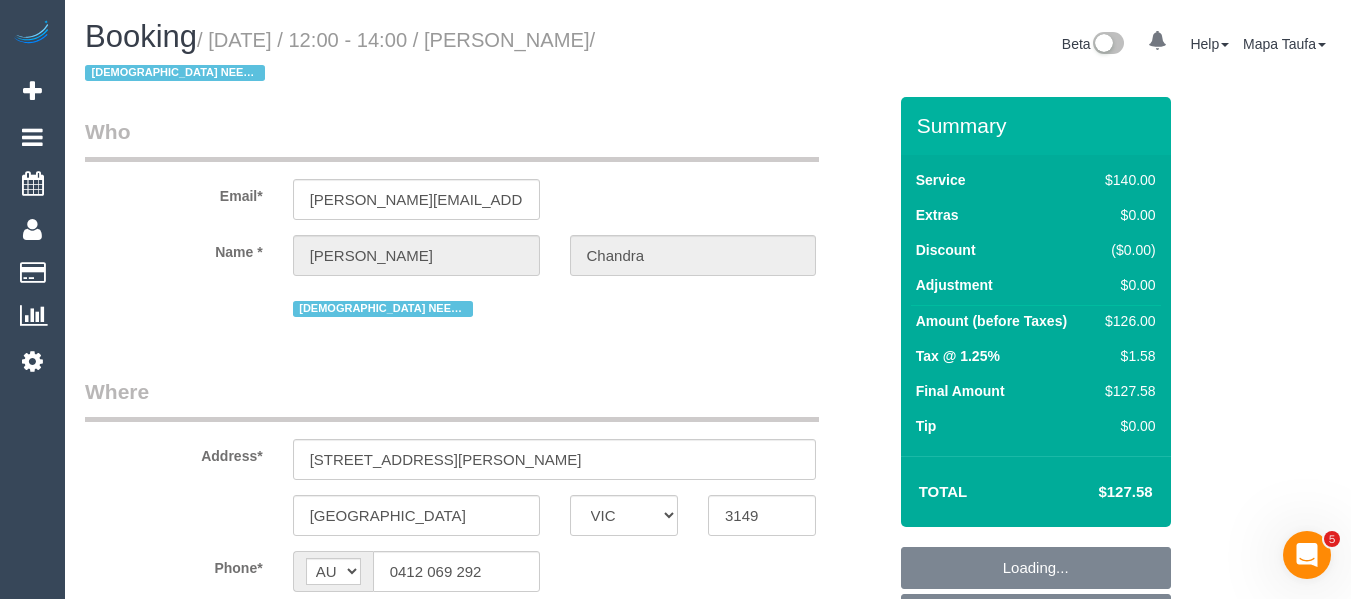 scroll, scrollTop: 0, scrollLeft: 0, axis: both 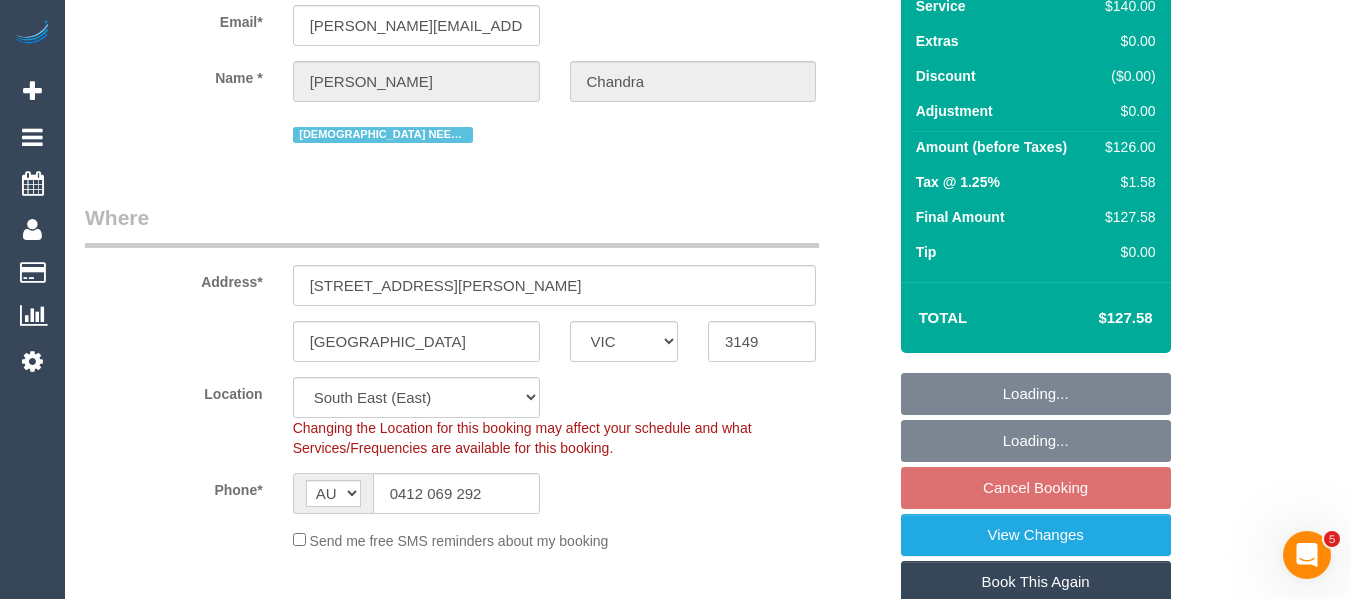 select on "object:583" 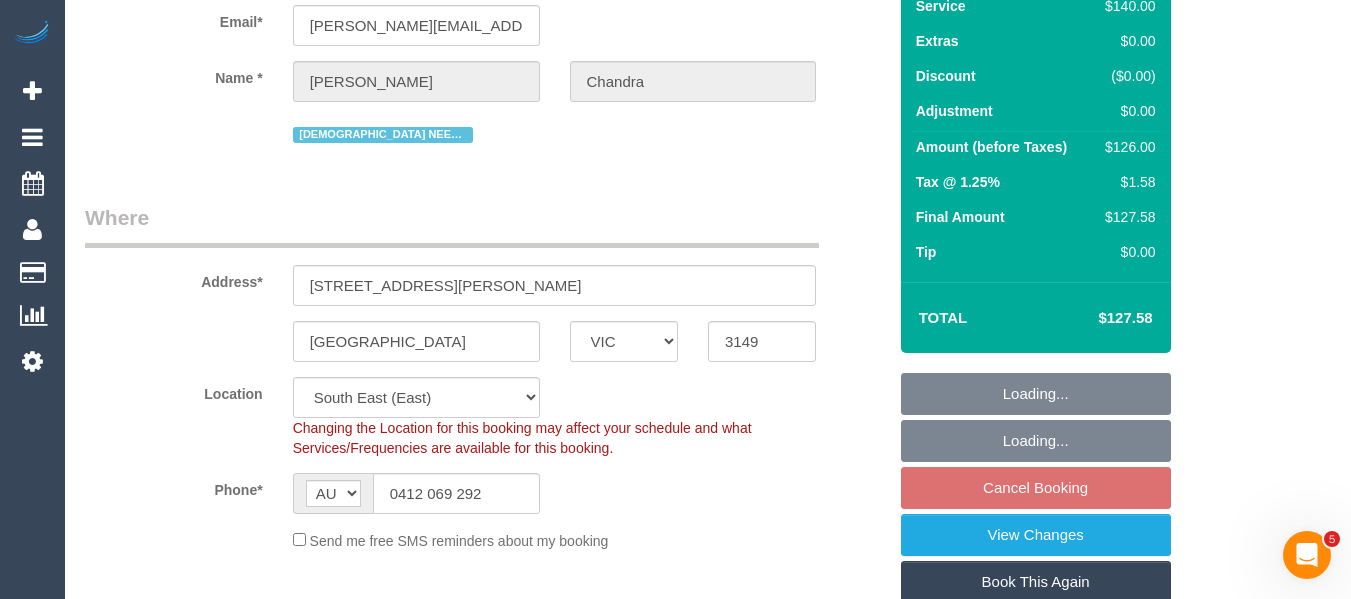 scroll, scrollTop: 400, scrollLeft: 0, axis: vertical 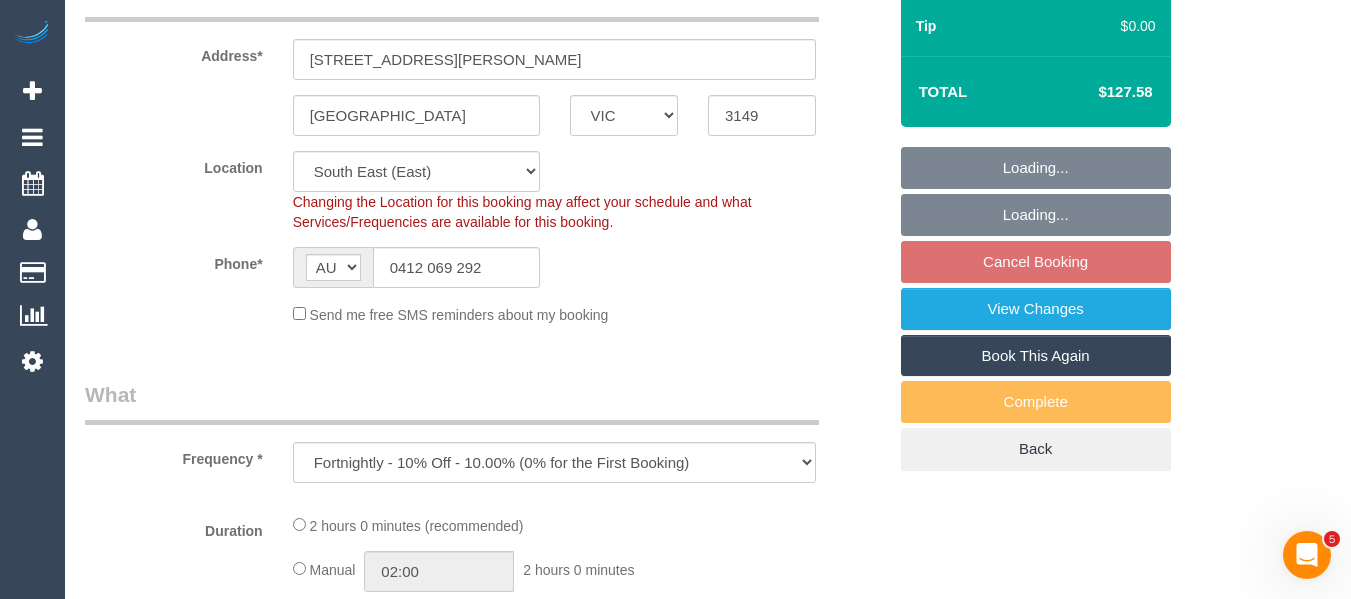 select on "number:27" 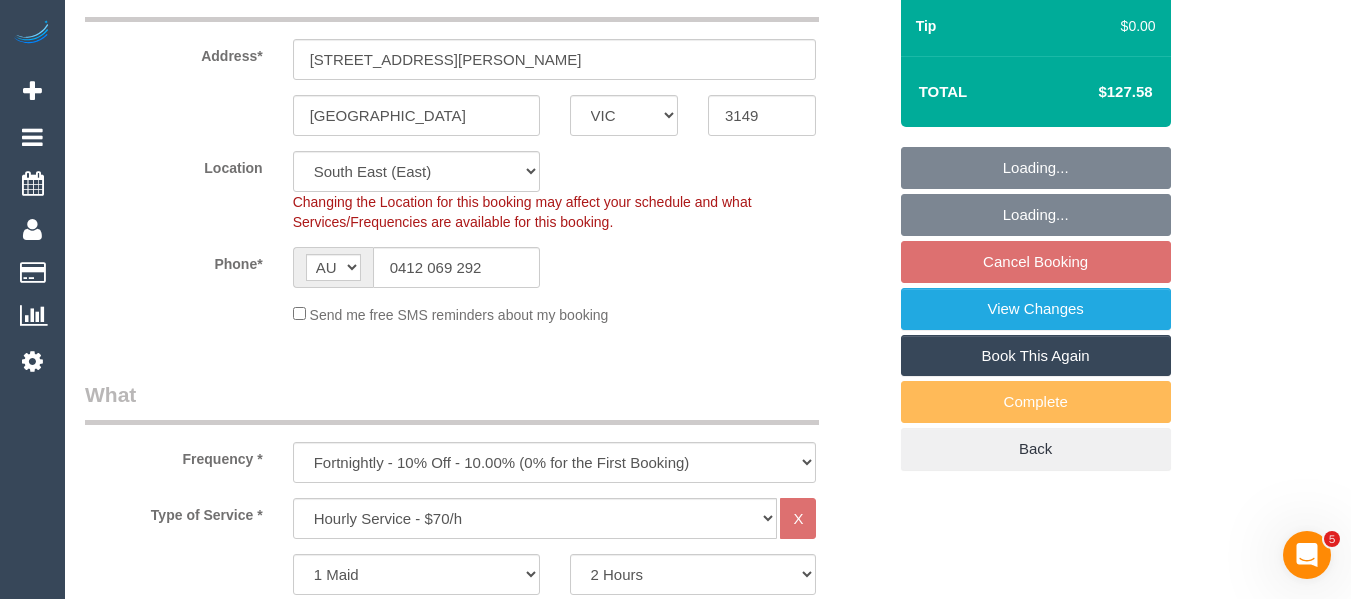 select on "spot1" 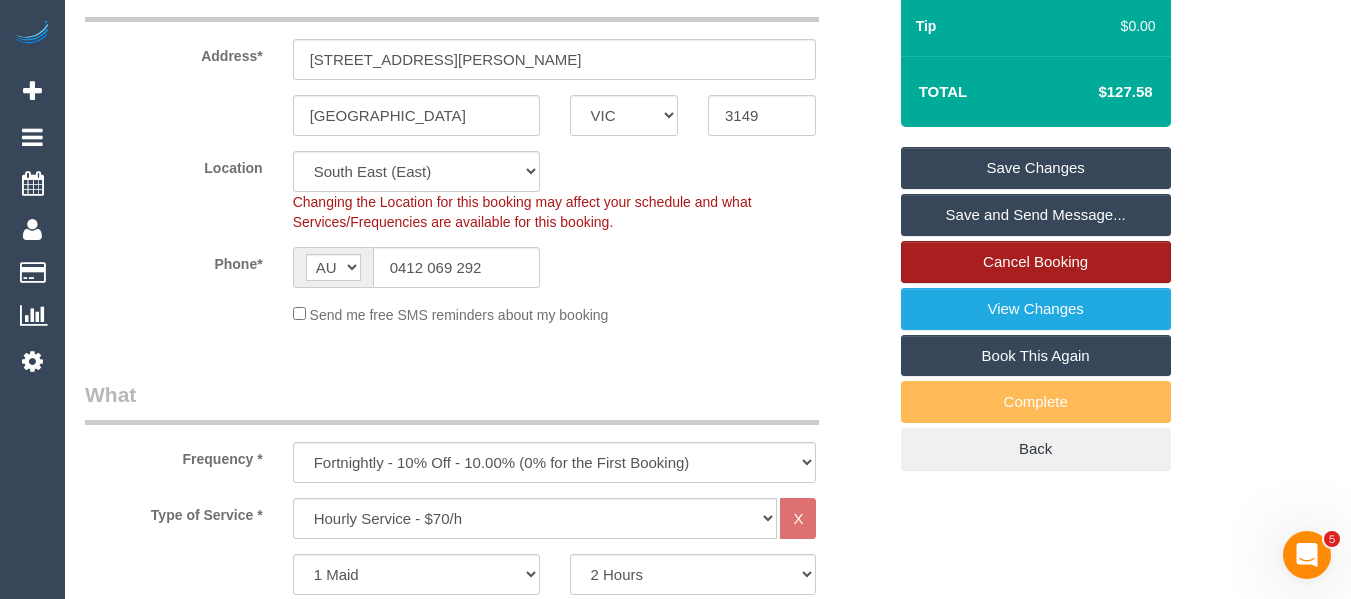 click on "Cancel Booking" at bounding box center (1036, 262) 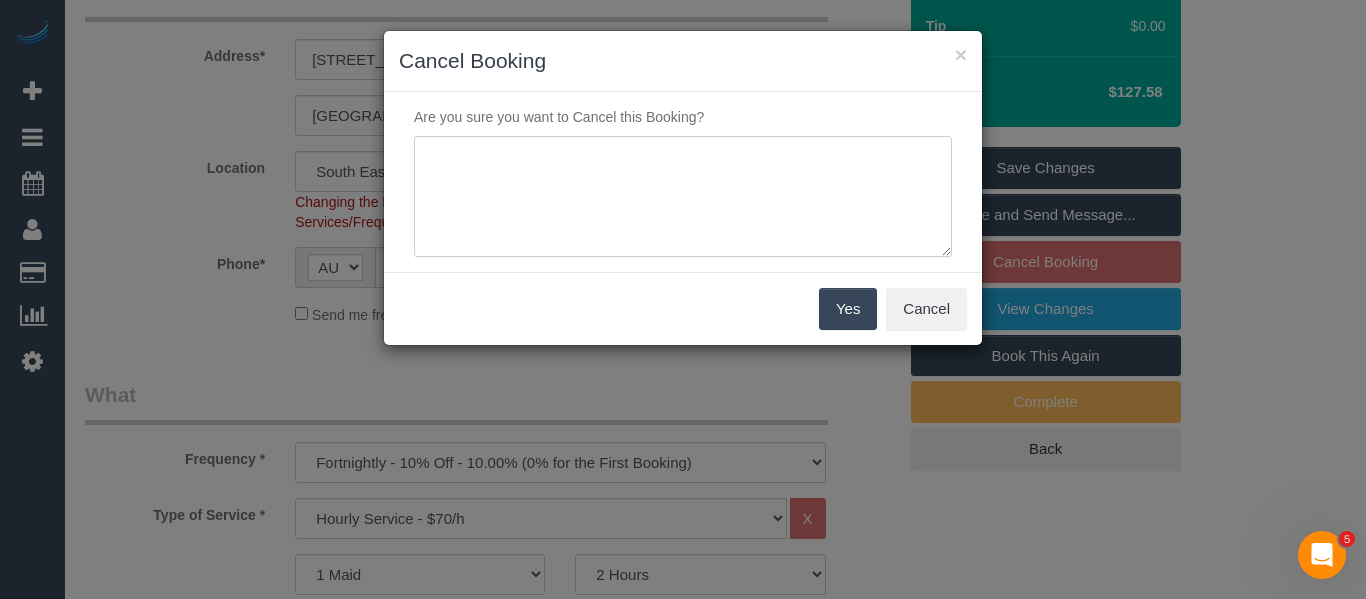 click at bounding box center [683, 197] 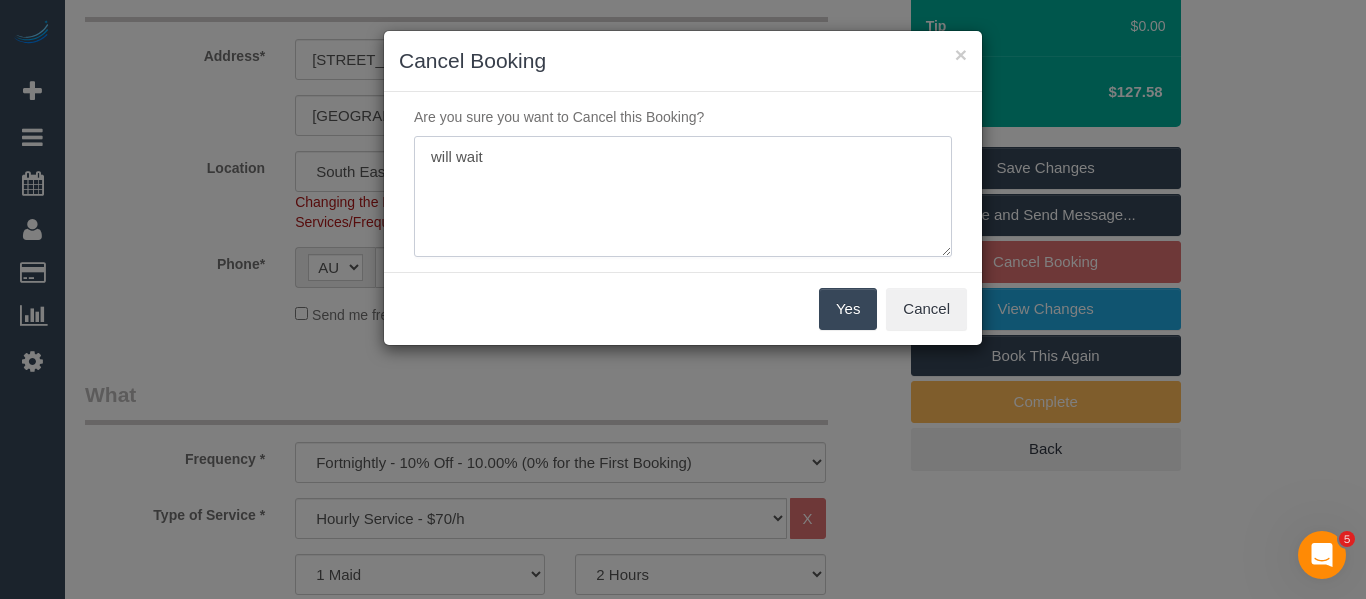 click at bounding box center (683, 197) 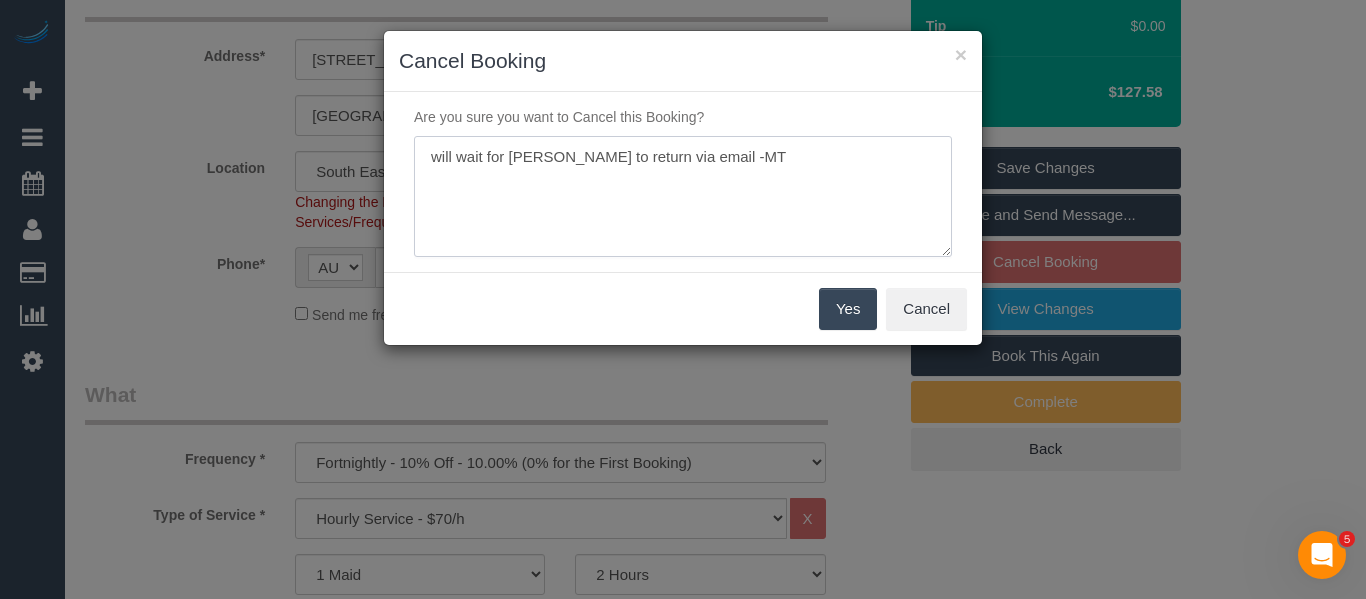 type on "will wait for Helen to return via email -MT" 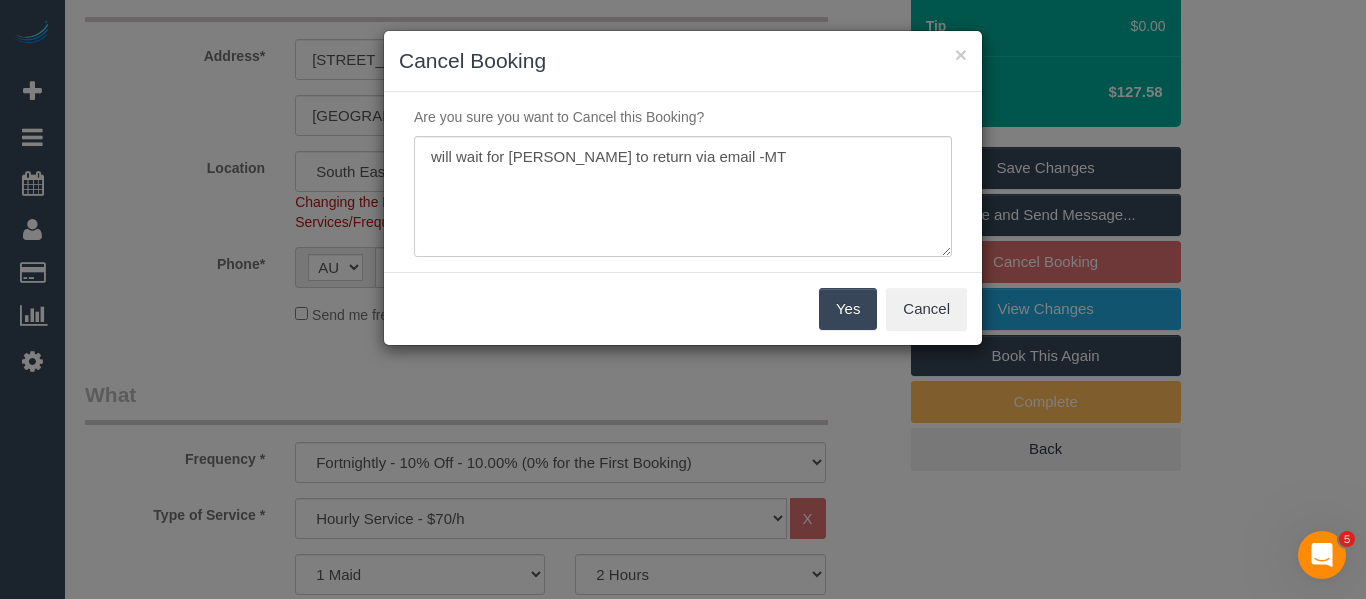 click on "Yes" at bounding box center (848, 309) 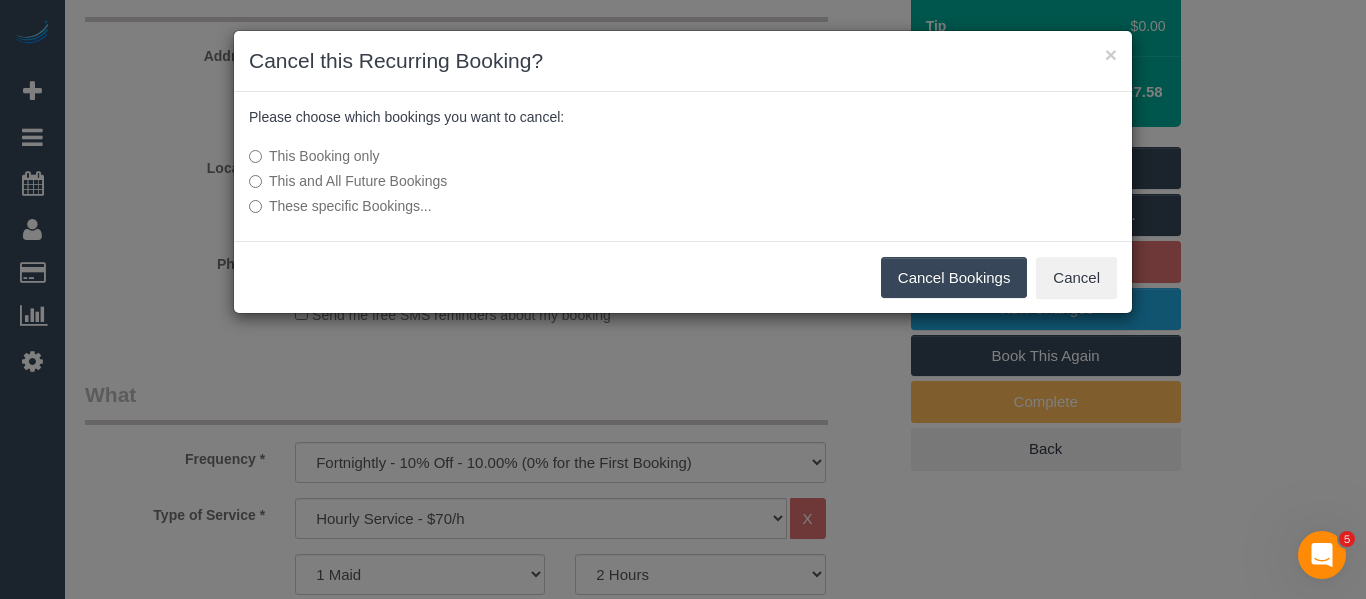click on "Cancel Bookings" at bounding box center [954, 278] 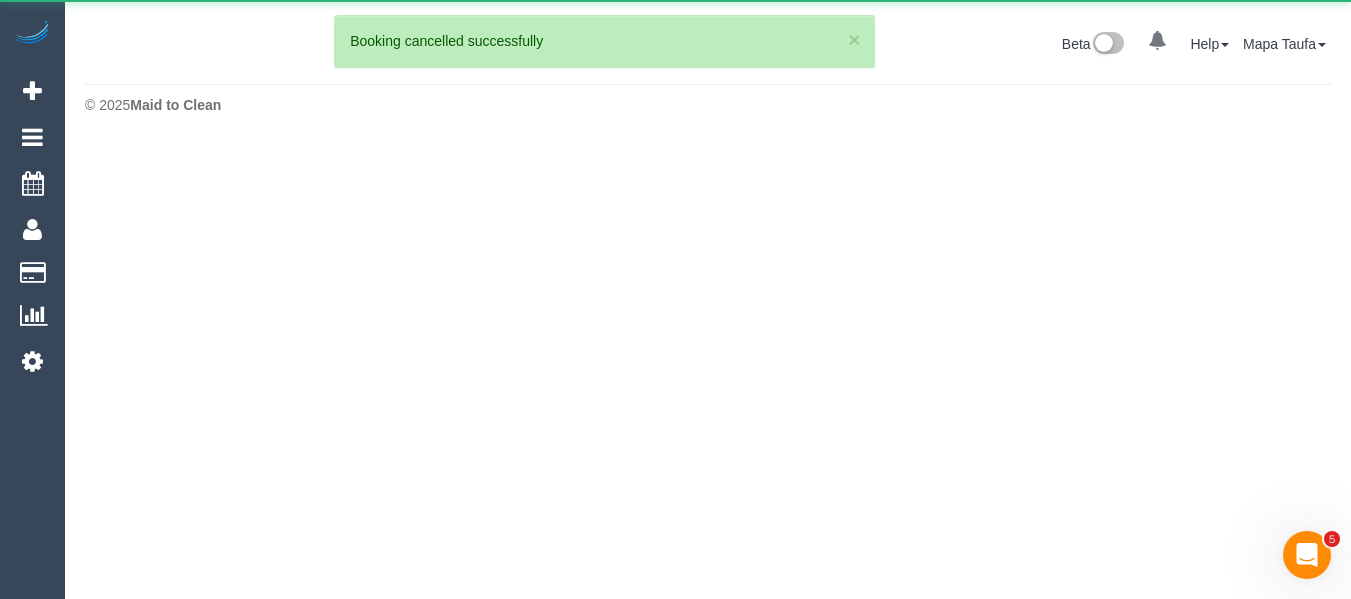 scroll, scrollTop: 0, scrollLeft: 0, axis: both 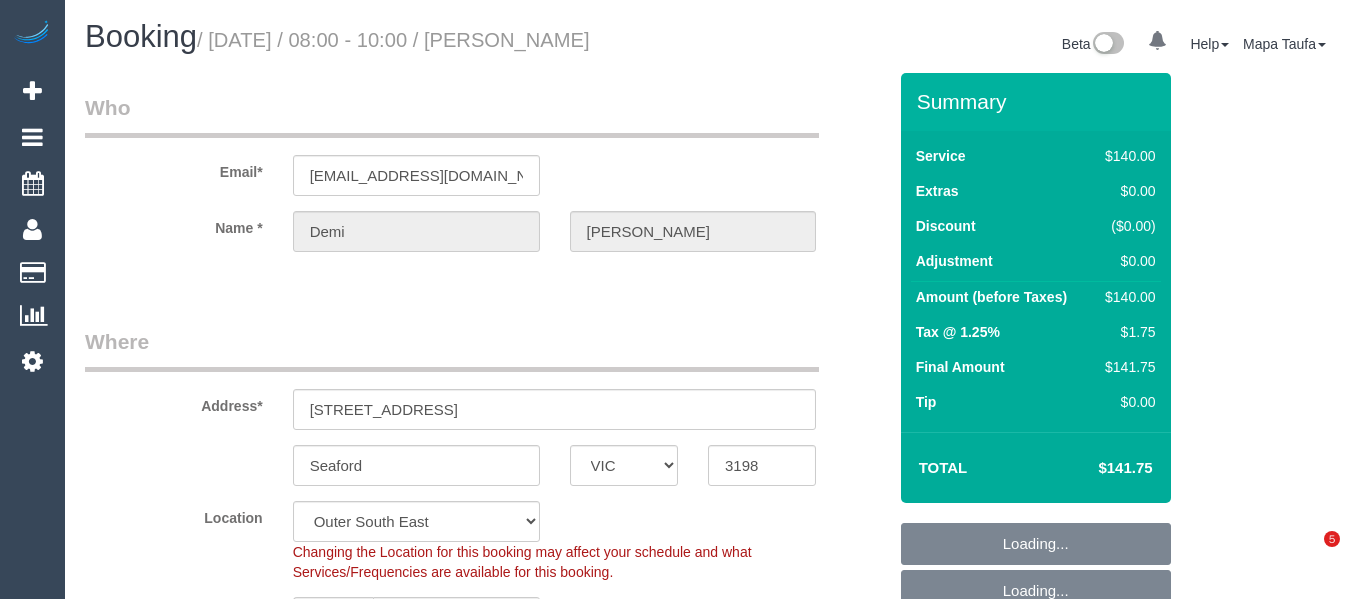 select on "VIC" 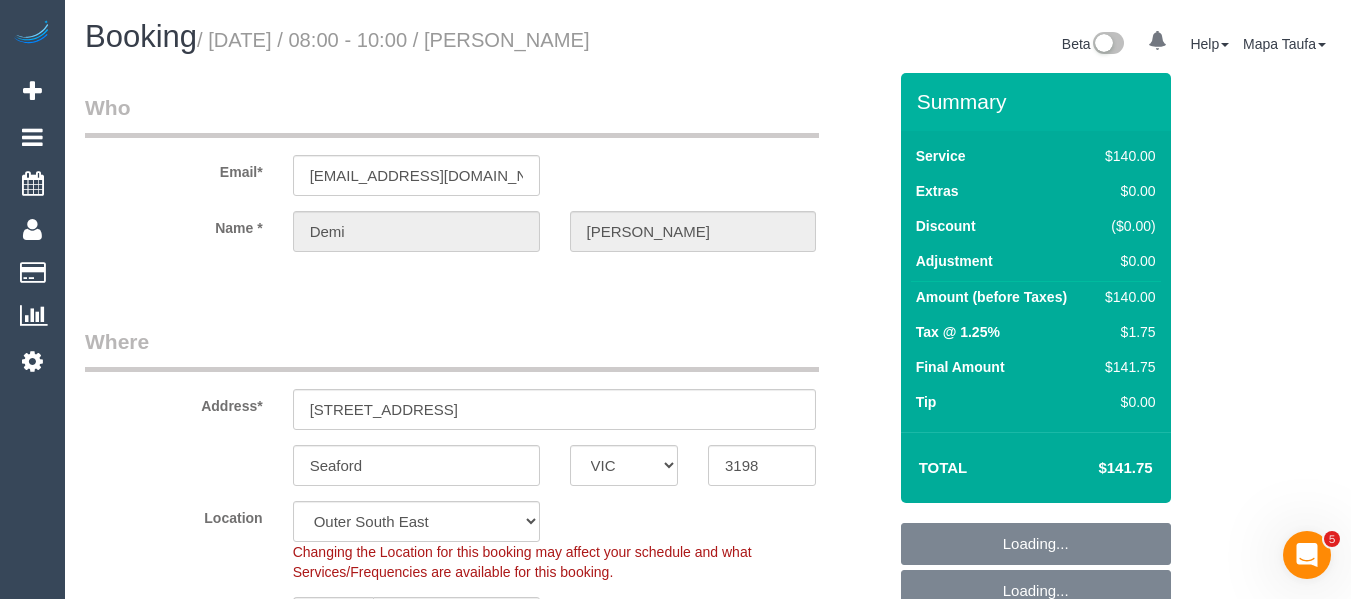 scroll, scrollTop: 0, scrollLeft: 0, axis: both 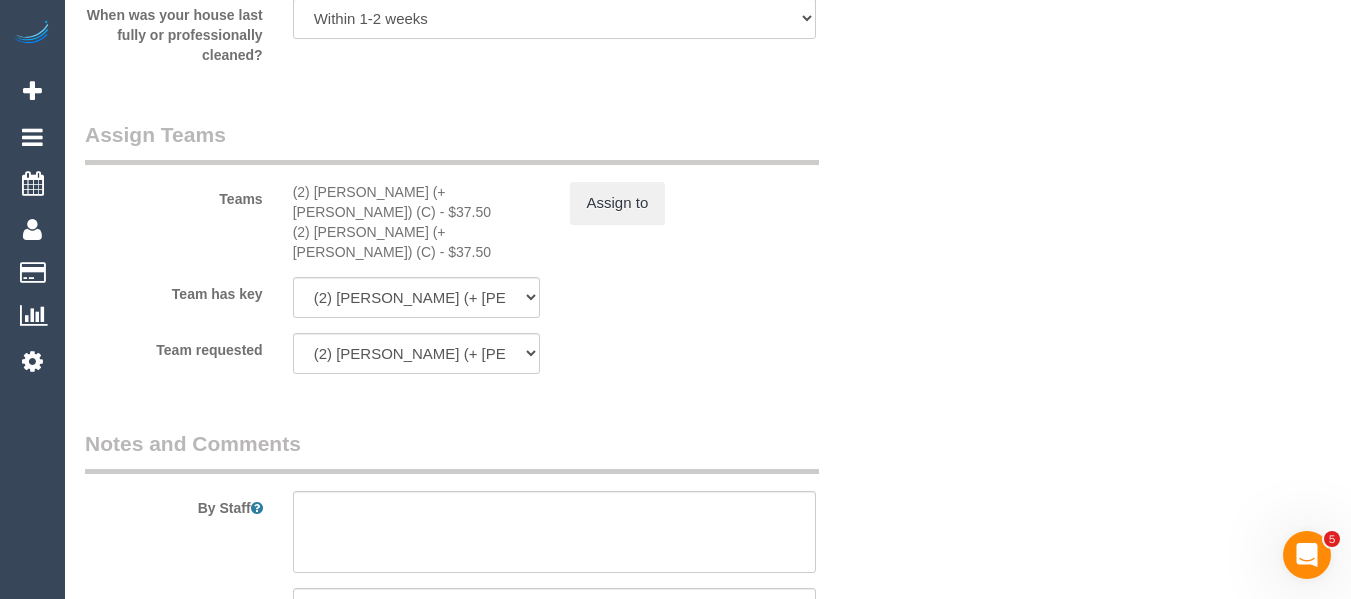 click on "Team requested
(2) Chalini (+ Mayon) (C)
(2) Mayon (+ Chalini) (C)
(0) Office
(1) [PERSON_NAME] (FT)
(1) [PERSON_NAME] (FT)
(2) [PERSON_NAME] (C)
(2) Adjidemir + Sumer (C)
(2) [PERSON_NAME] (C)
(2) [PERSON_NAME] (+ [PERSON_NAME]) (C)
(2) [PERSON_NAME] (C)
(2) Chathuli (+ [PERSON_NAME]) (C)
(2) Chemitha Wijesinghe (CG)
(2) [PERSON_NAME] (C)
(2) [PERSON_NAME] (C)
(2) [PERSON_NAME] (+ [PERSON_NAME]) (C)
(2) [PERSON_NAME] (C)
(2) [PERSON_NAME] (C)
(2) Savindu (+ Chathuli) (C)
(2) [PERSON_NAME] Opanayake (C)
(2) Zac Taurian (C)
(3) [PERSON_NAME] (C)
(3) [PERSON_NAME] (C)
(3) [PERSON_NAME] (CG)
(3) [PERSON_NAME] + [PERSON_NAME] (CG)" at bounding box center (485, 353) 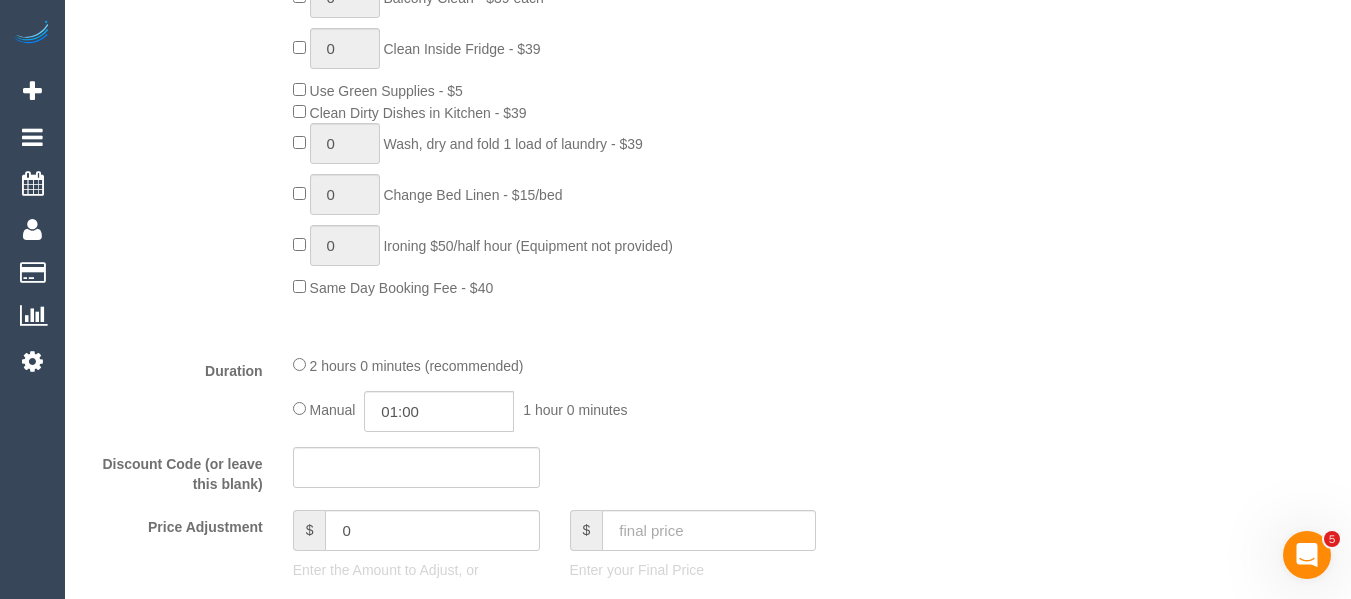 scroll, scrollTop: 55, scrollLeft: 0, axis: vertical 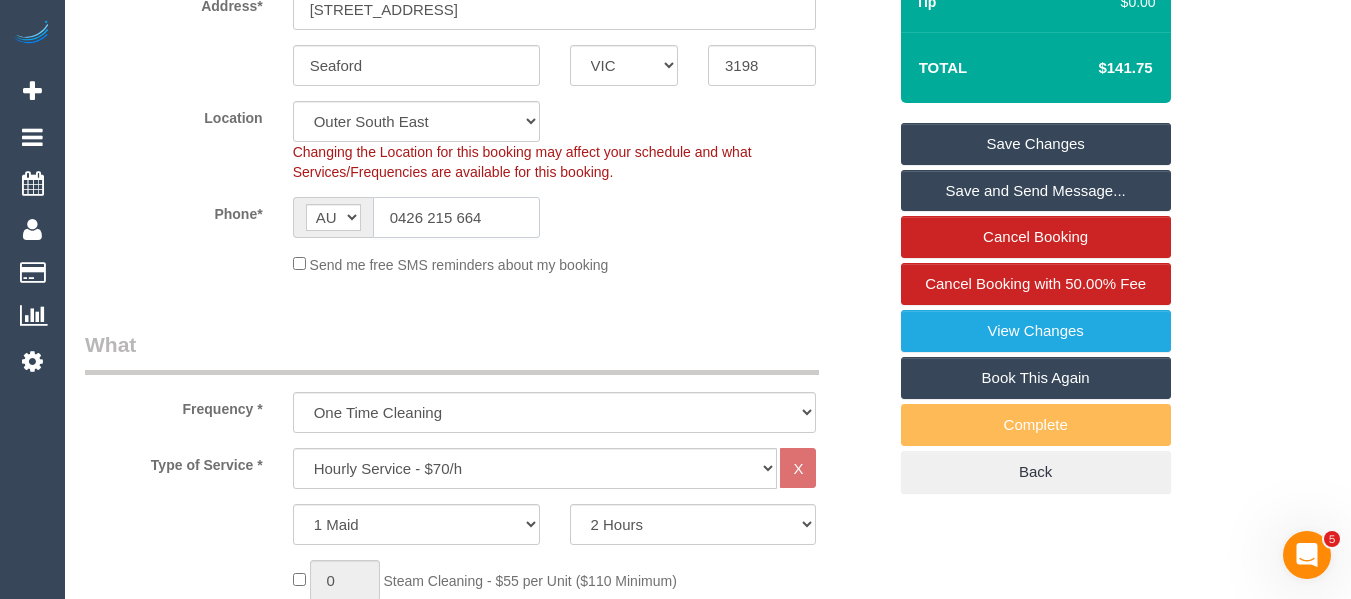 click on "0426 215 664" 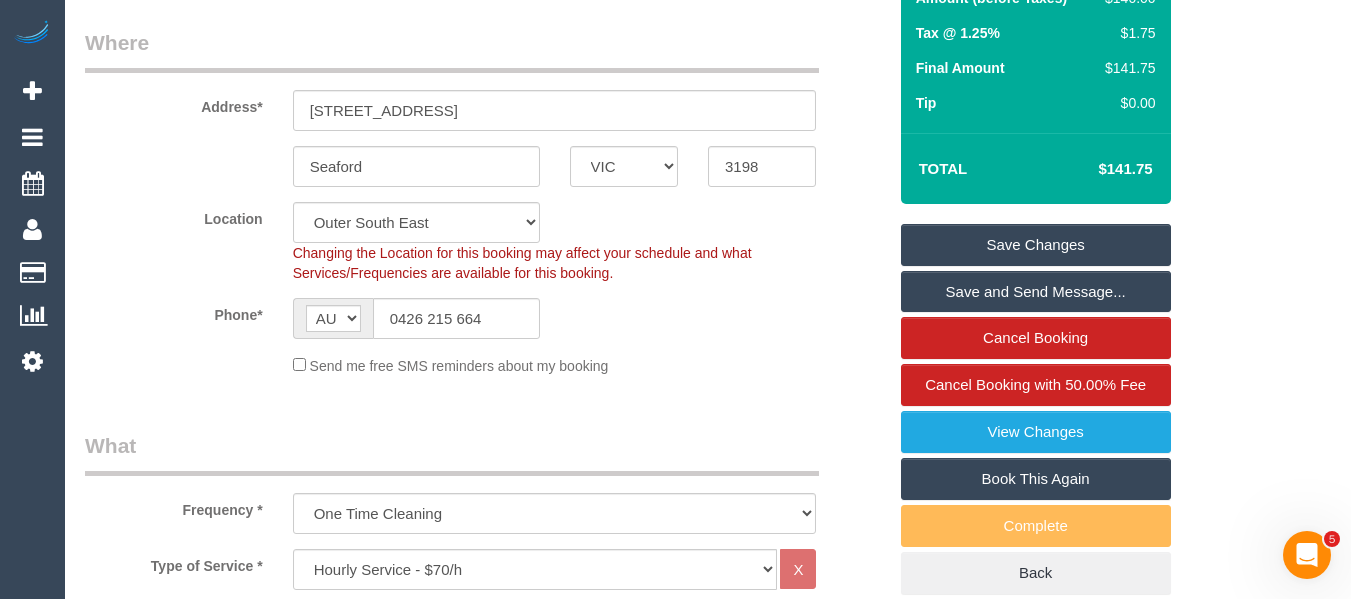 scroll, scrollTop: 300, scrollLeft: 0, axis: vertical 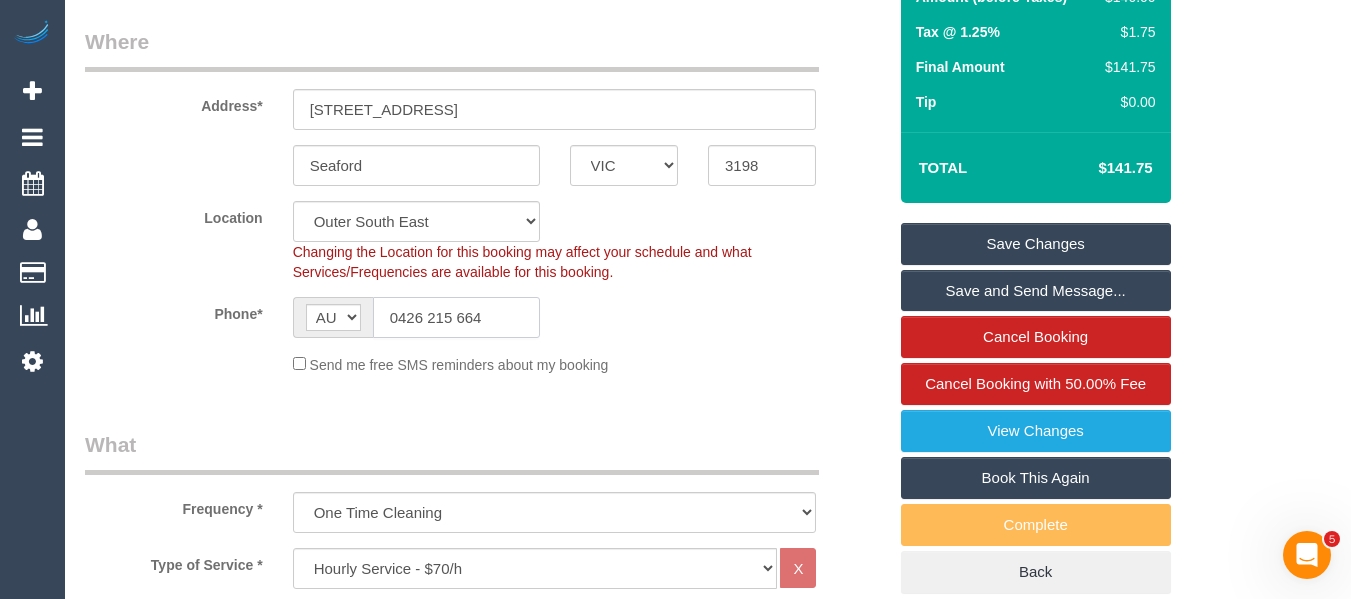 click on "0426 215 664" 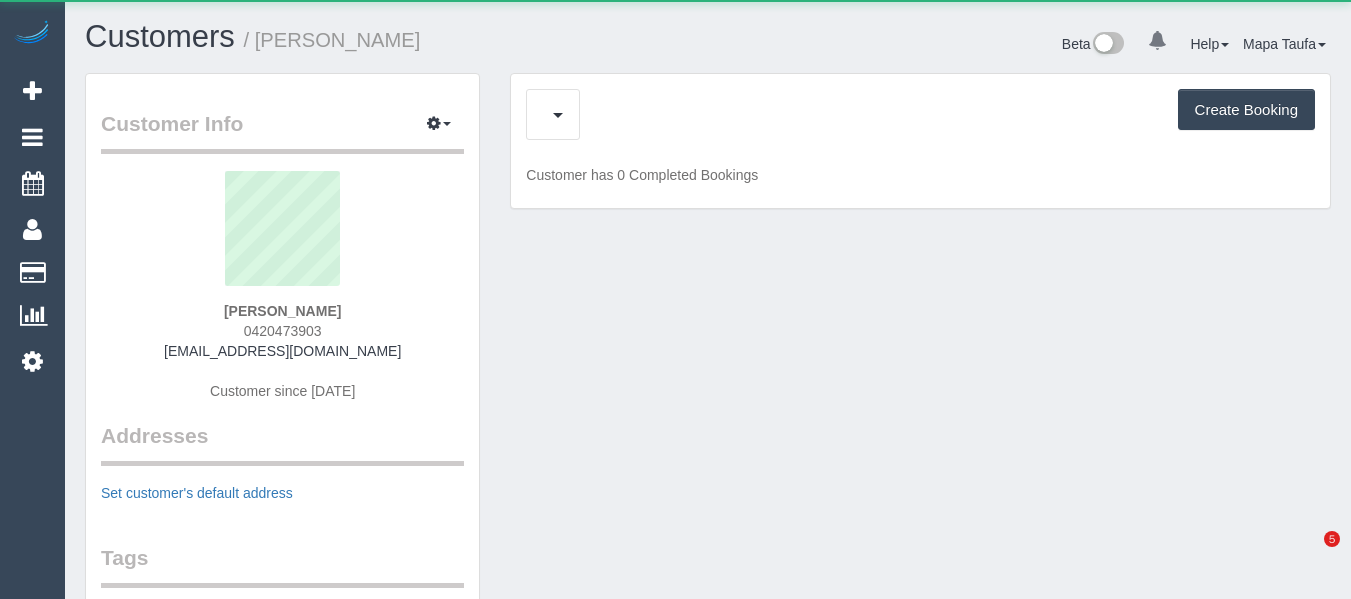 scroll, scrollTop: 0, scrollLeft: 0, axis: both 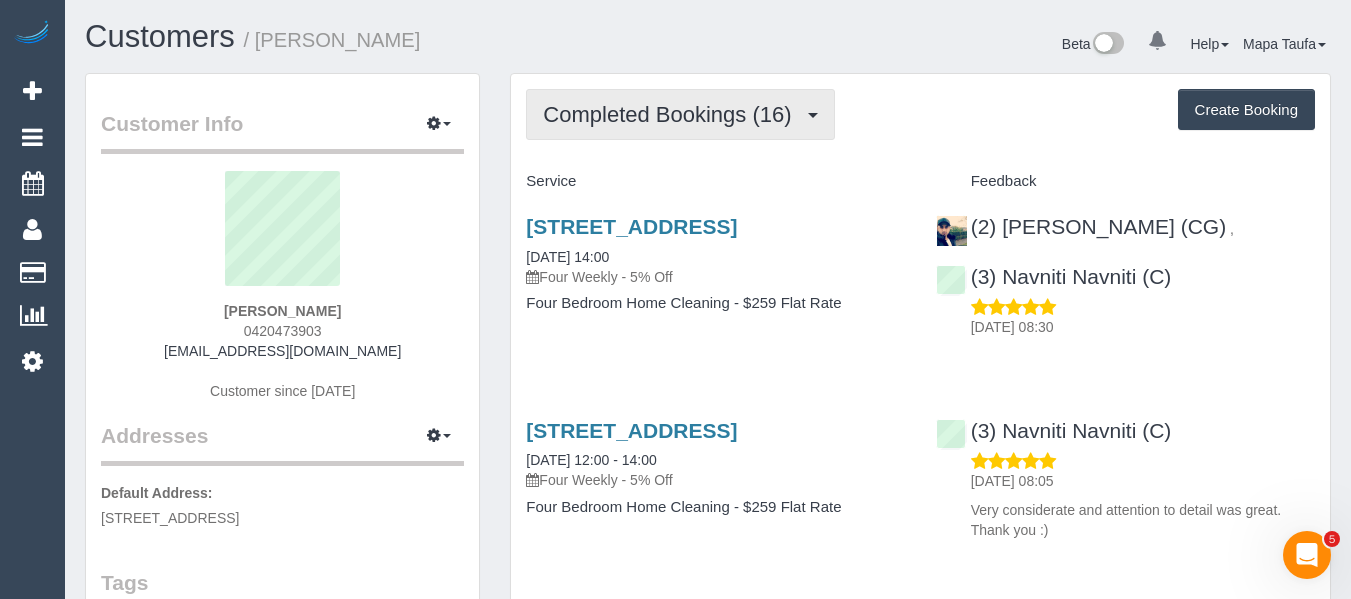 click on "Completed Bookings (16)" at bounding box center (672, 114) 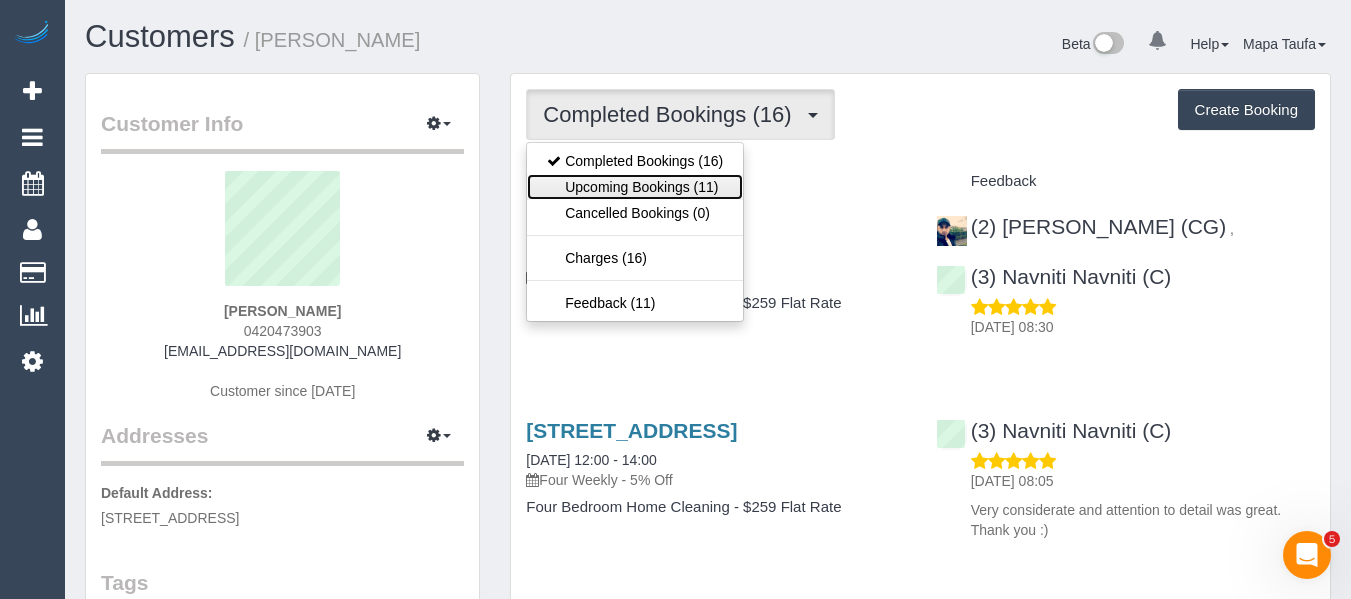 click on "Upcoming Bookings (11)" at bounding box center (635, 187) 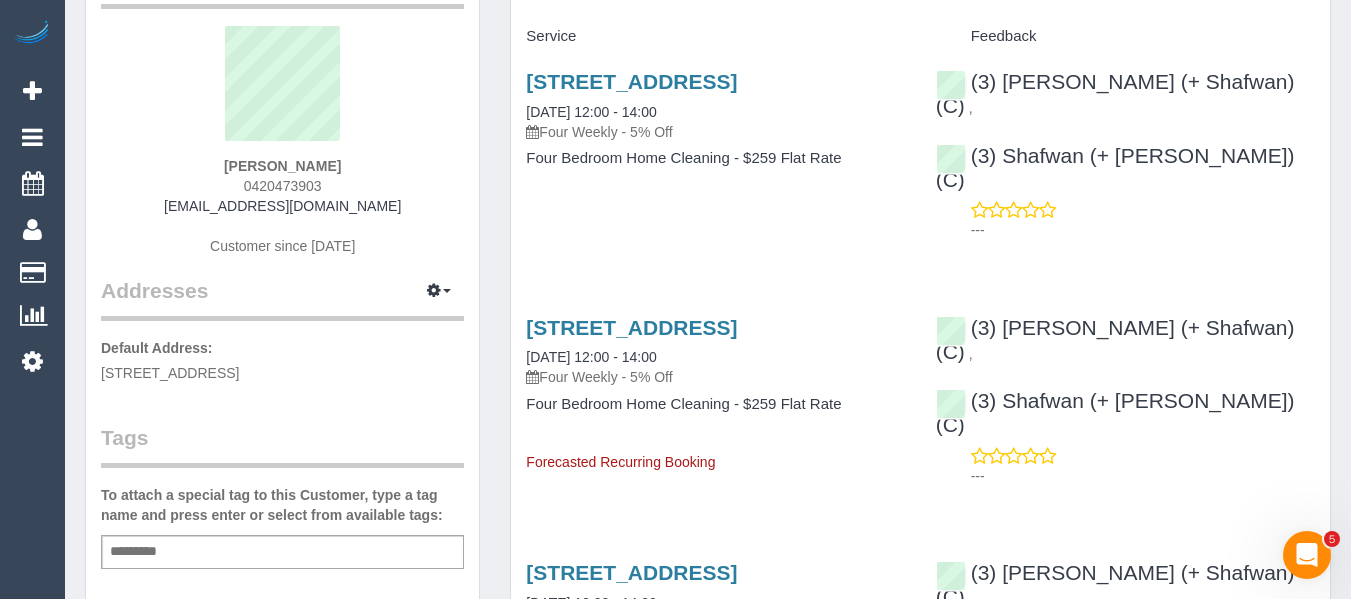 scroll, scrollTop: 0, scrollLeft: 0, axis: both 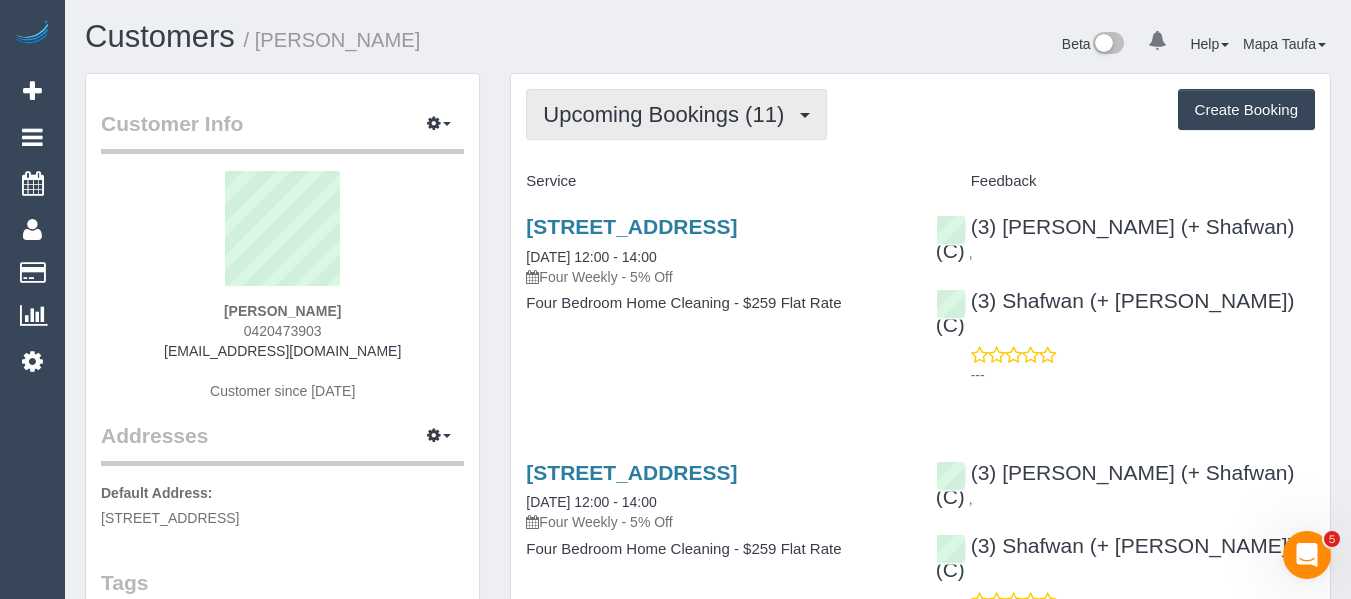 click on "Upcoming Bookings (11)" at bounding box center (668, 114) 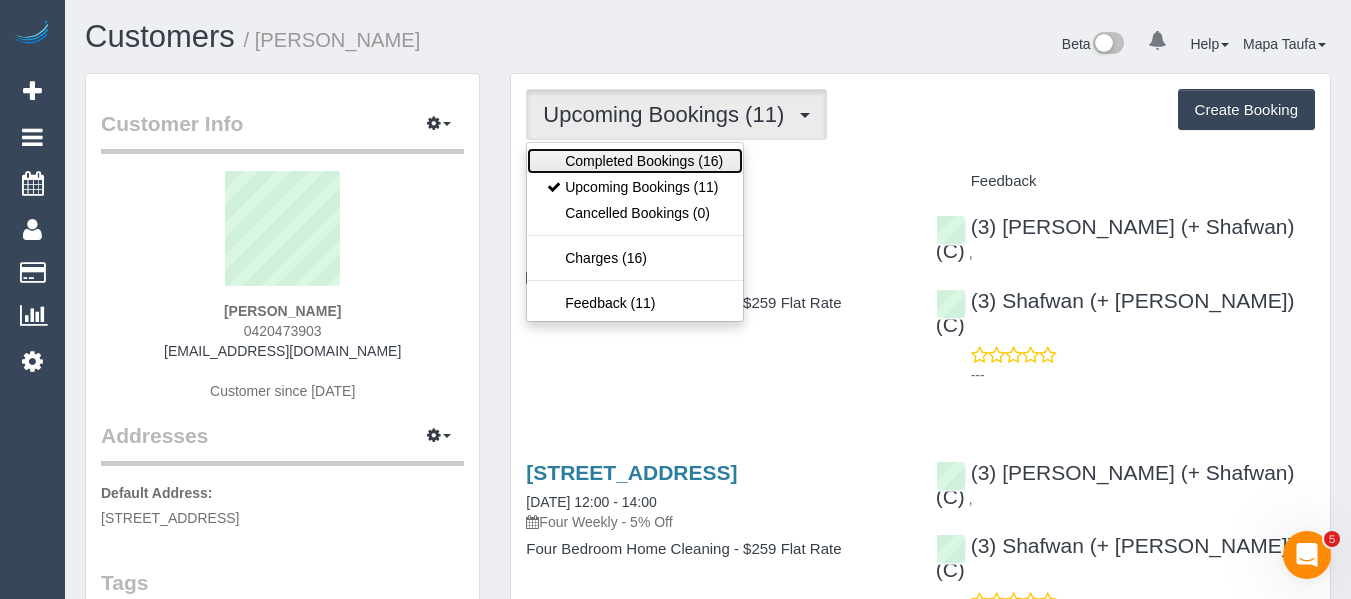 click on "Completed Bookings (16)" at bounding box center [635, 161] 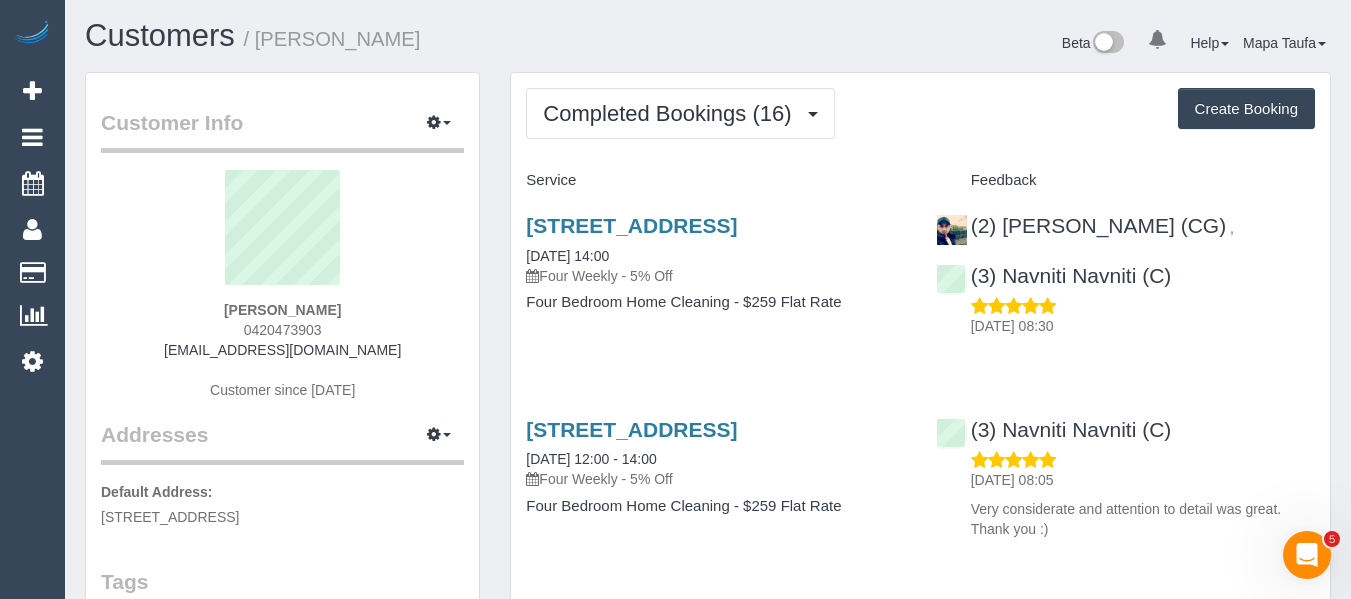 scroll, scrollTop: 0, scrollLeft: 0, axis: both 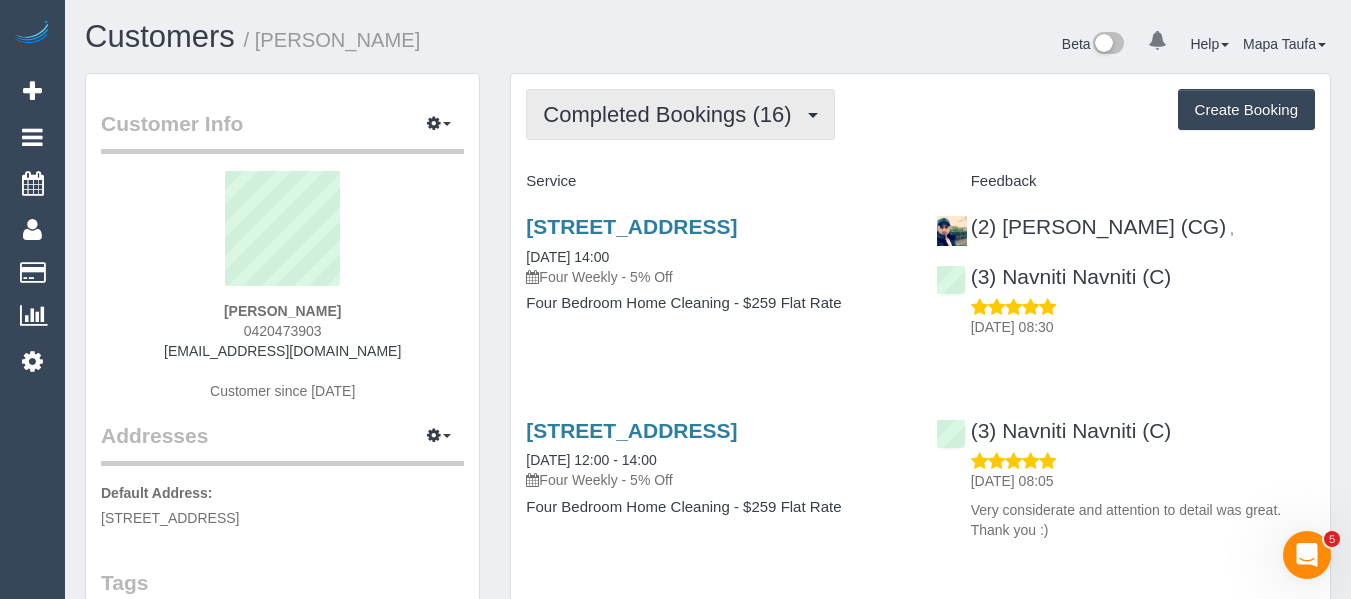 click on "Completed Bookings (16)" at bounding box center [680, 114] 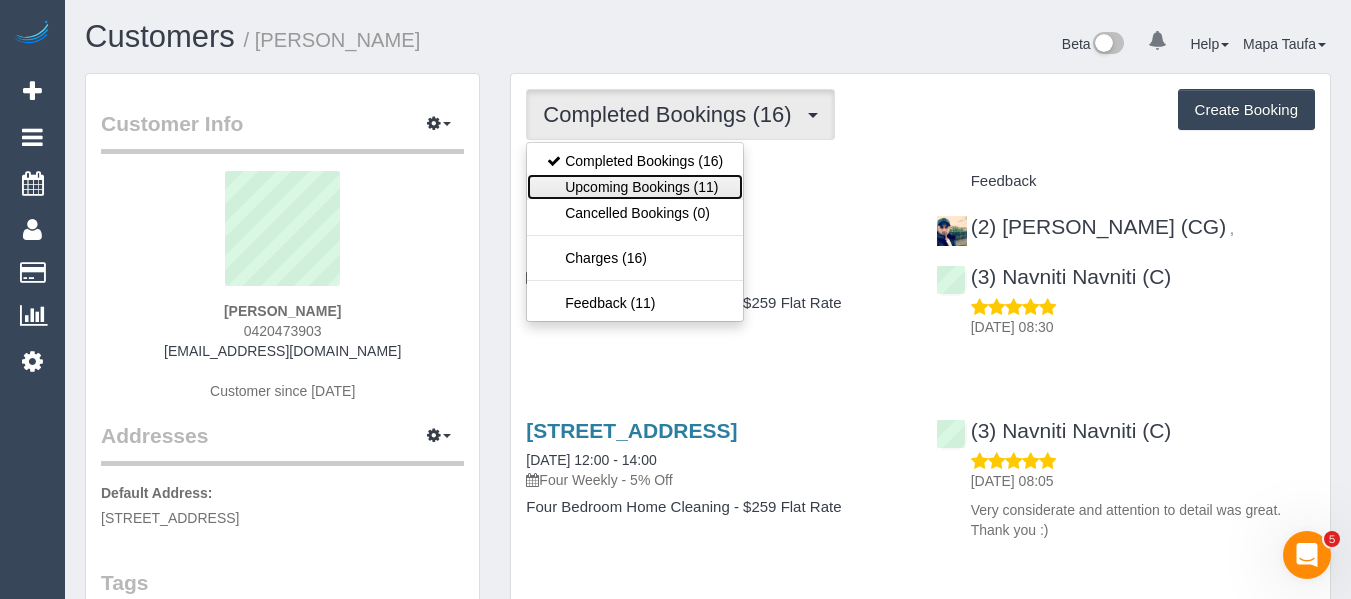 click on "Upcoming Bookings (11)" at bounding box center (635, 187) 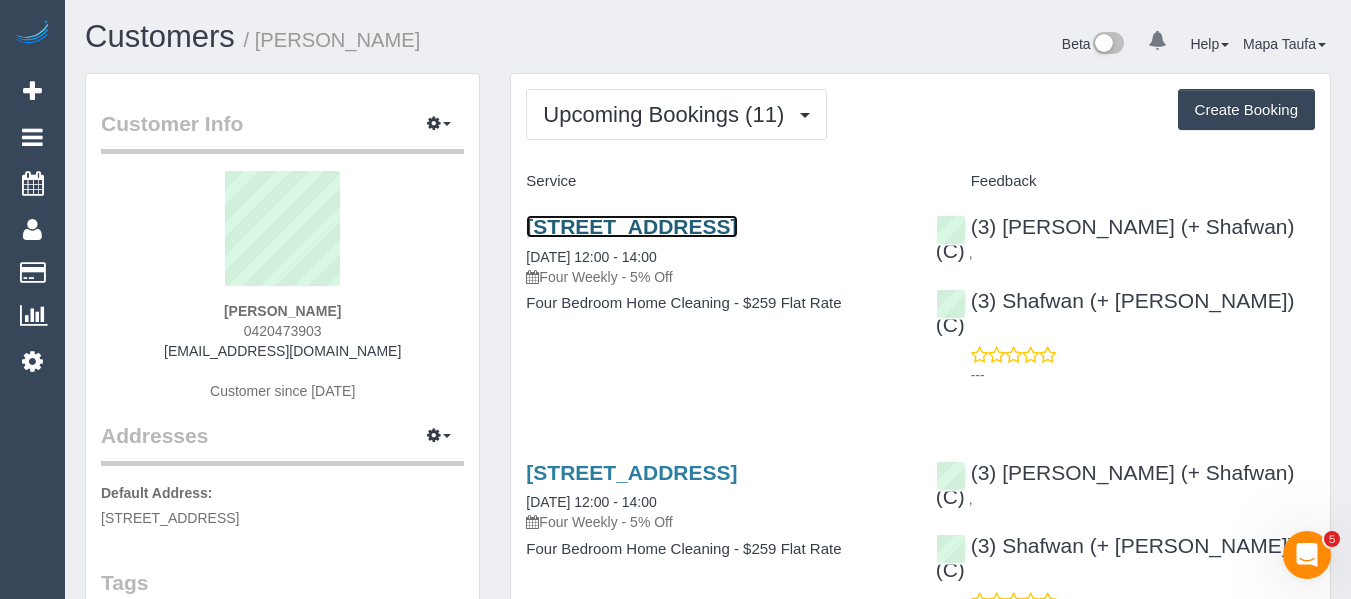 click on "[STREET_ADDRESS]" at bounding box center (631, 226) 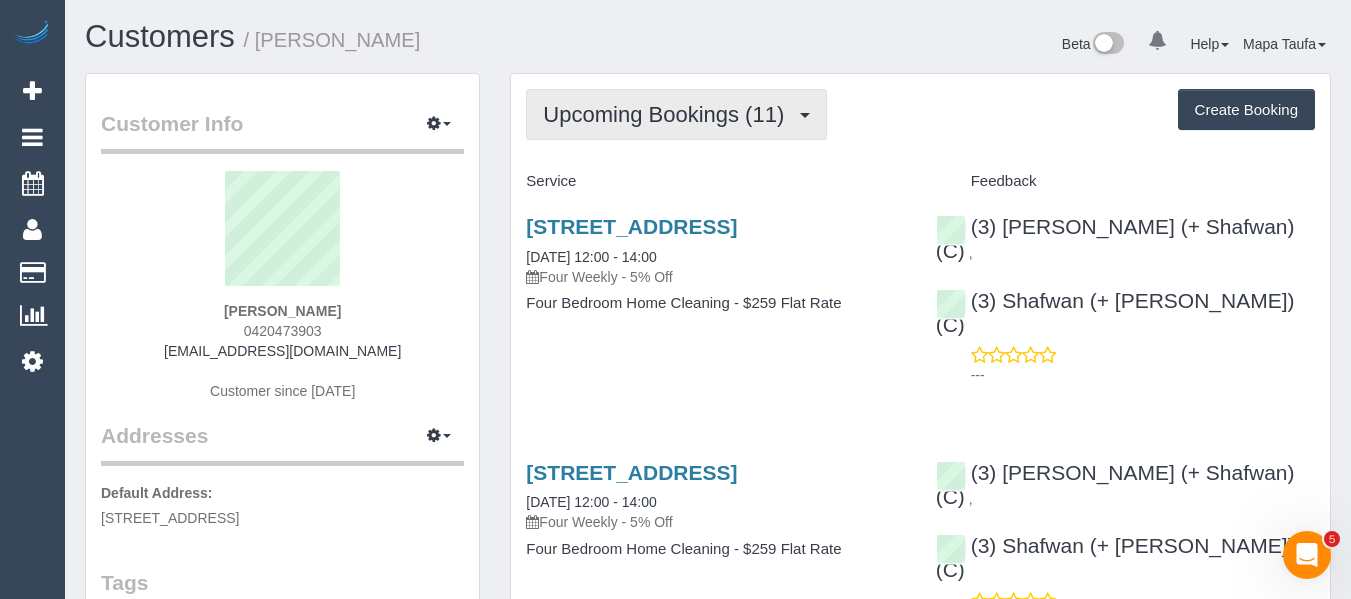 click on "Upcoming Bookings (11)" at bounding box center [668, 114] 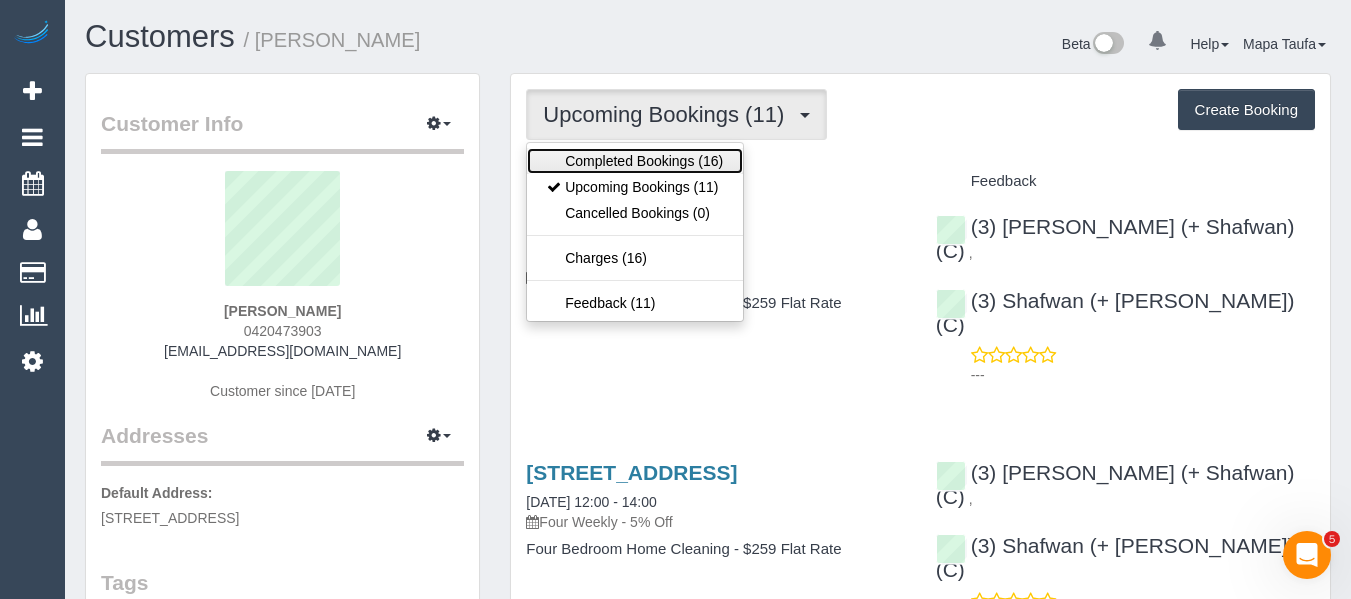 click on "Completed Bookings (16)" at bounding box center (635, 161) 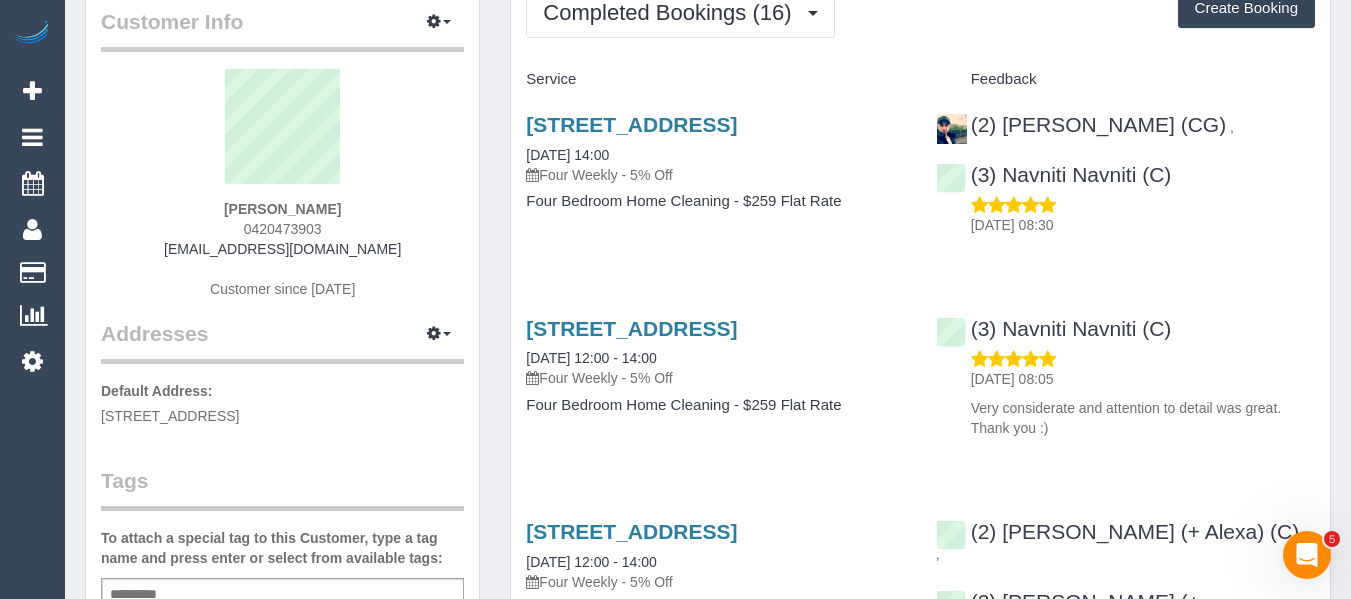 scroll, scrollTop: 0, scrollLeft: 0, axis: both 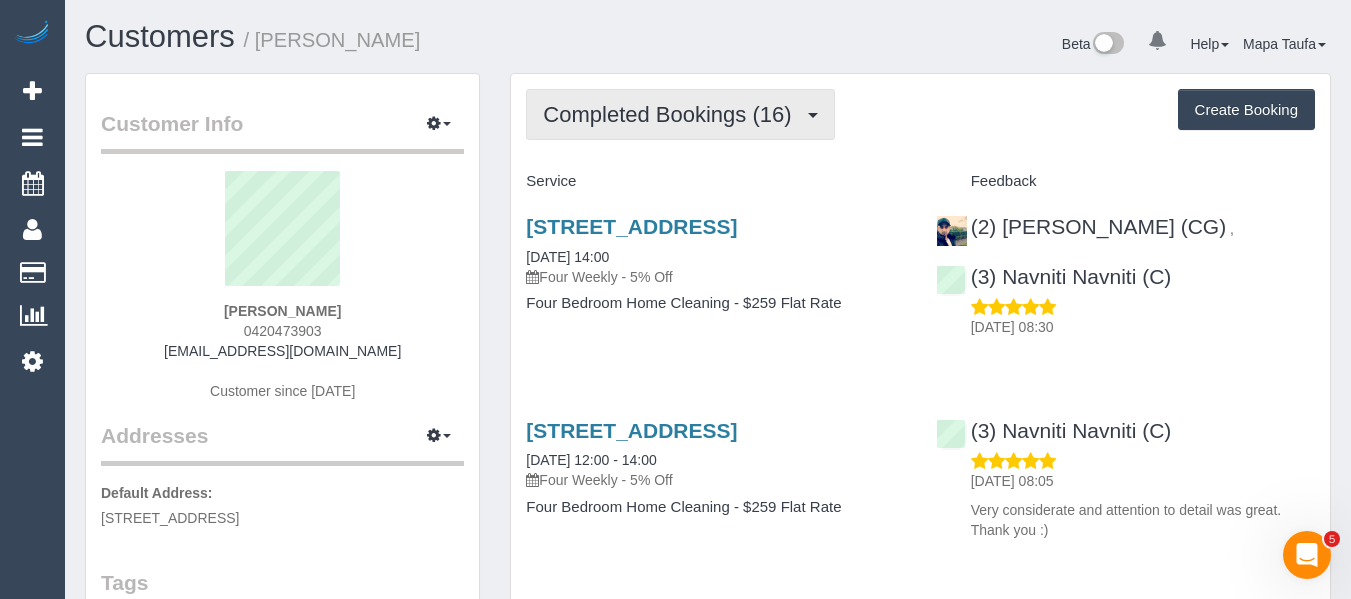 drag, startPoint x: 593, startPoint y: 73, endPoint x: 605, endPoint y: 100, distance: 29.546574 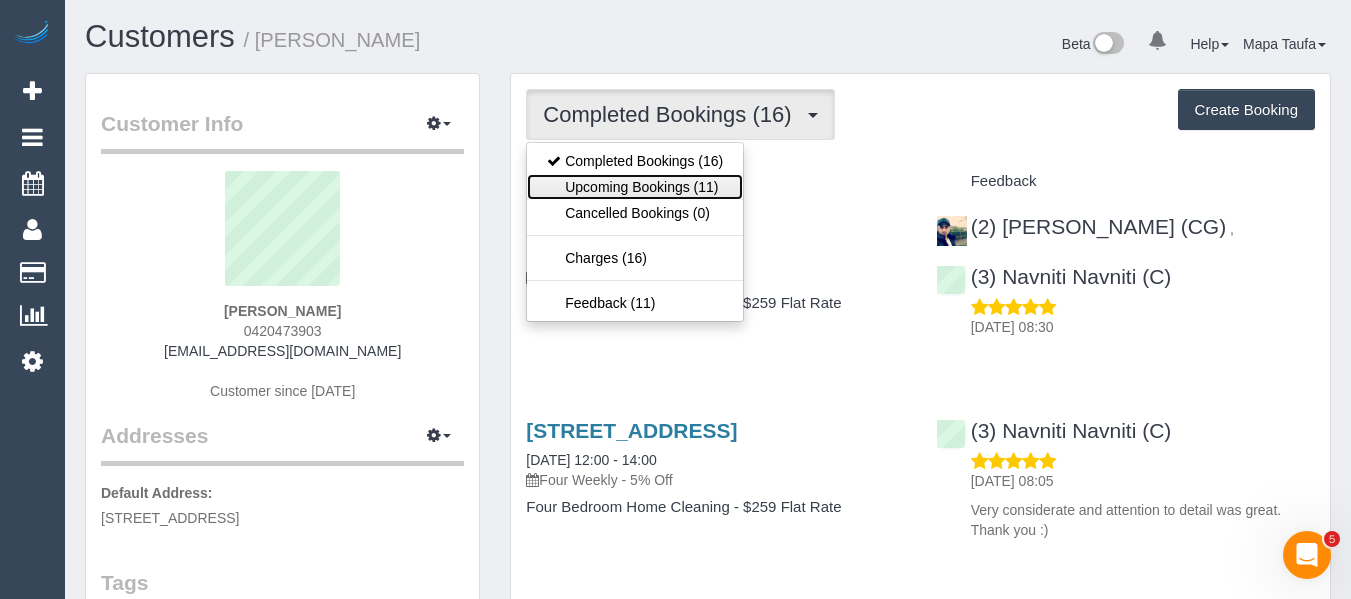 click on "Upcoming Bookings (11)" at bounding box center (635, 187) 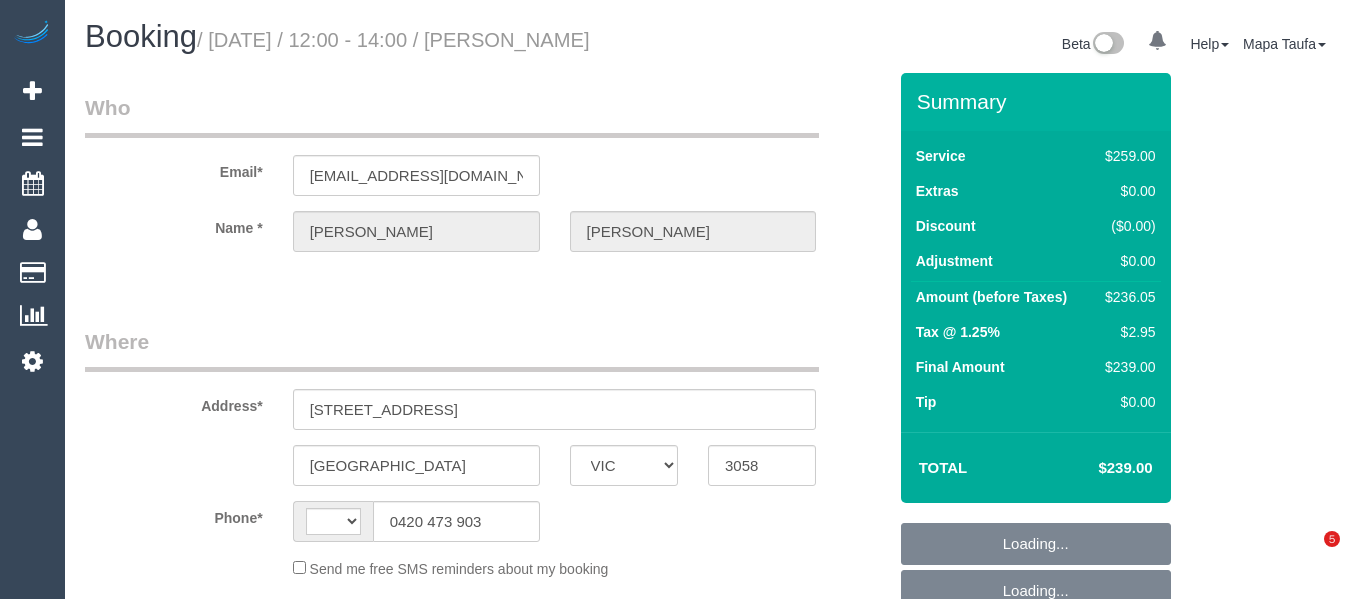select on "VIC" 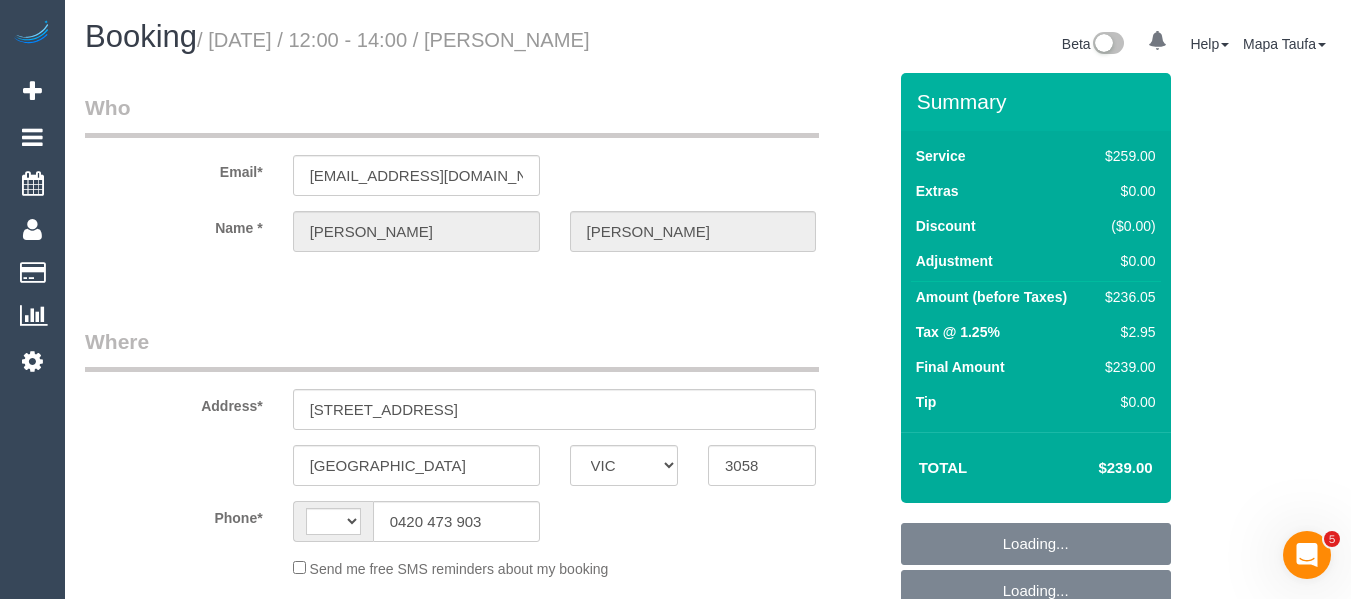scroll, scrollTop: 0, scrollLeft: 0, axis: both 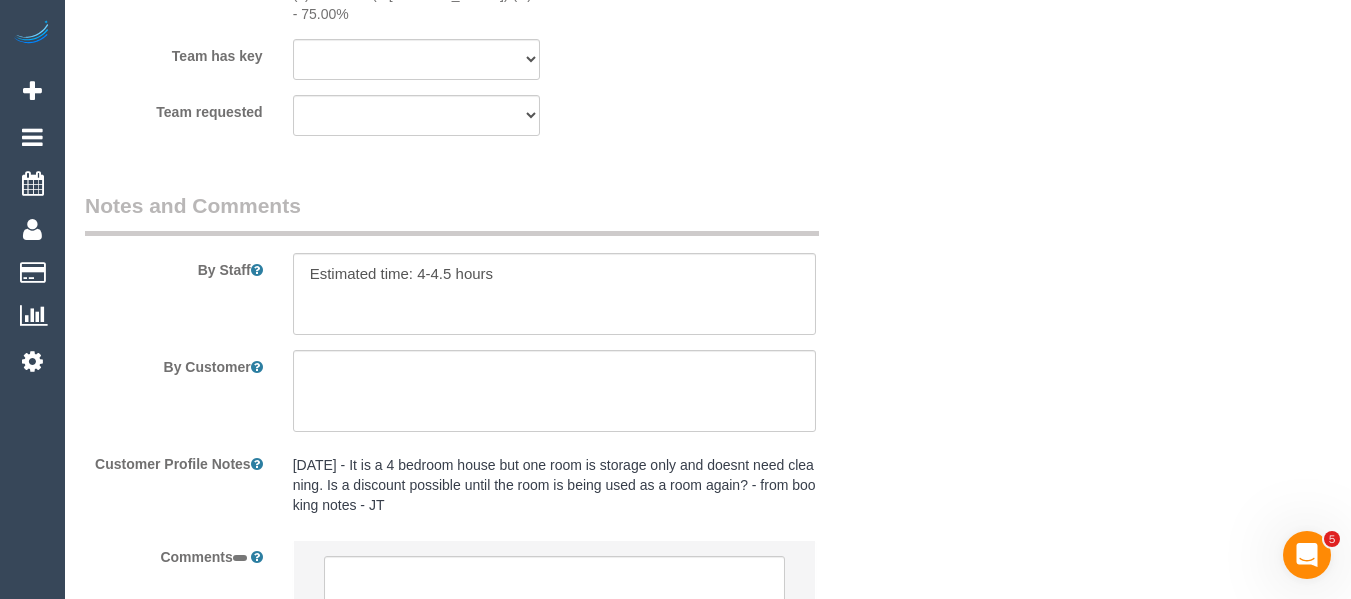 select on "object:534" 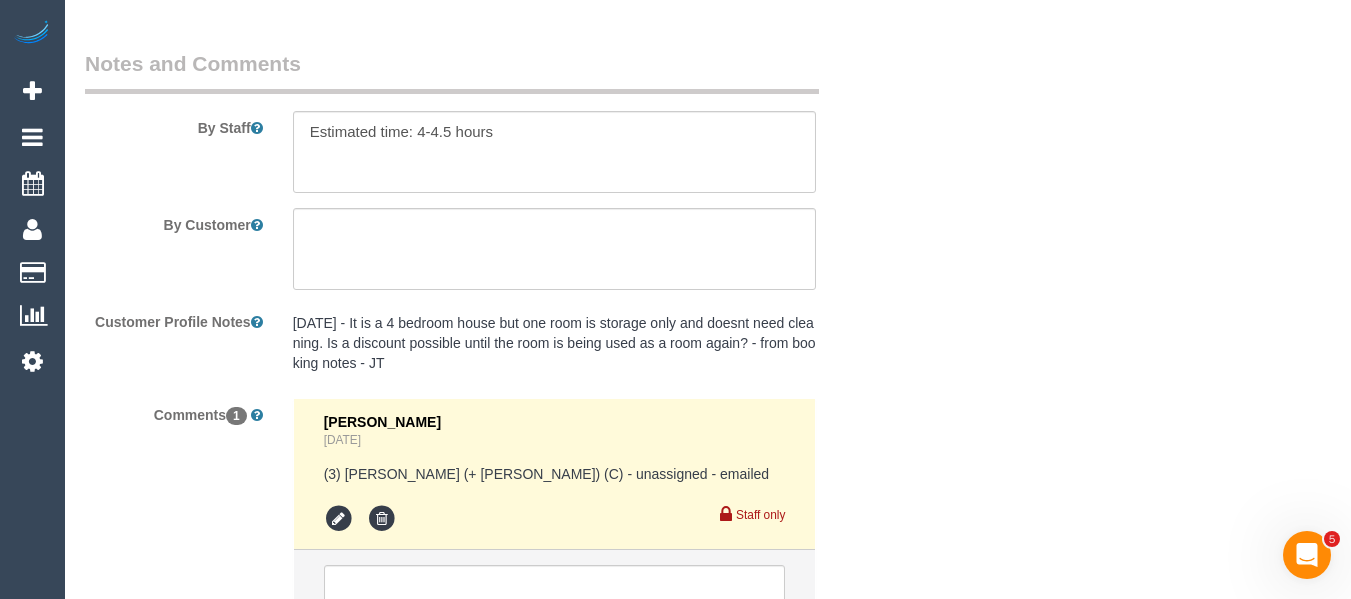 select on "object:560" 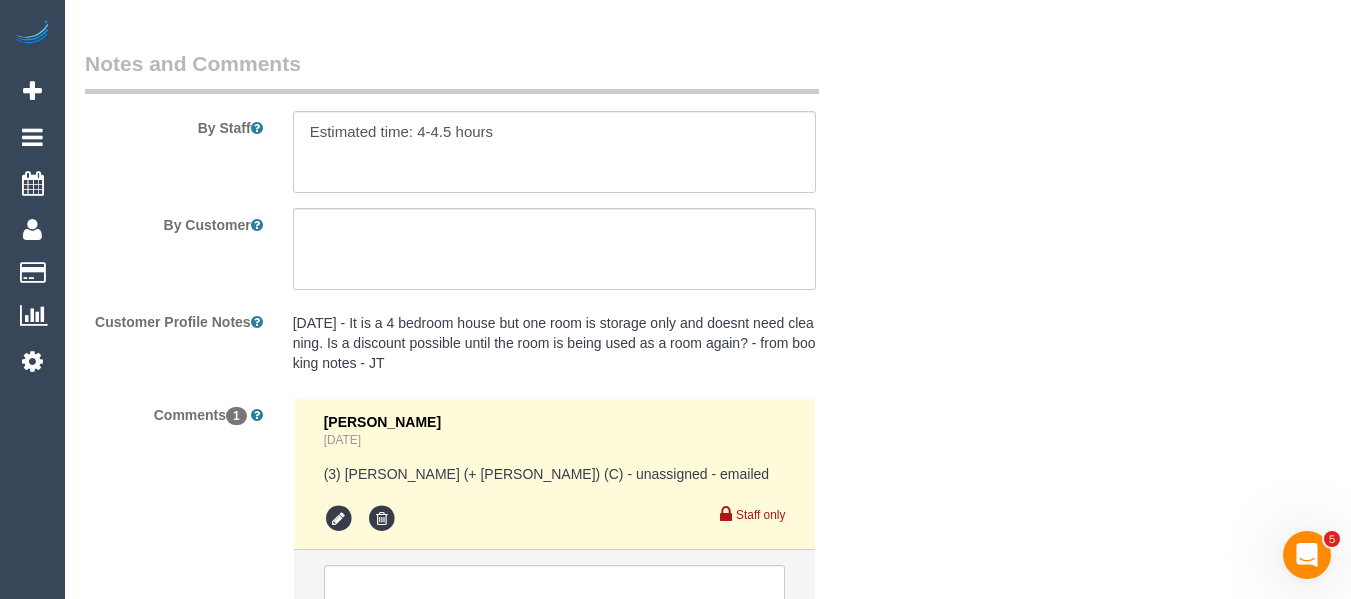 select on "number:27" 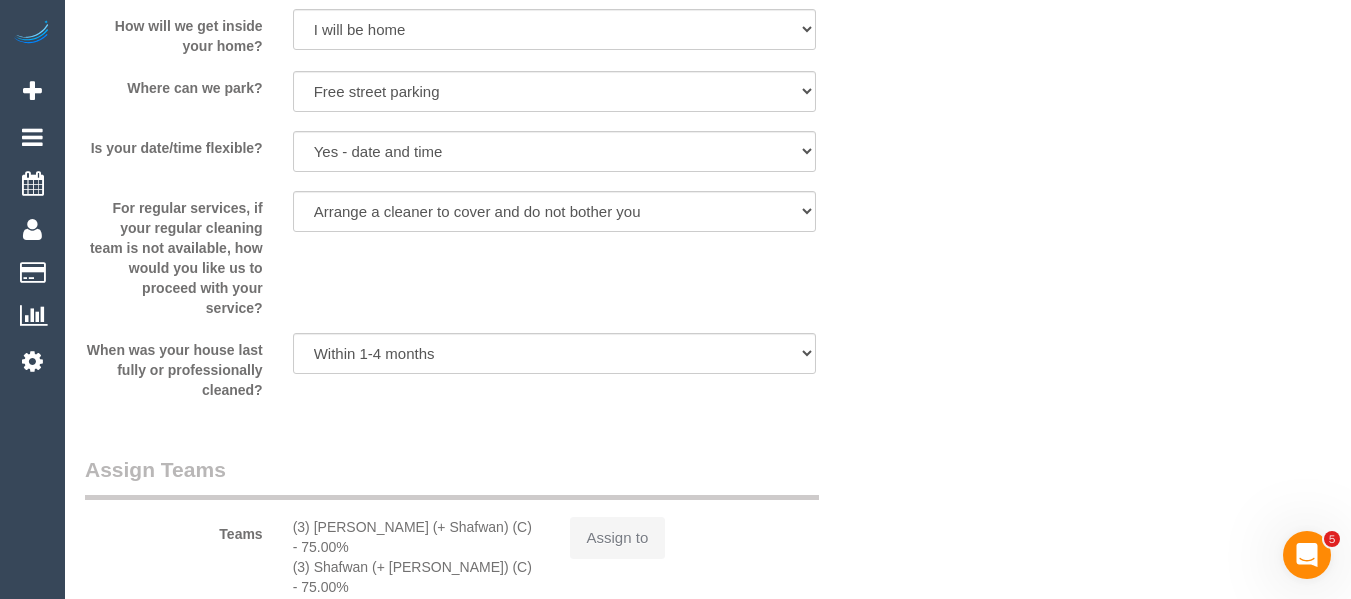 scroll, scrollTop: 3340, scrollLeft: 0, axis: vertical 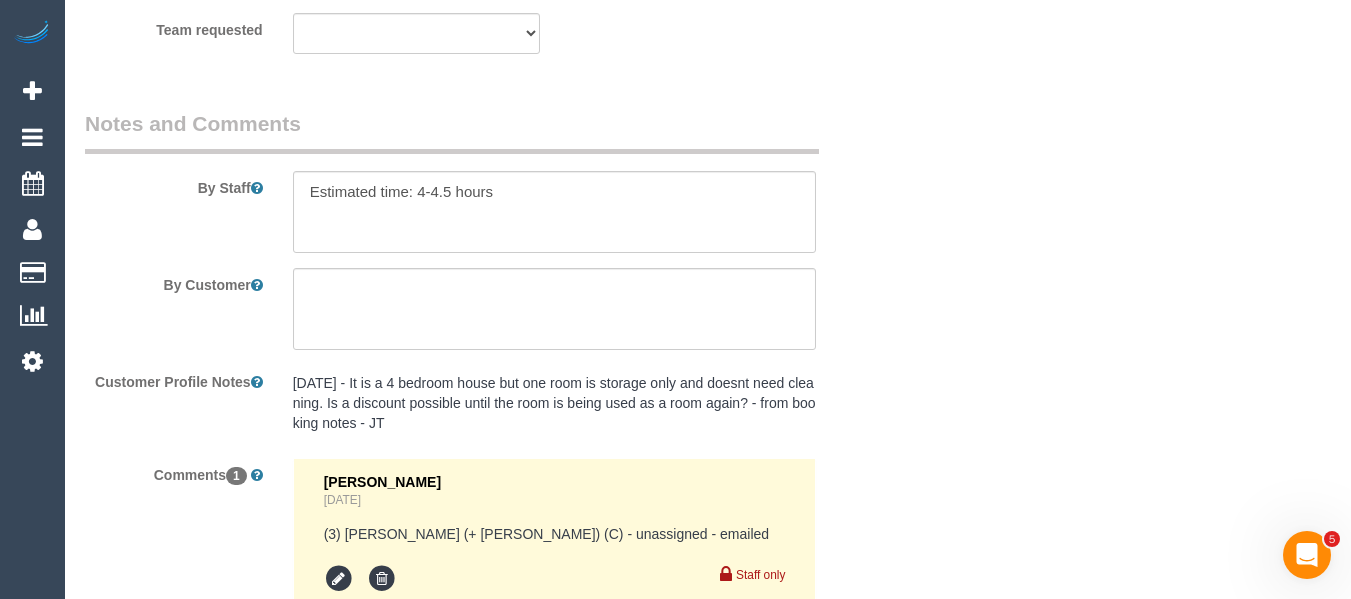 select on "spot4" 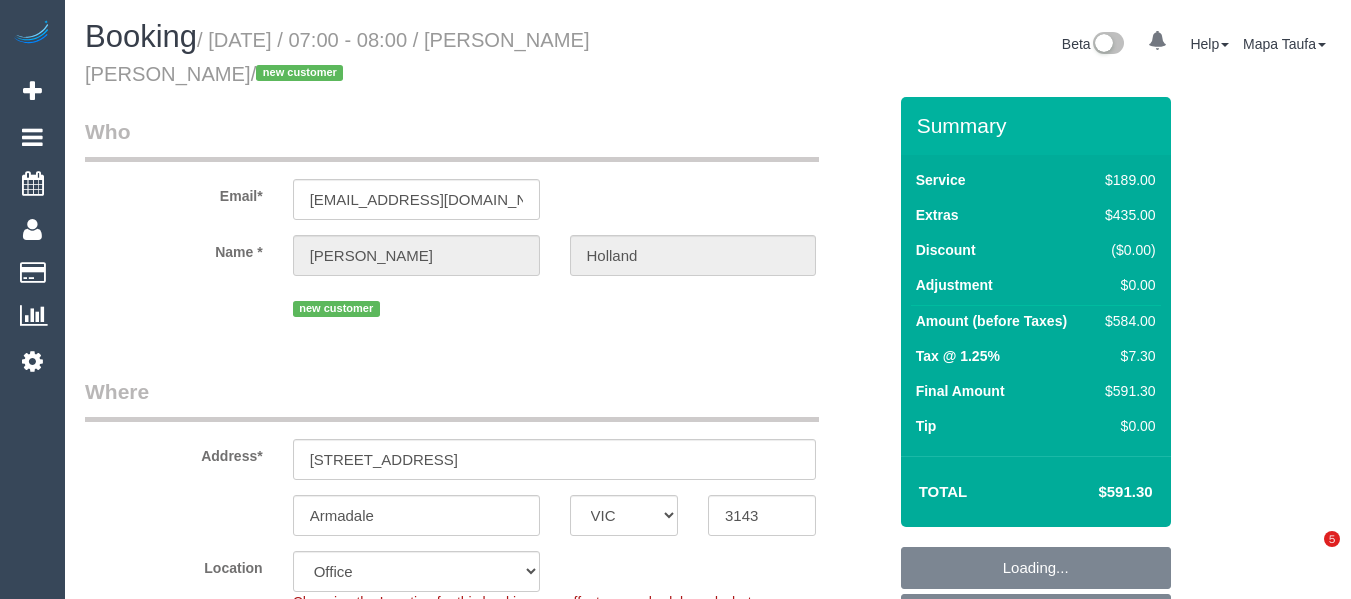 select on "VIC" 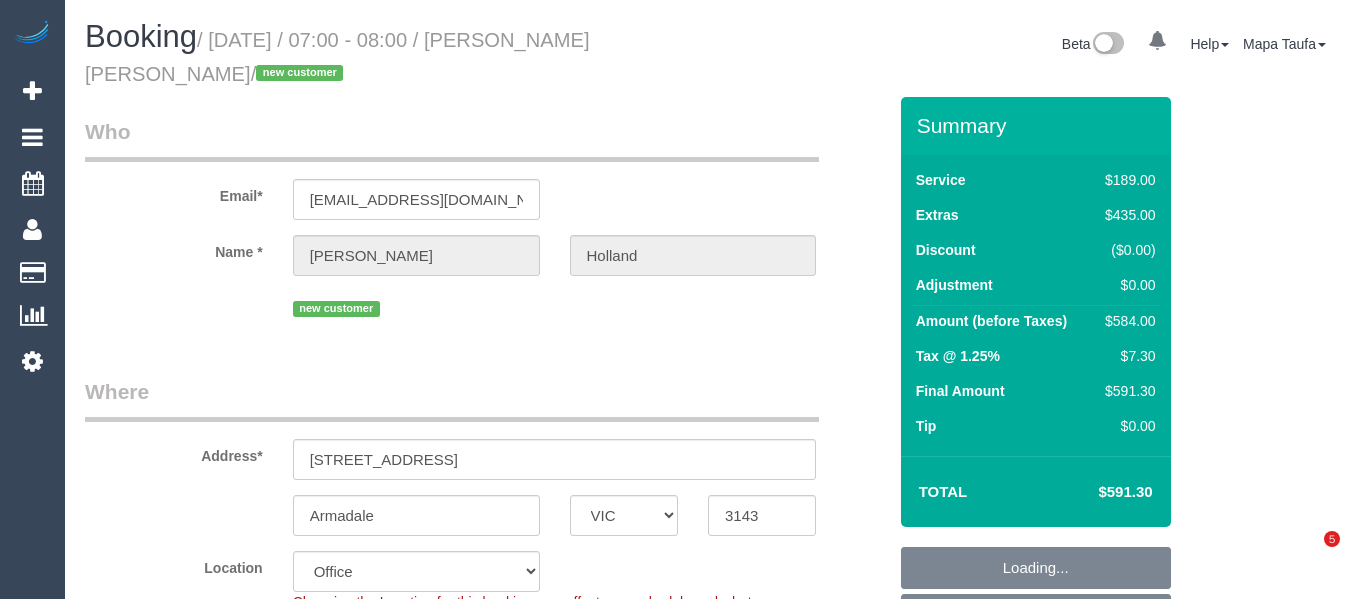 select on "number:14" 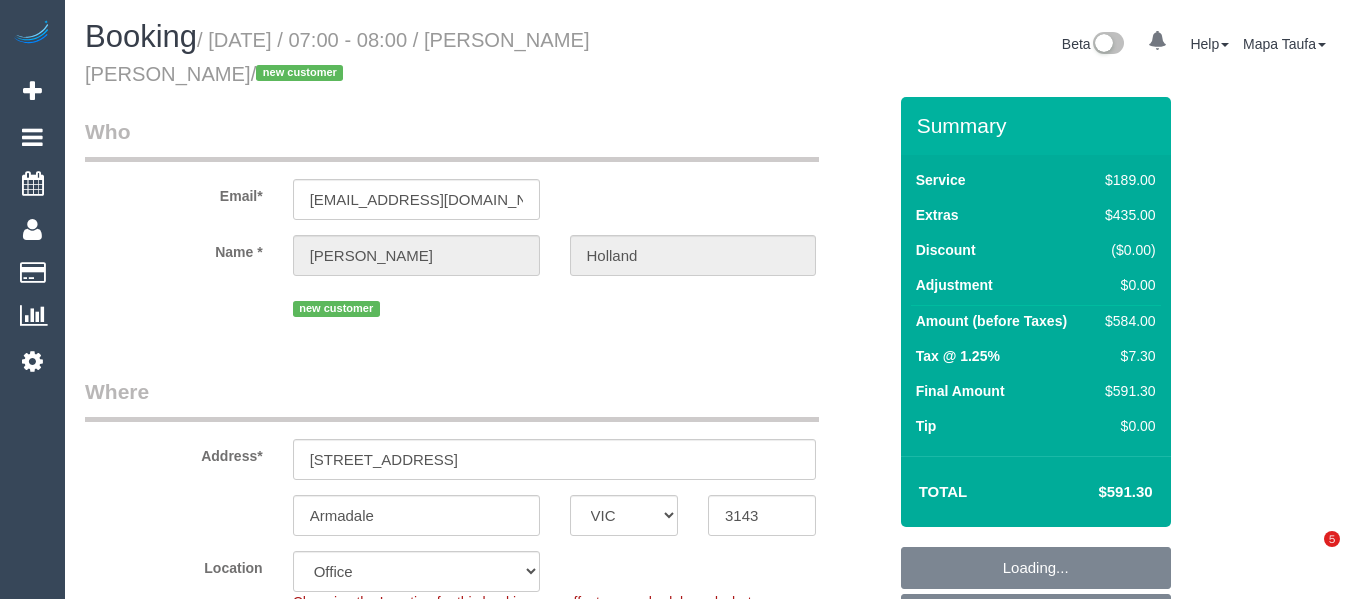 select on "number:19" 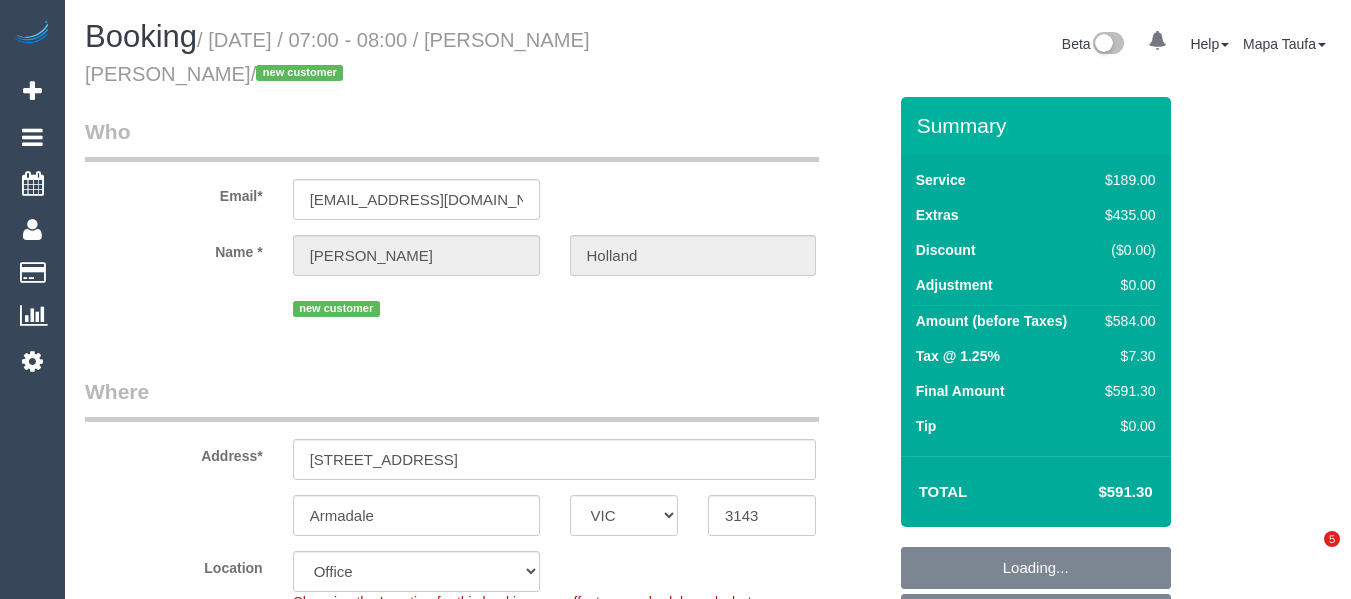 select on "number:26" 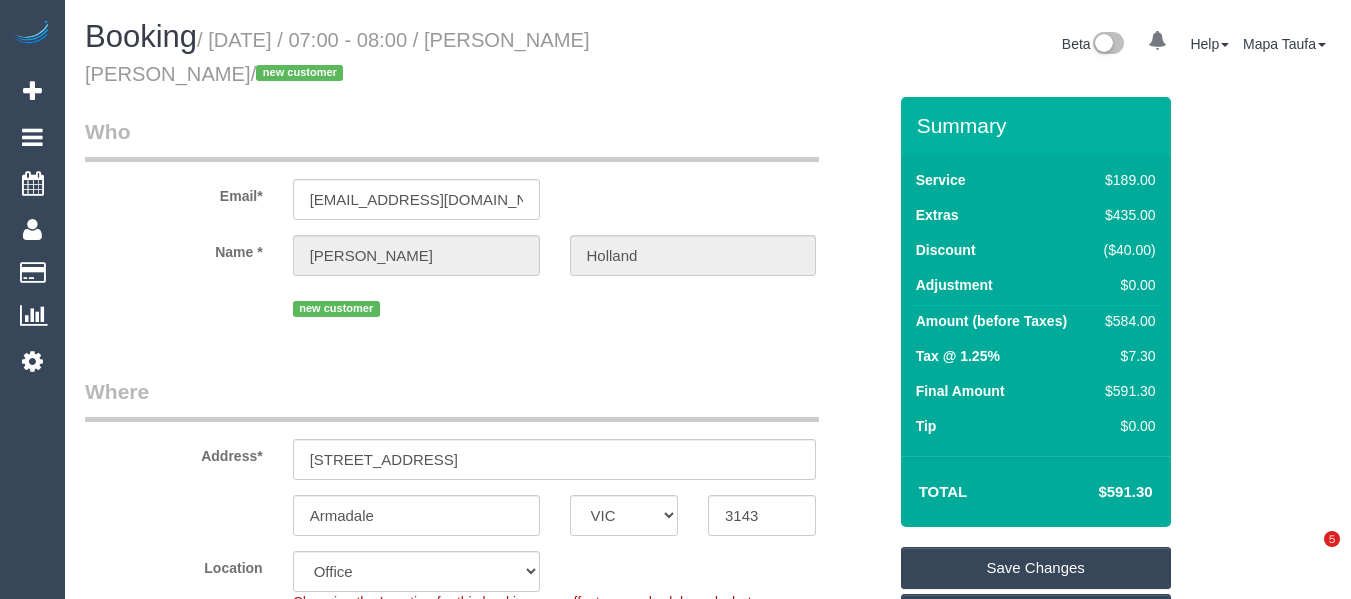 scroll, scrollTop: 0, scrollLeft: 0, axis: both 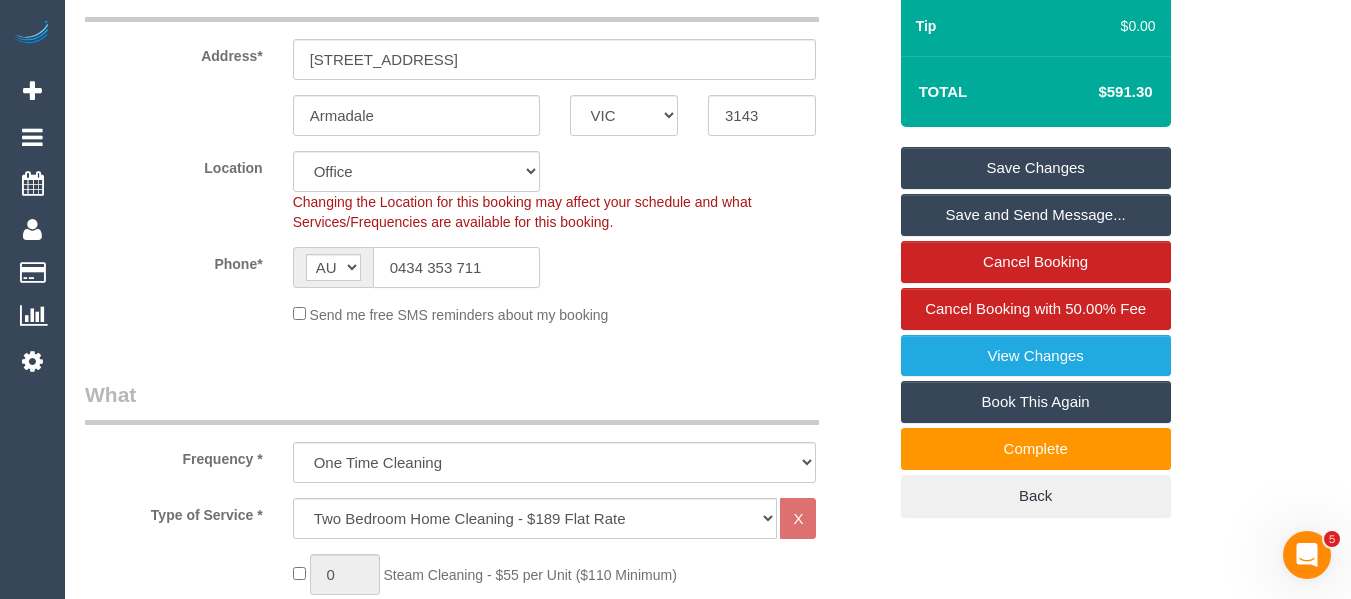 click on "0434 353 711" 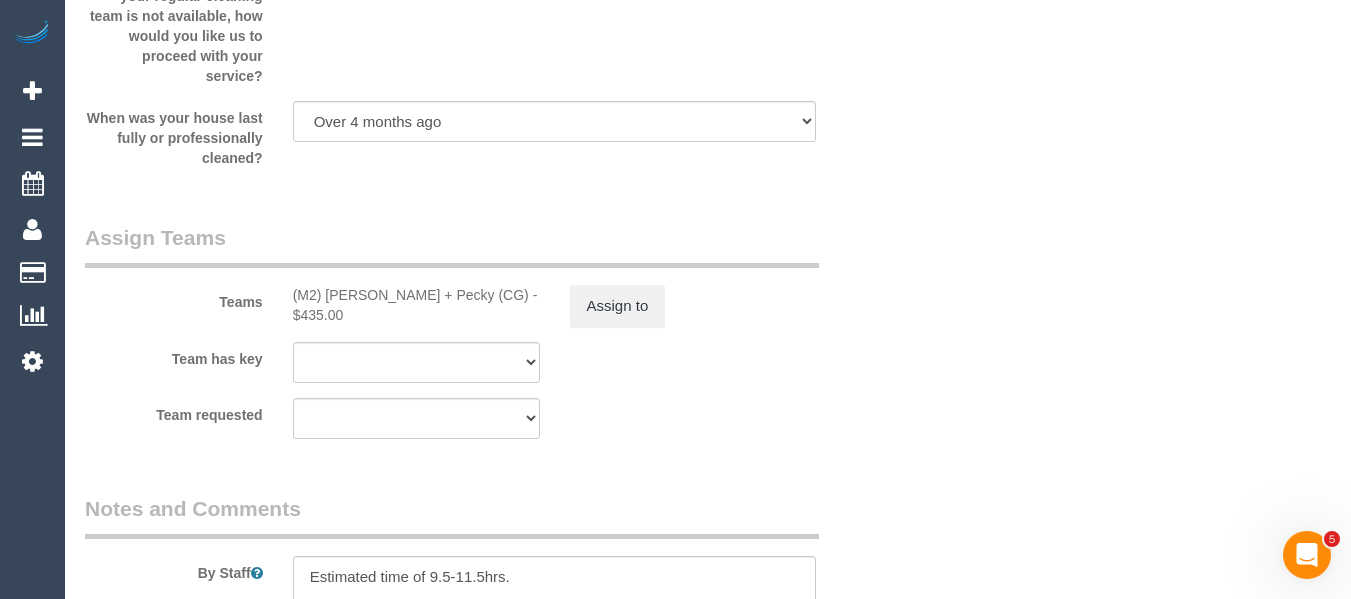 scroll, scrollTop: 3552, scrollLeft: 0, axis: vertical 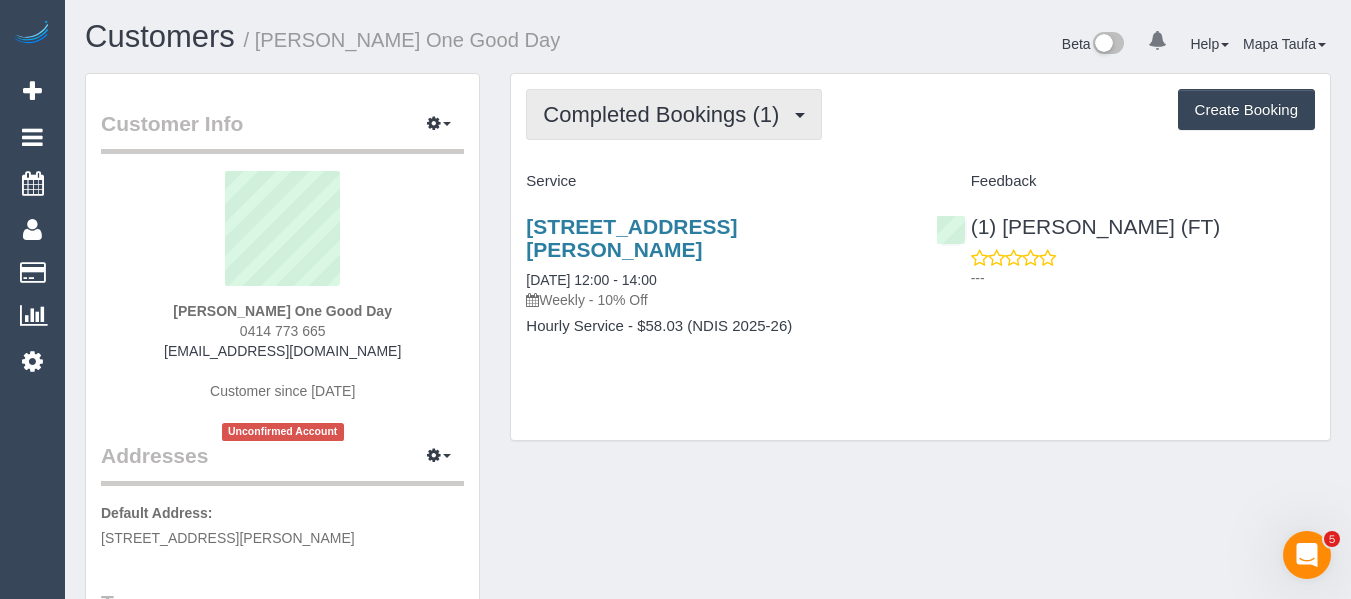 click on "Completed Bookings (1)" at bounding box center (666, 114) 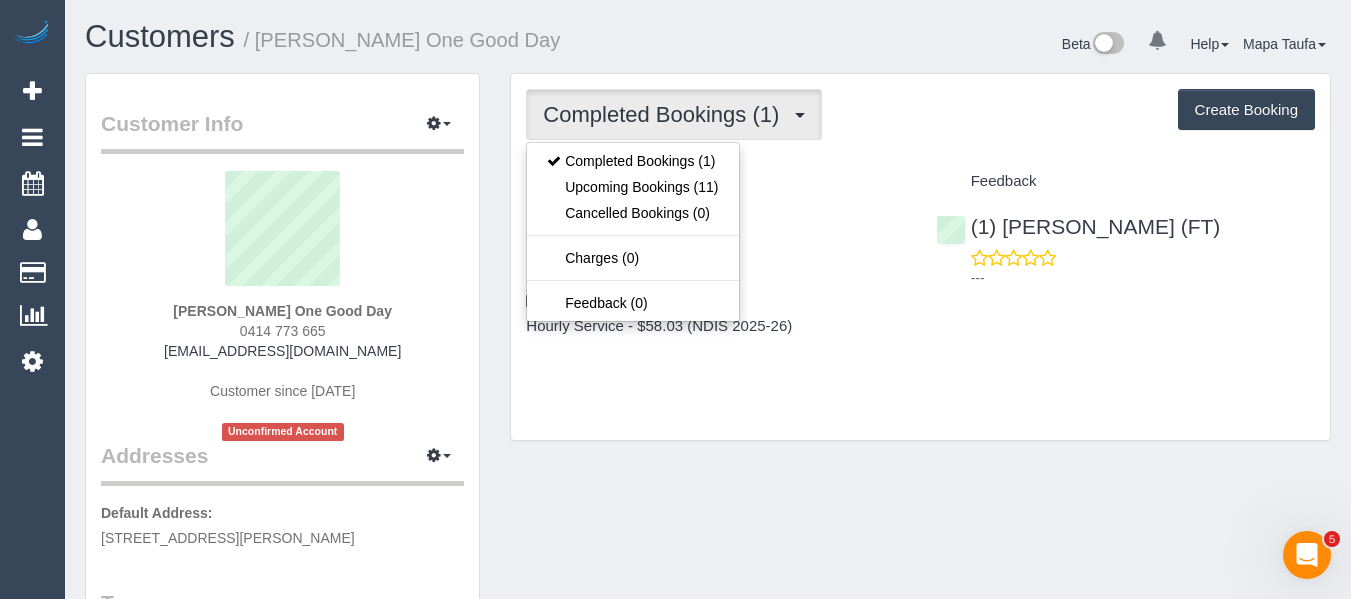 click on "Completed Bookings (1)
Completed Bookings (1)
Upcoming Bookings (11)
Cancelled Bookings (0)
Charges (0)
Feedback (0)
Create Booking" at bounding box center [920, 114] 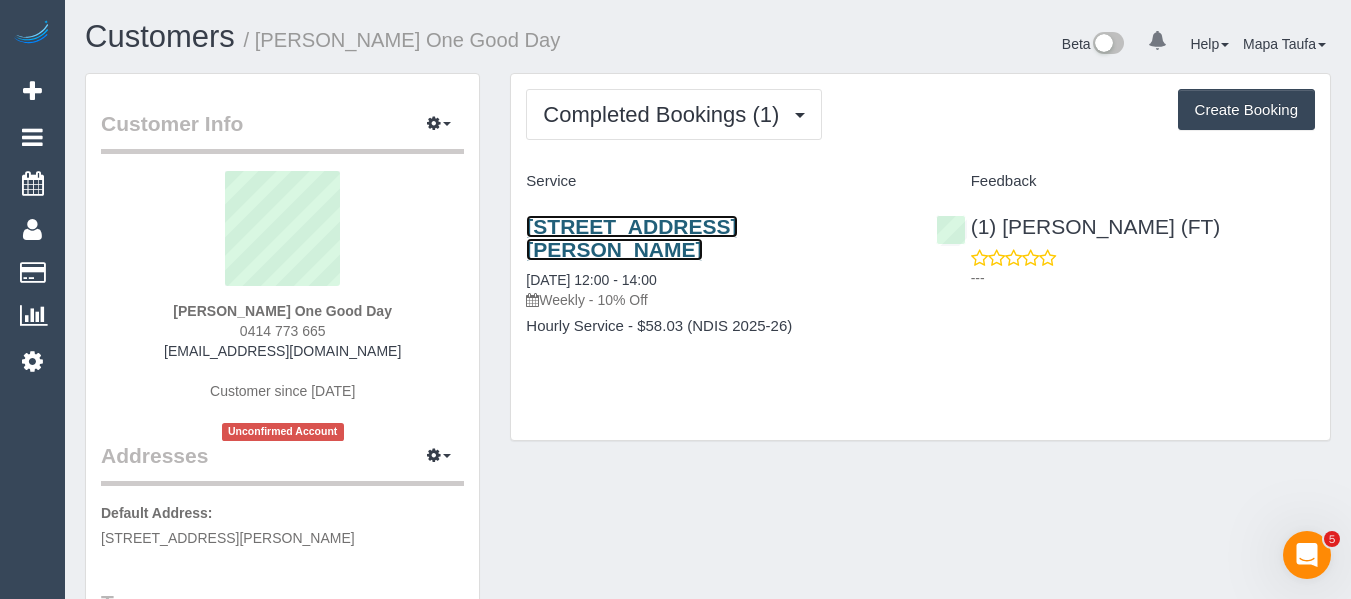 click on "Unit D3, 312-328 Dryburgh Street, North Melbourne, VIC 3051" at bounding box center [631, 238] 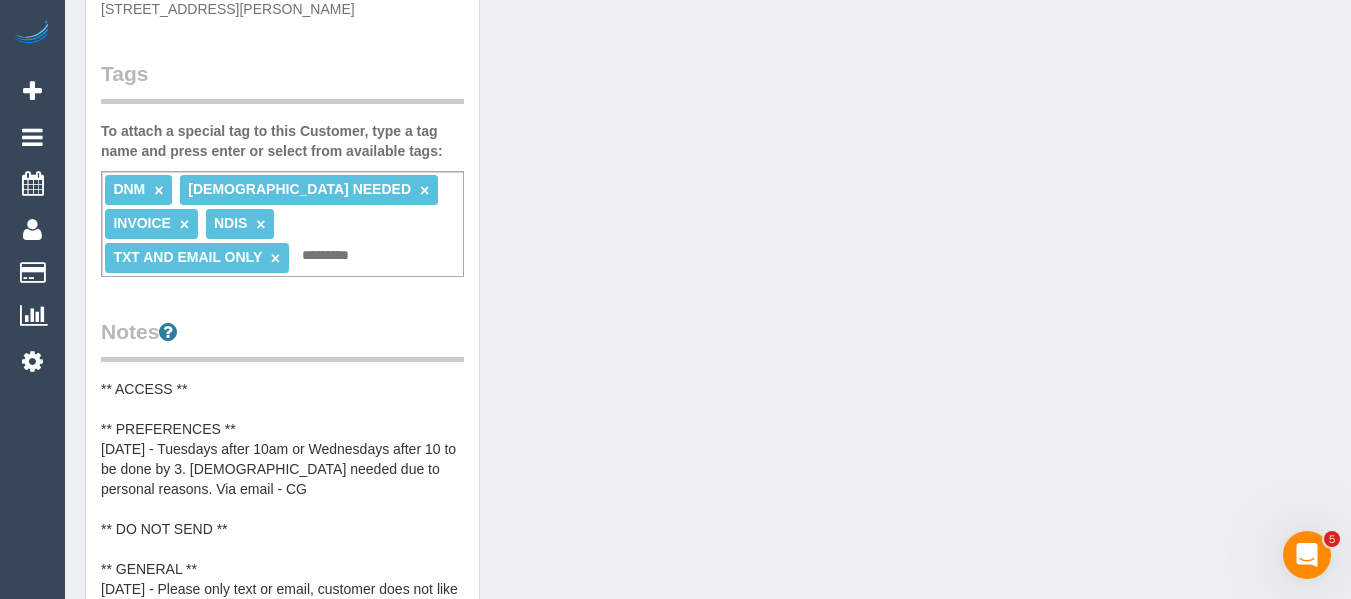 scroll, scrollTop: 700, scrollLeft: 0, axis: vertical 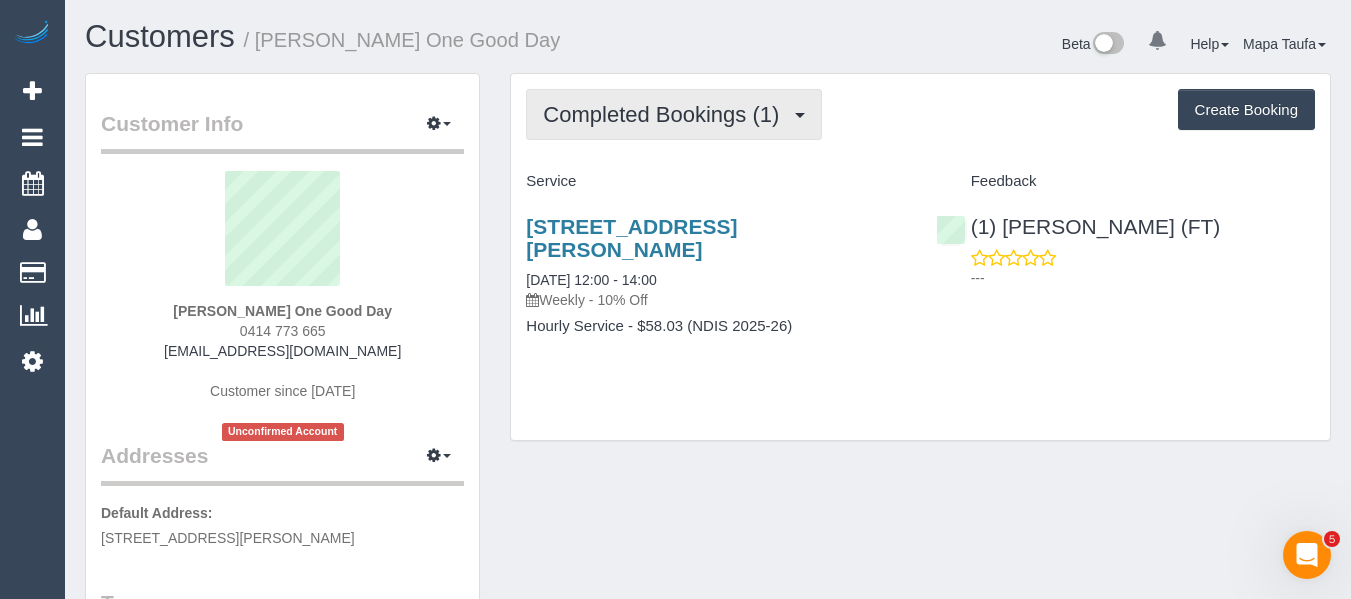 click on "Completed Bookings (1)" at bounding box center [674, 114] 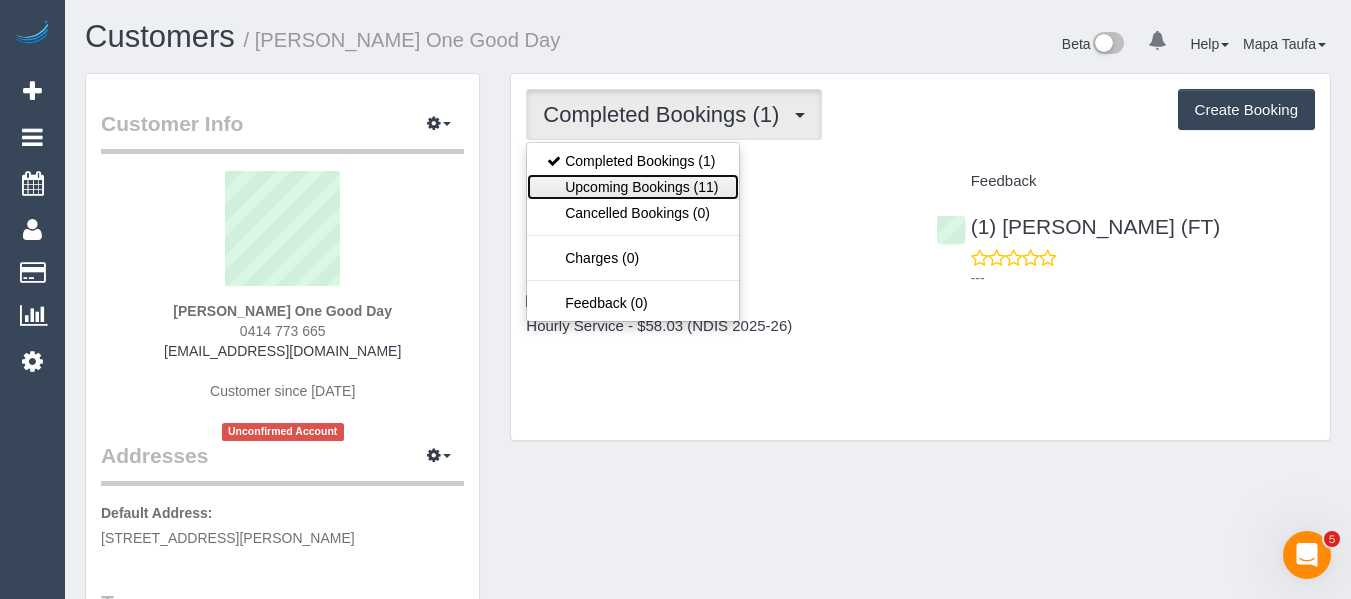 click on "Upcoming Bookings (11)" at bounding box center (632, 187) 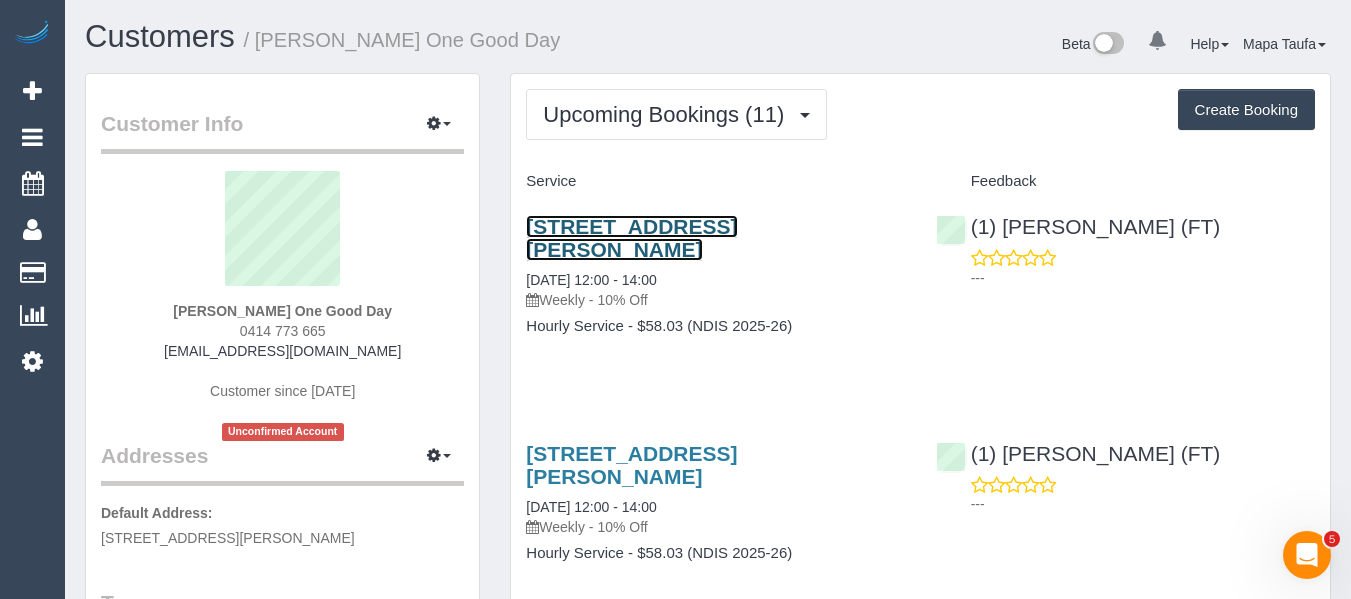 click on "Unit D3, 312-328 Dryburgh Street, North Melbourne, VIC 3051" at bounding box center [631, 238] 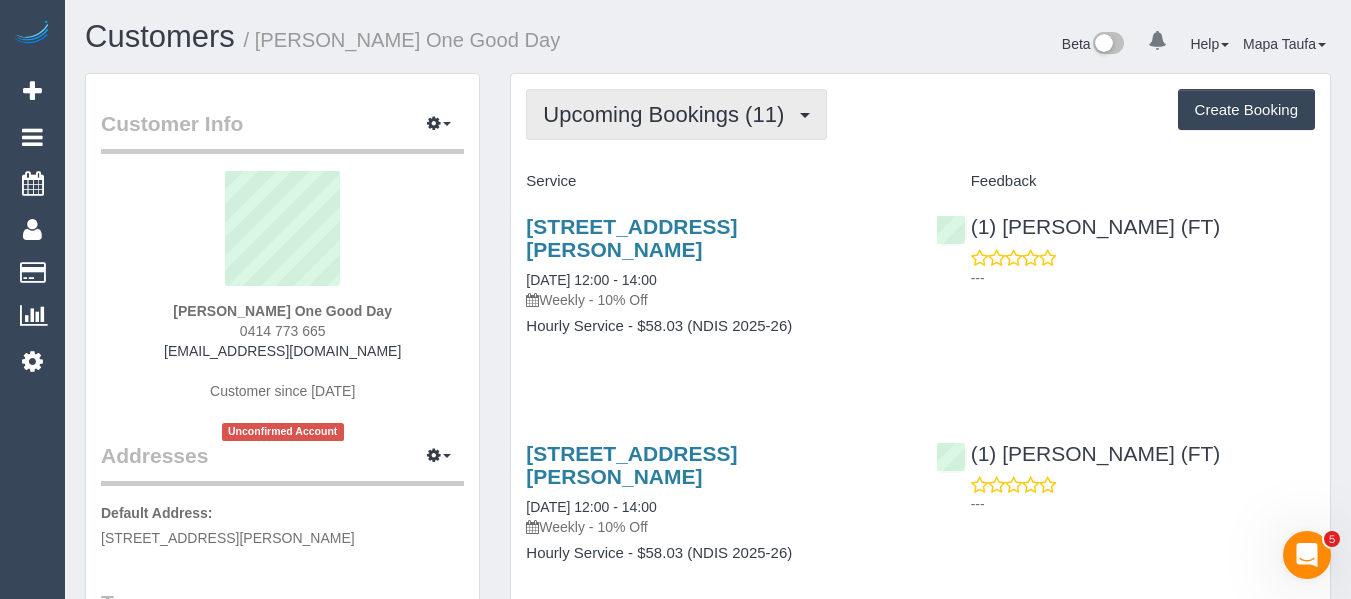 click on "Upcoming Bookings (11)" at bounding box center (668, 114) 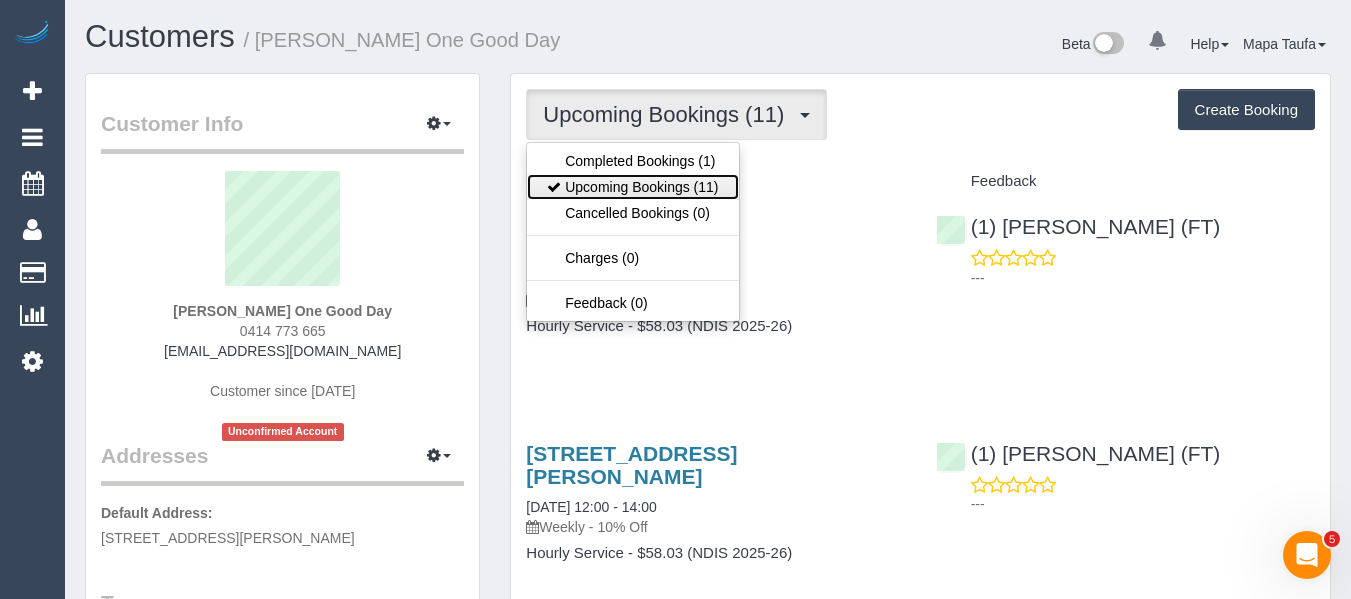 click on "Upcoming Bookings (11)" at bounding box center (632, 187) 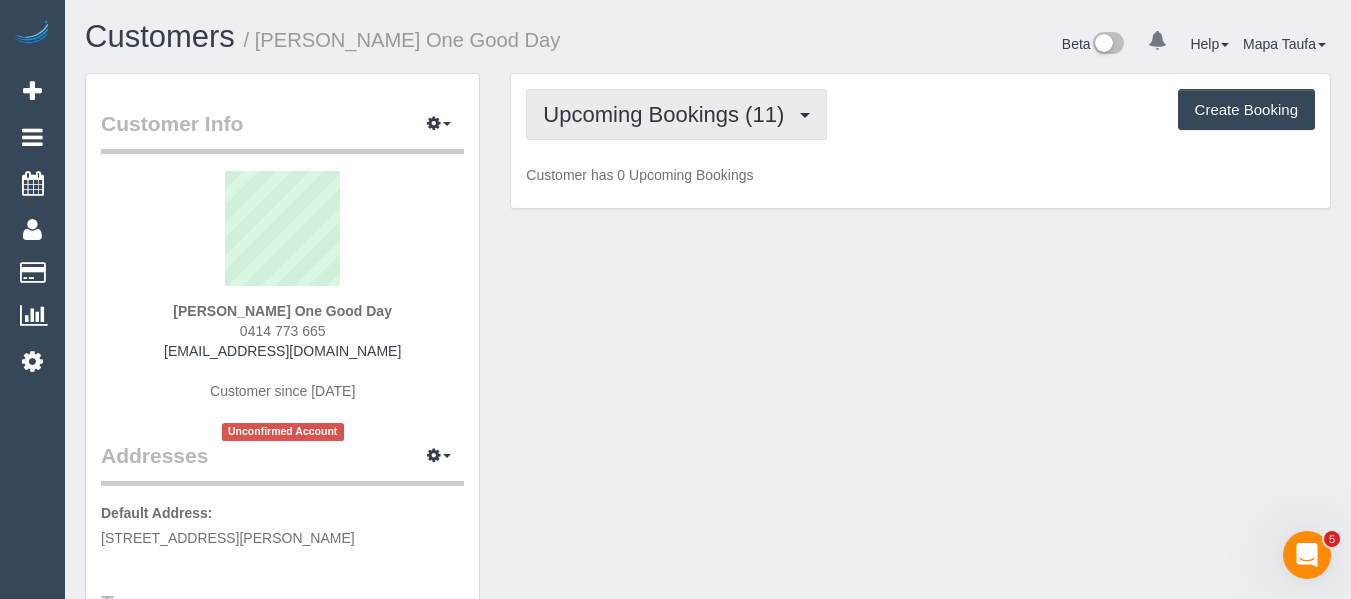 click on "Upcoming Bookings (11)" at bounding box center (676, 114) 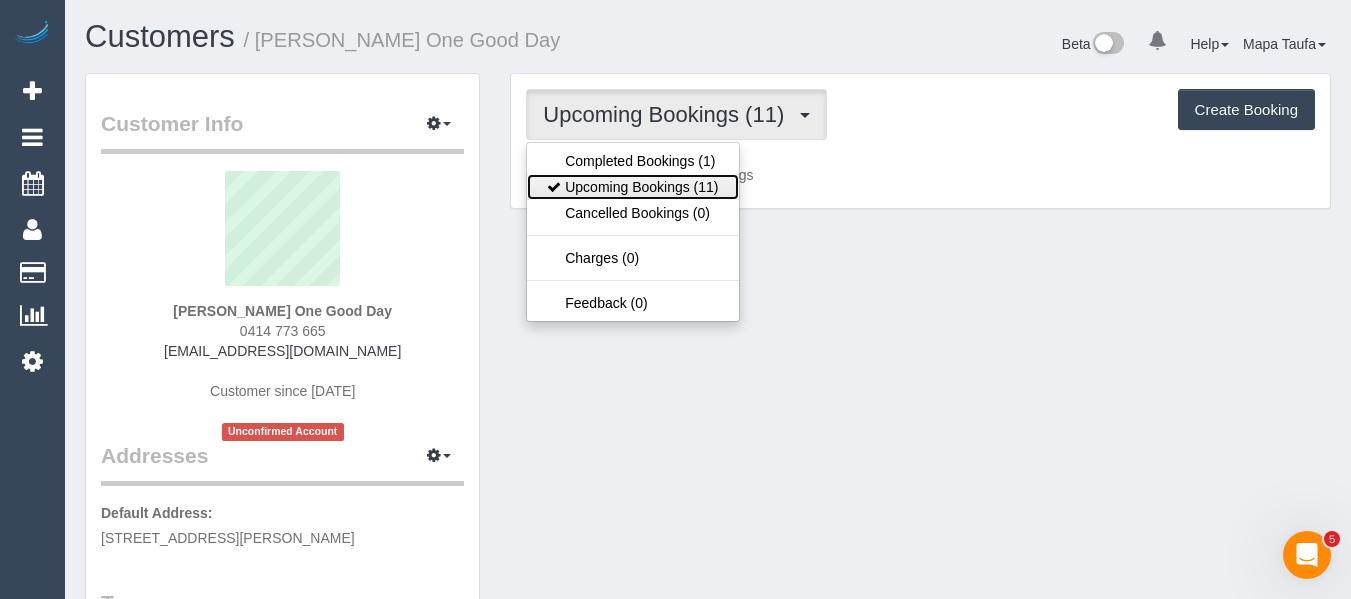 click on "Upcoming Bookings (11)" at bounding box center (632, 187) 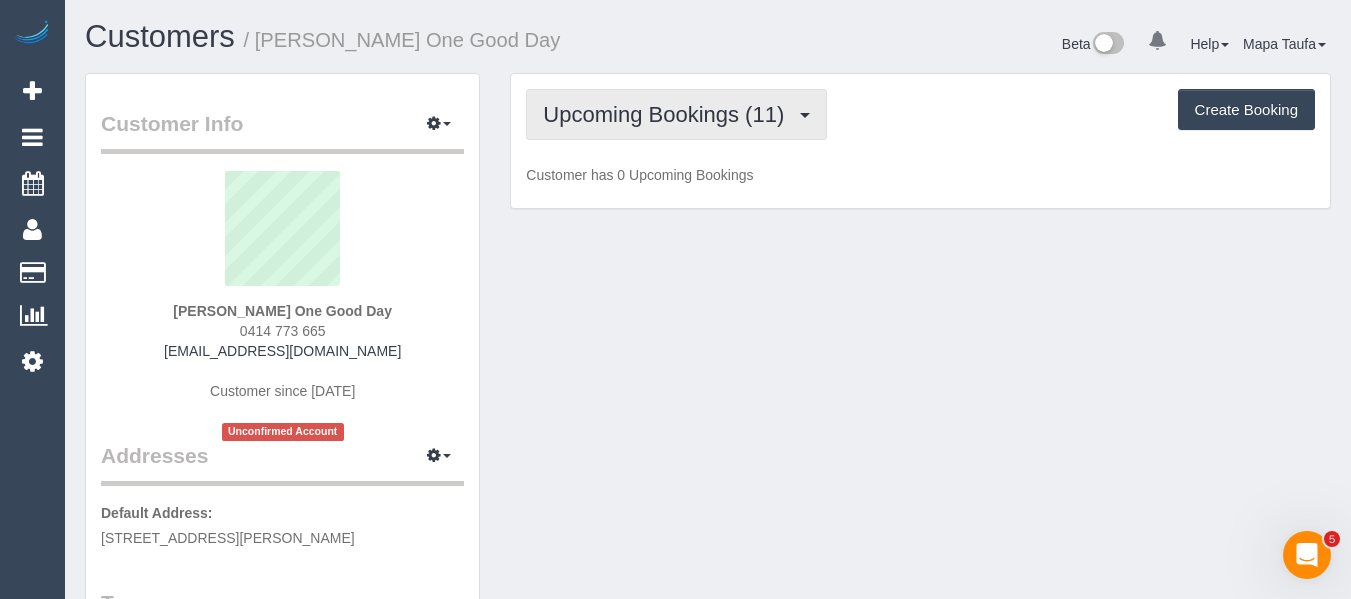 click on "Upcoming Bookings (11)" at bounding box center [668, 114] 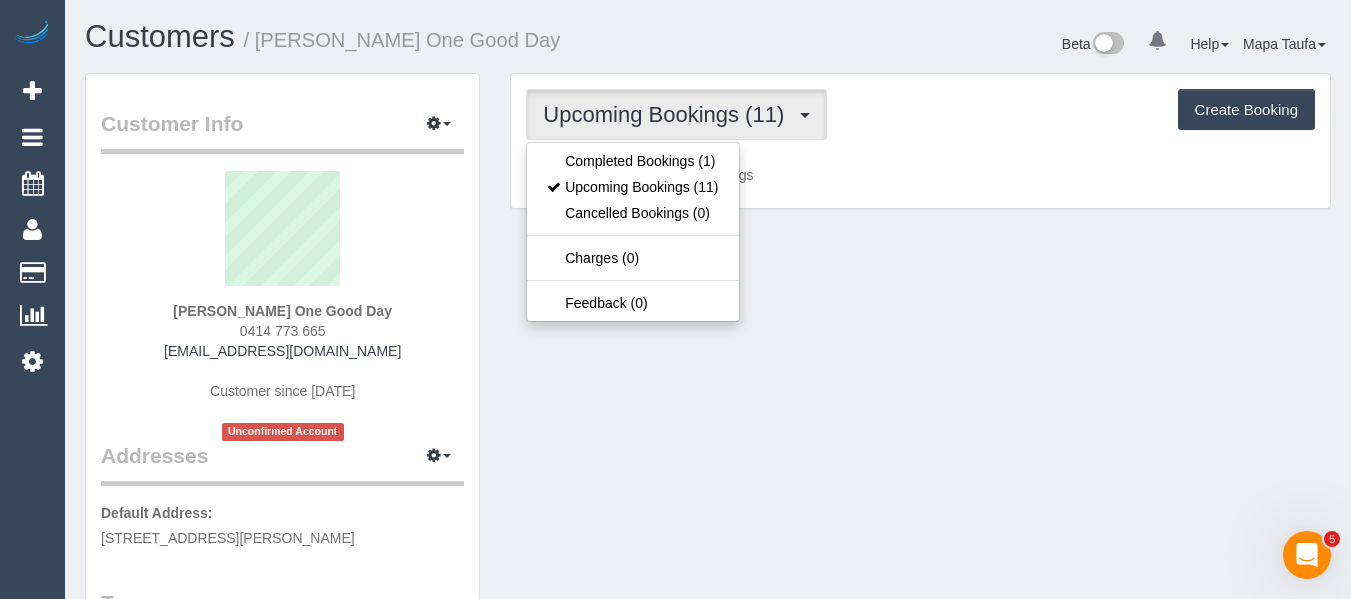 click on "Completed Bookings (1)
Upcoming Bookings (11)
Cancelled Bookings (0)
Charges (0)
Feedback (0)" at bounding box center (632, 232) 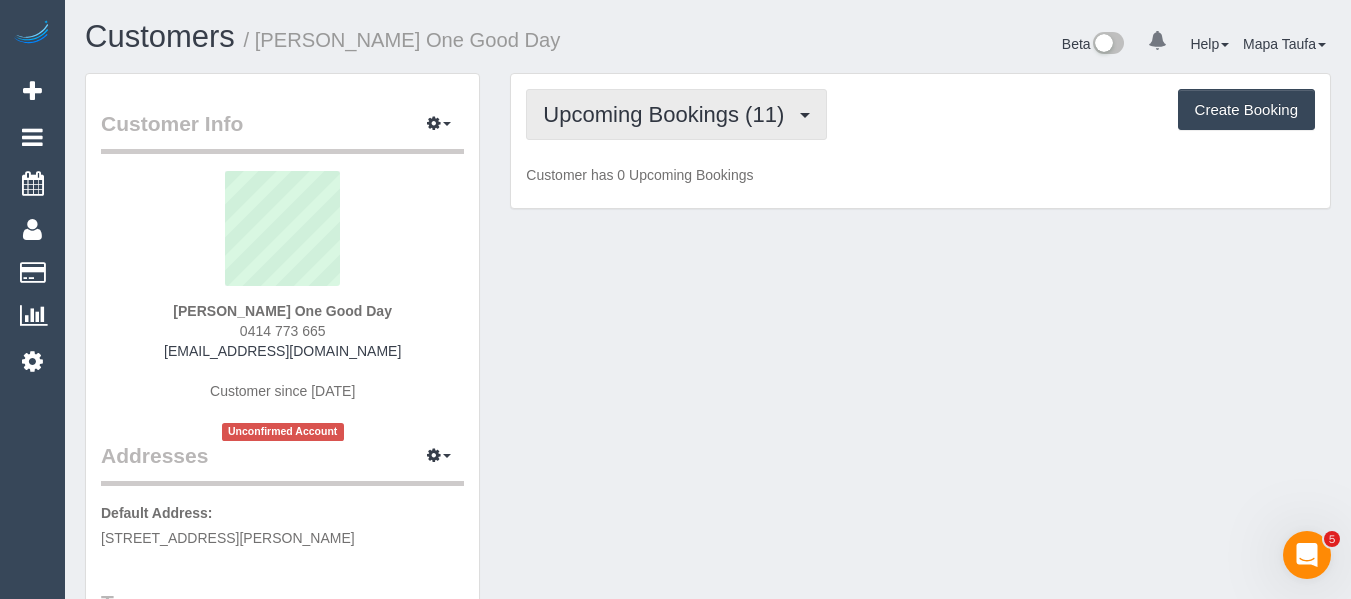 click on "Upcoming Bookings (11)" at bounding box center (676, 114) 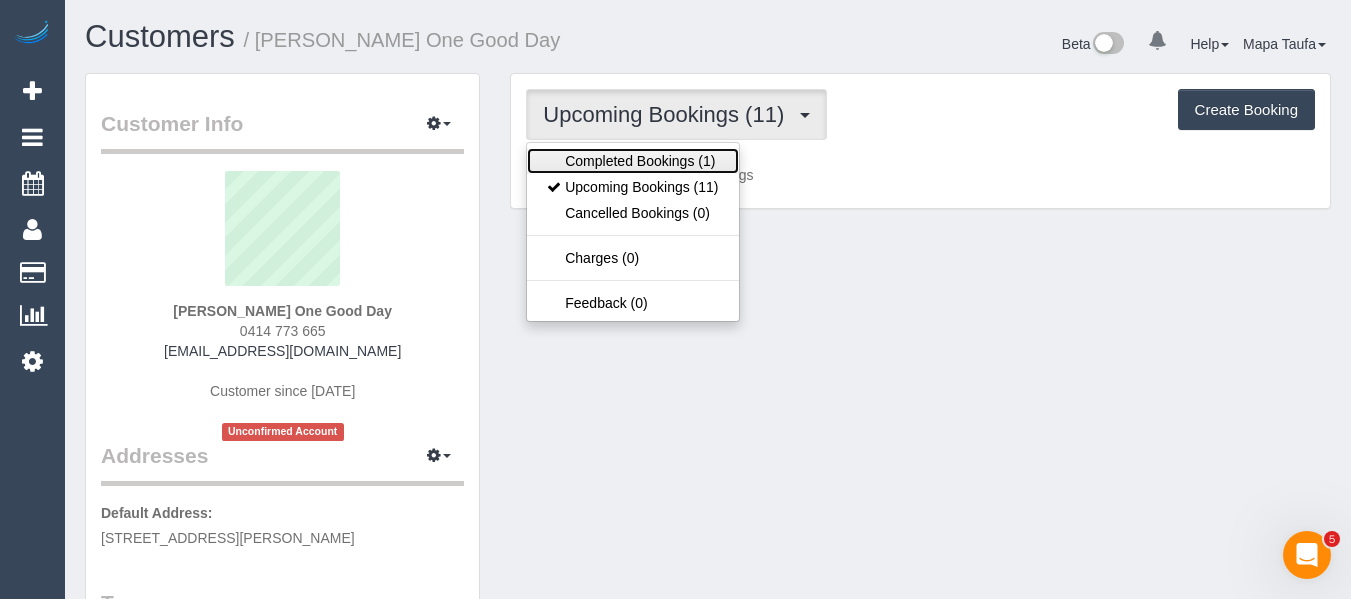 click on "Completed Bookings (1)" at bounding box center [632, 161] 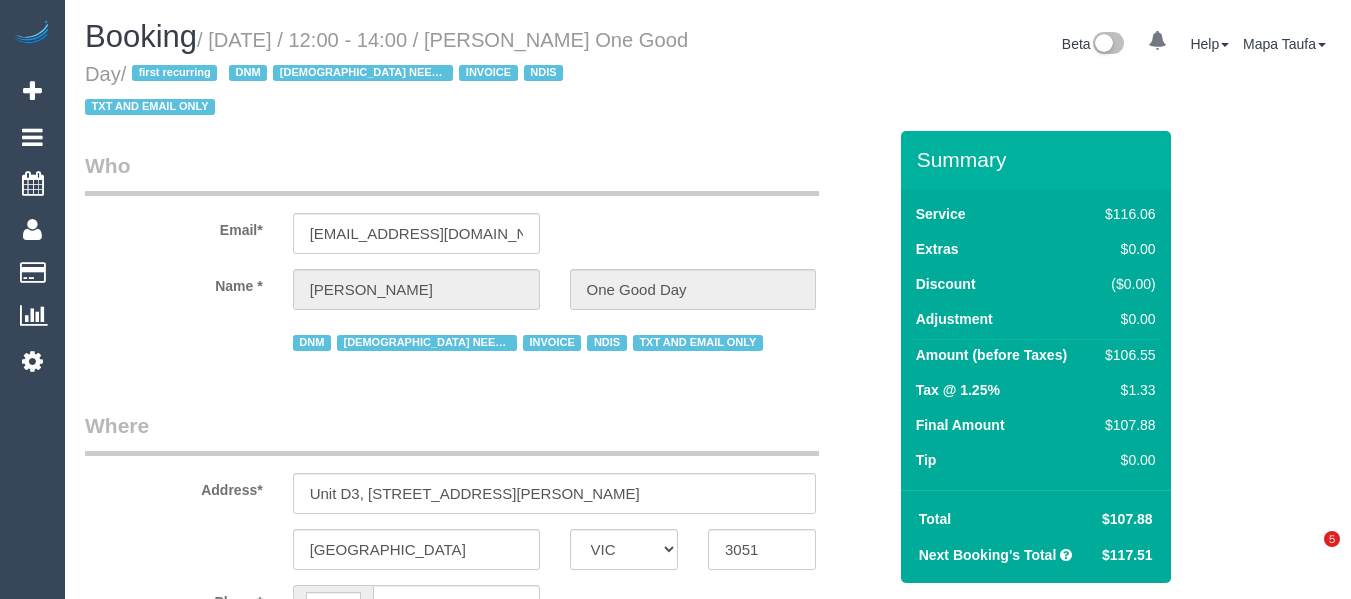 select on "VIC" 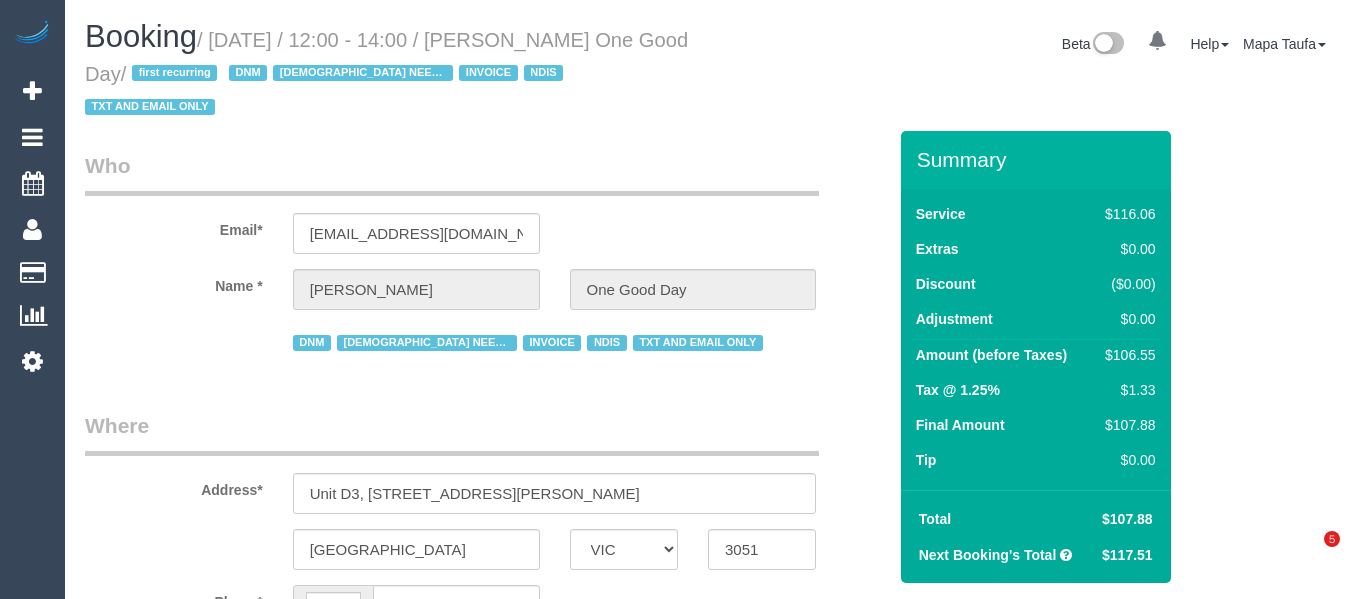 scroll, scrollTop: 0, scrollLeft: 0, axis: both 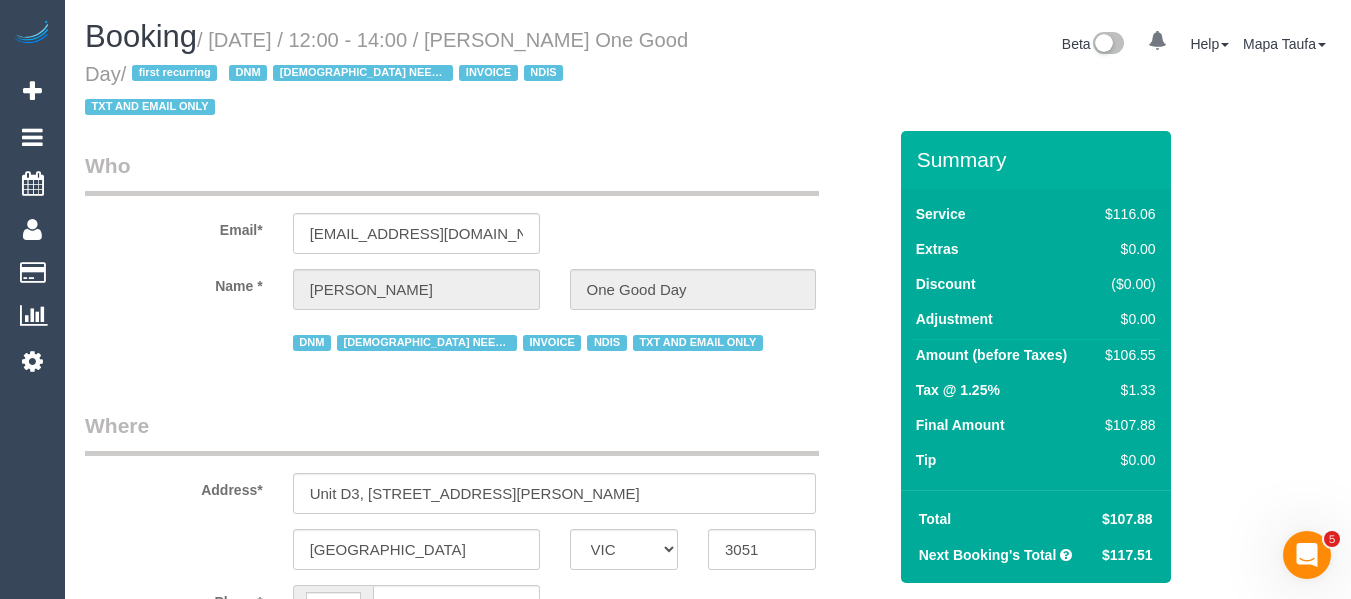 select on "string:AU" 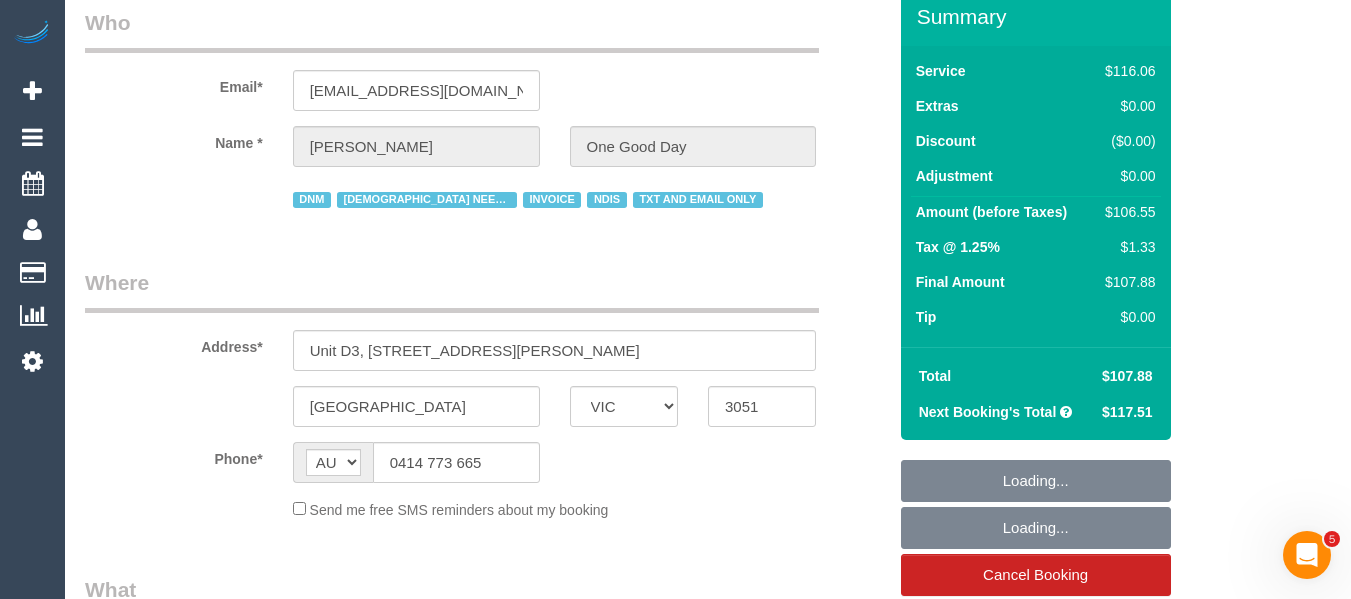 select on "object:1501" 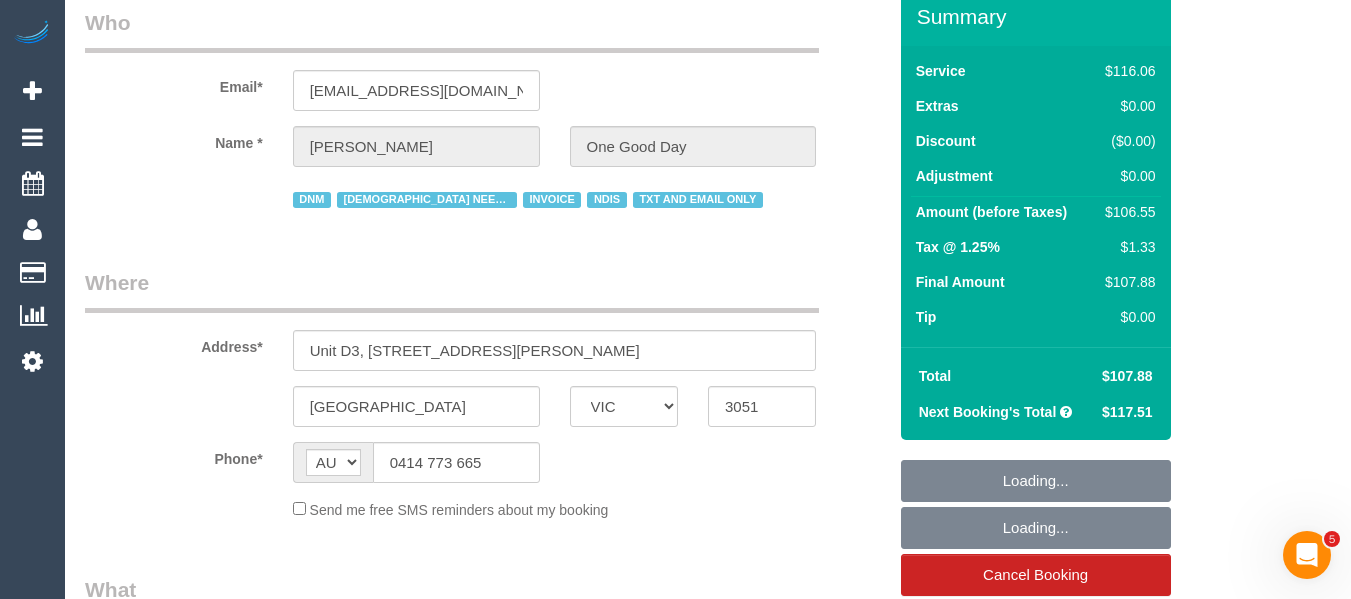 select on "number:29" 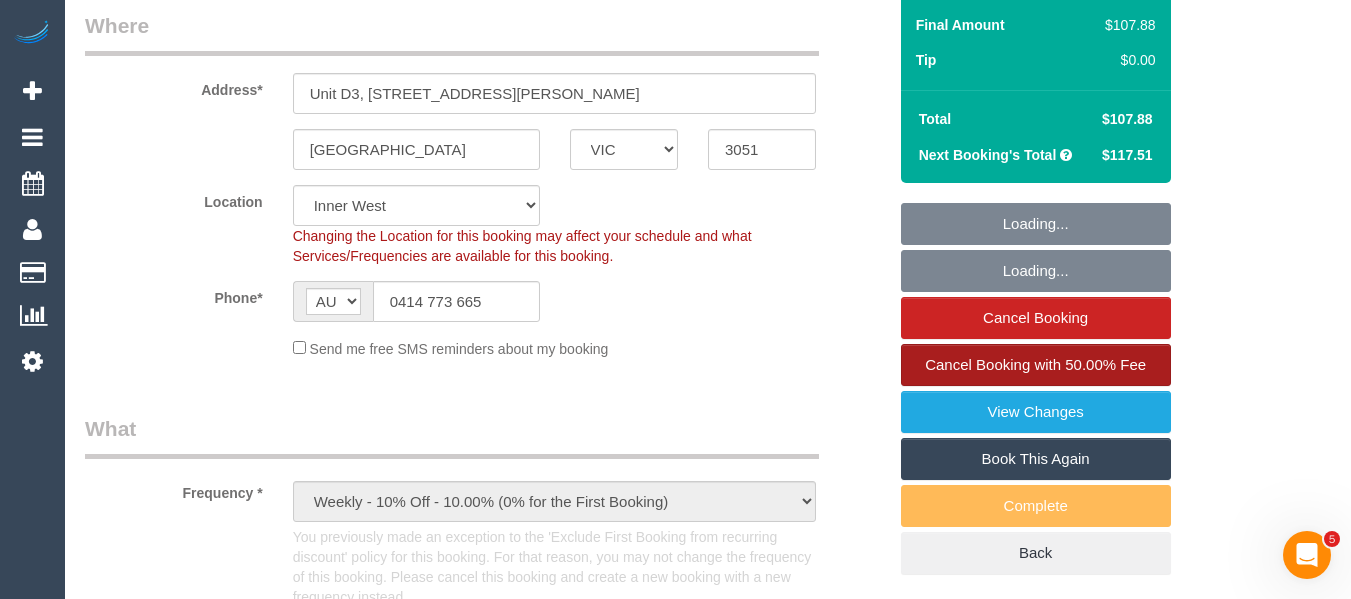 select on "spot1" 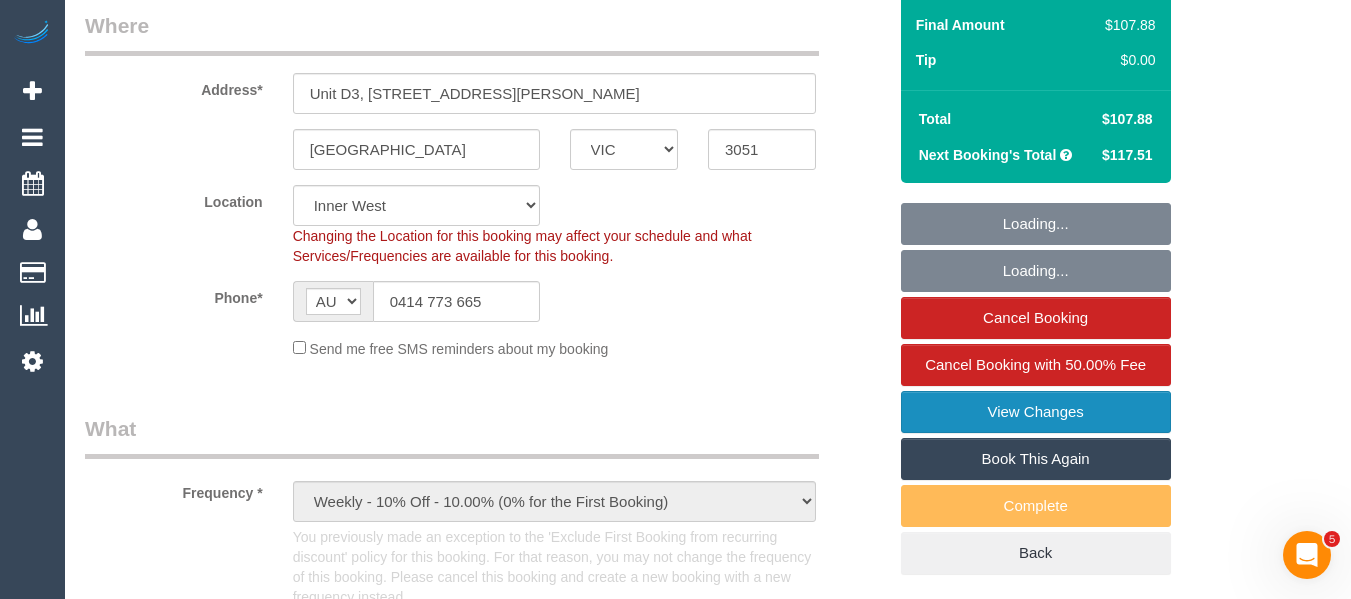 click on "View Changes" at bounding box center (1036, 412) 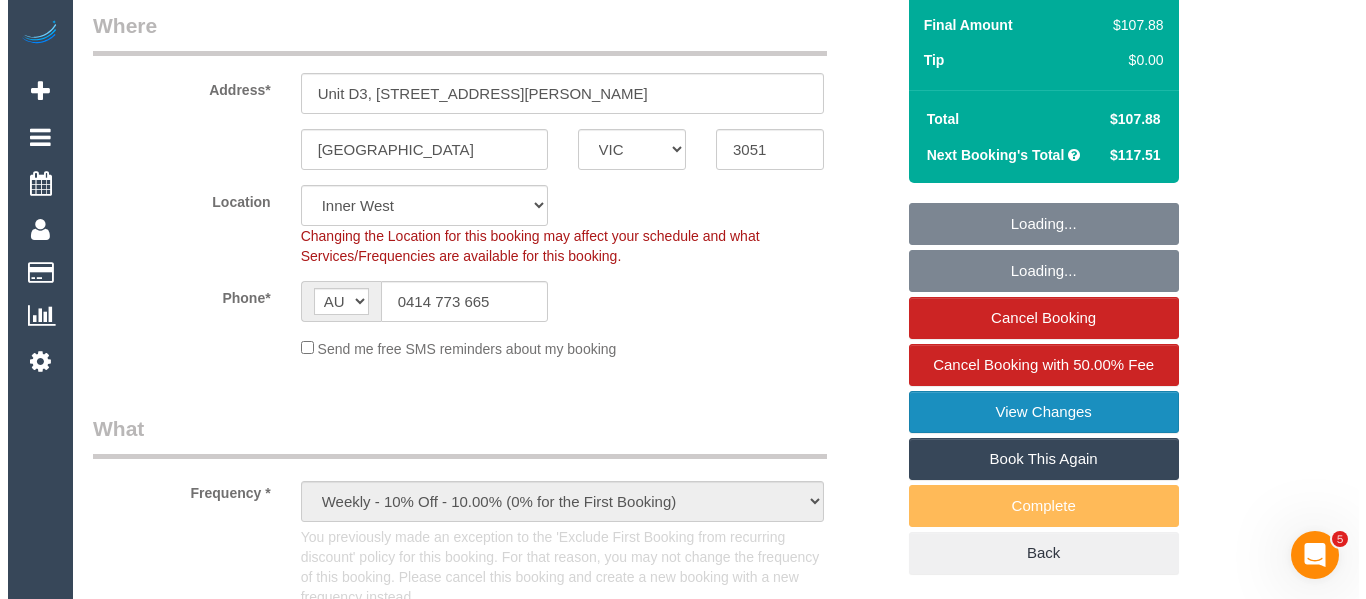 scroll, scrollTop: 366, scrollLeft: 0, axis: vertical 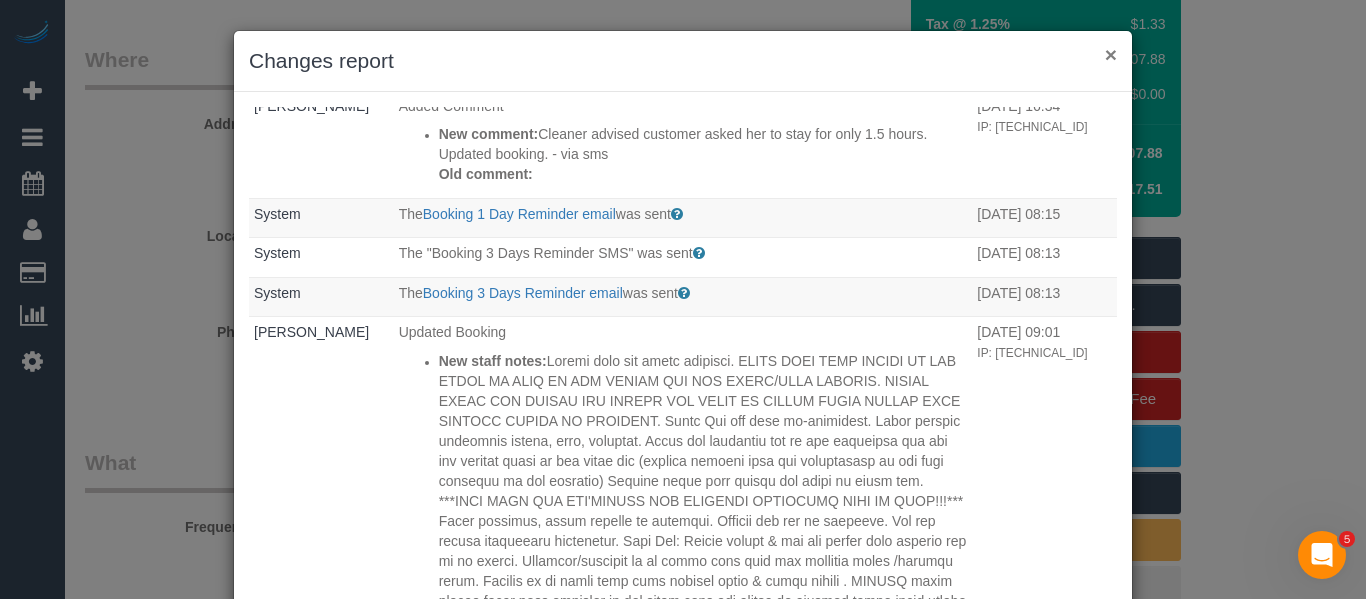 click on "×" at bounding box center (1111, 54) 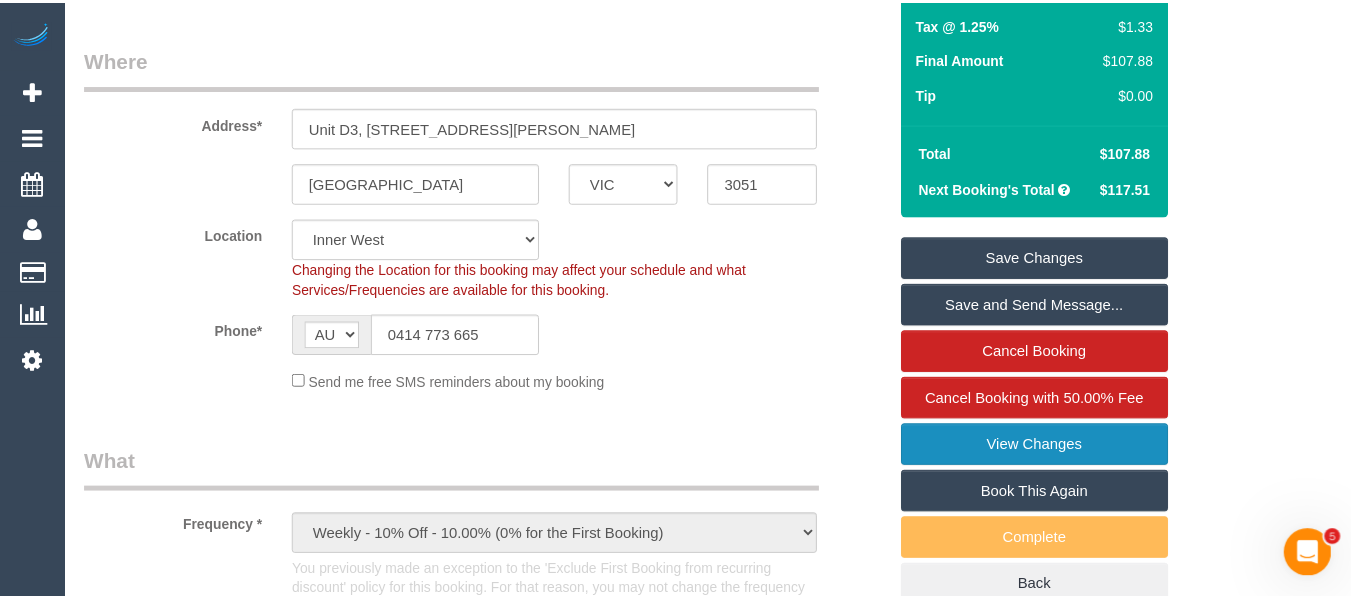 scroll, scrollTop: 400, scrollLeft: 0, axis: vertical 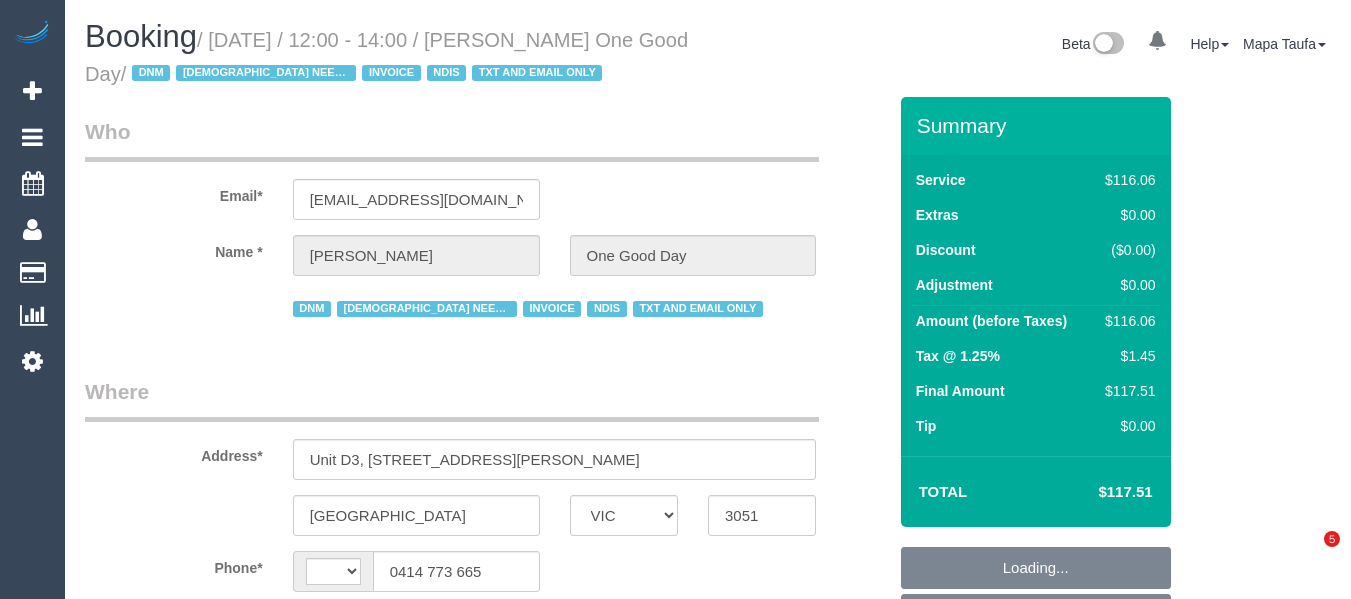 select on "VIC" 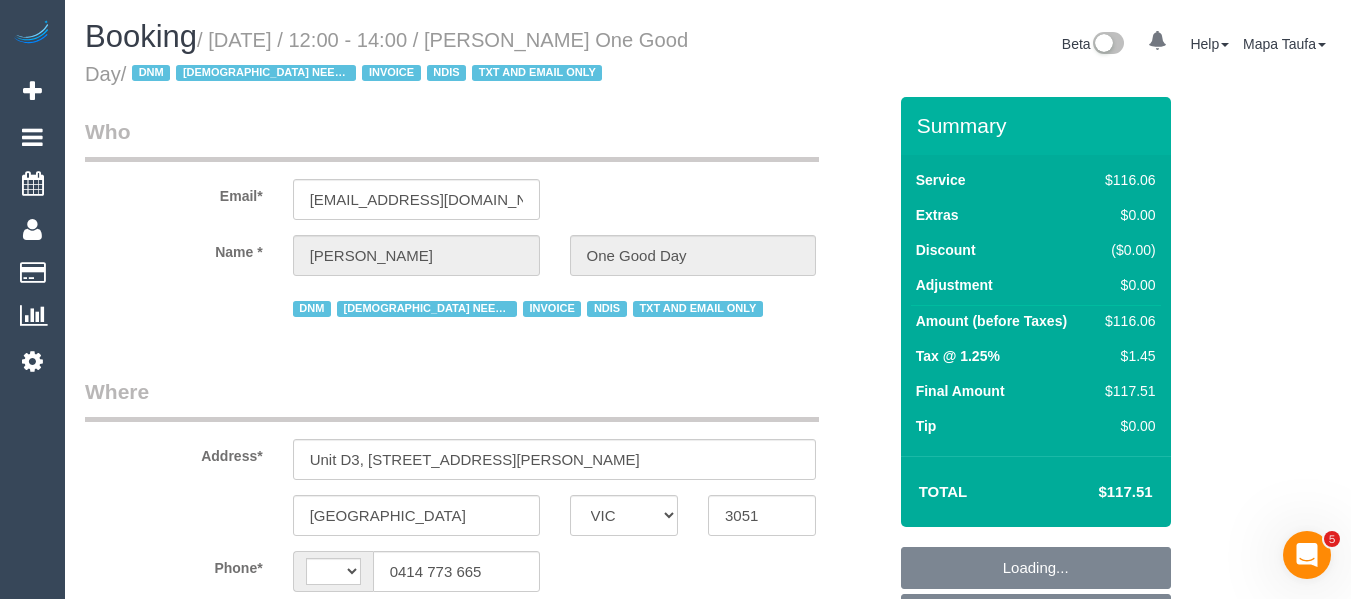 scroll, scrollTop: 0, scrollLeft: 0, axis: both 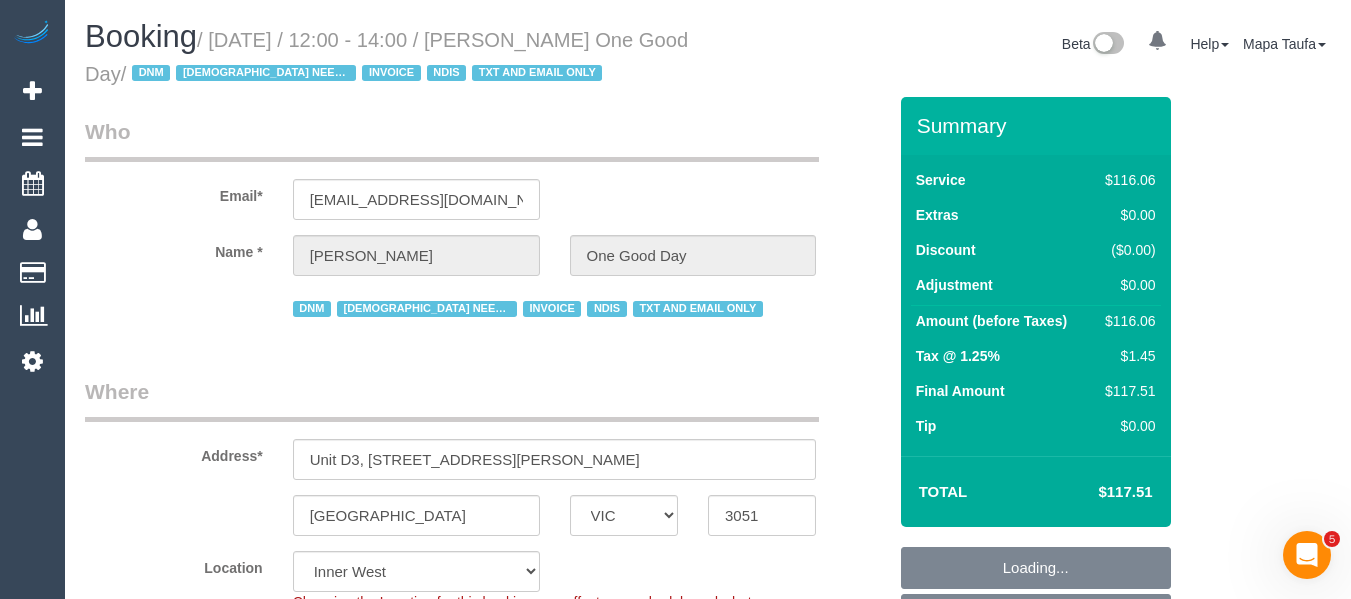 select on "object:297" 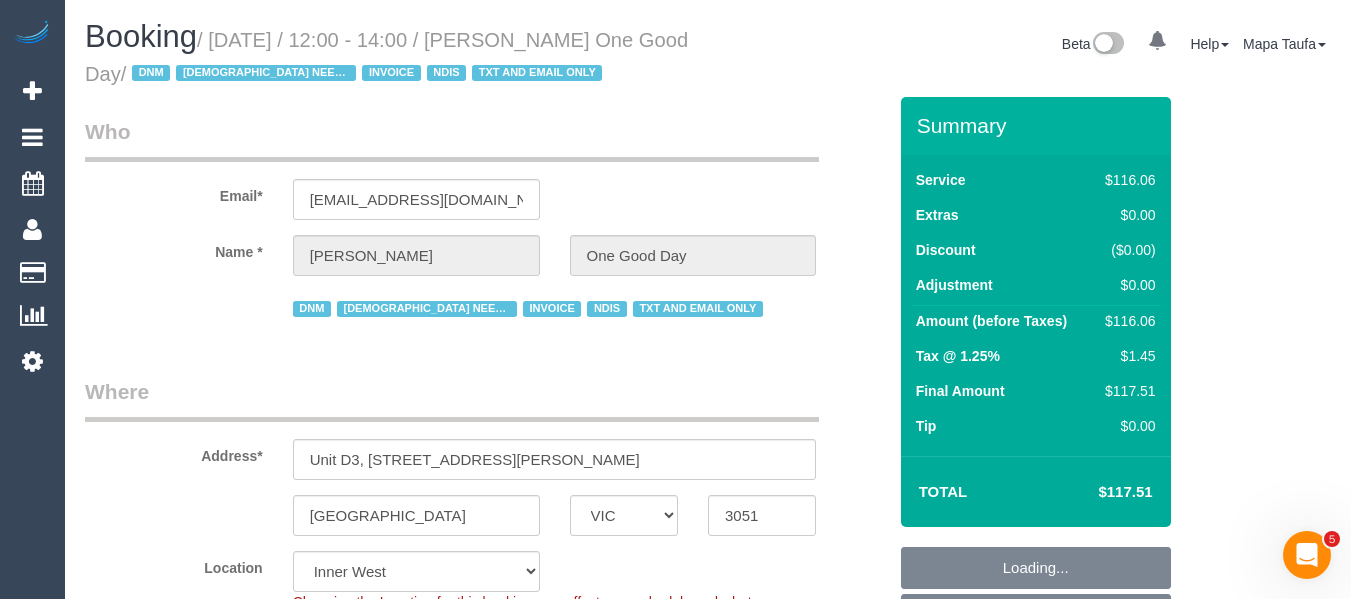 select on "string:AU" 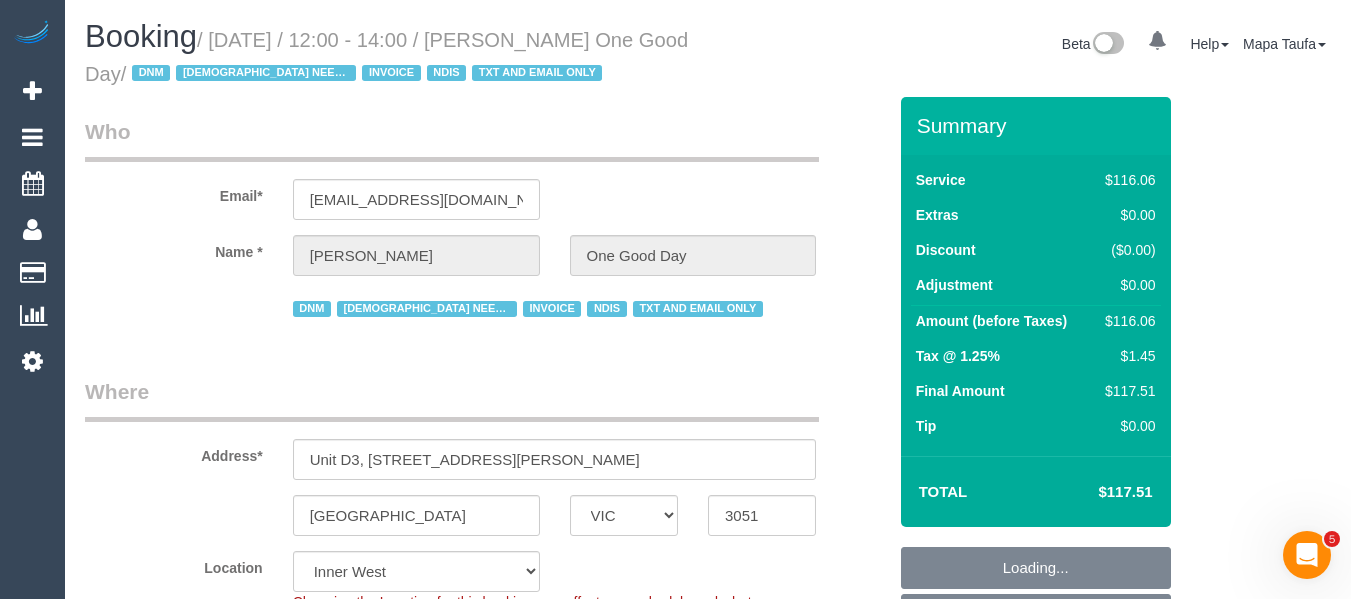 select on "spot4" 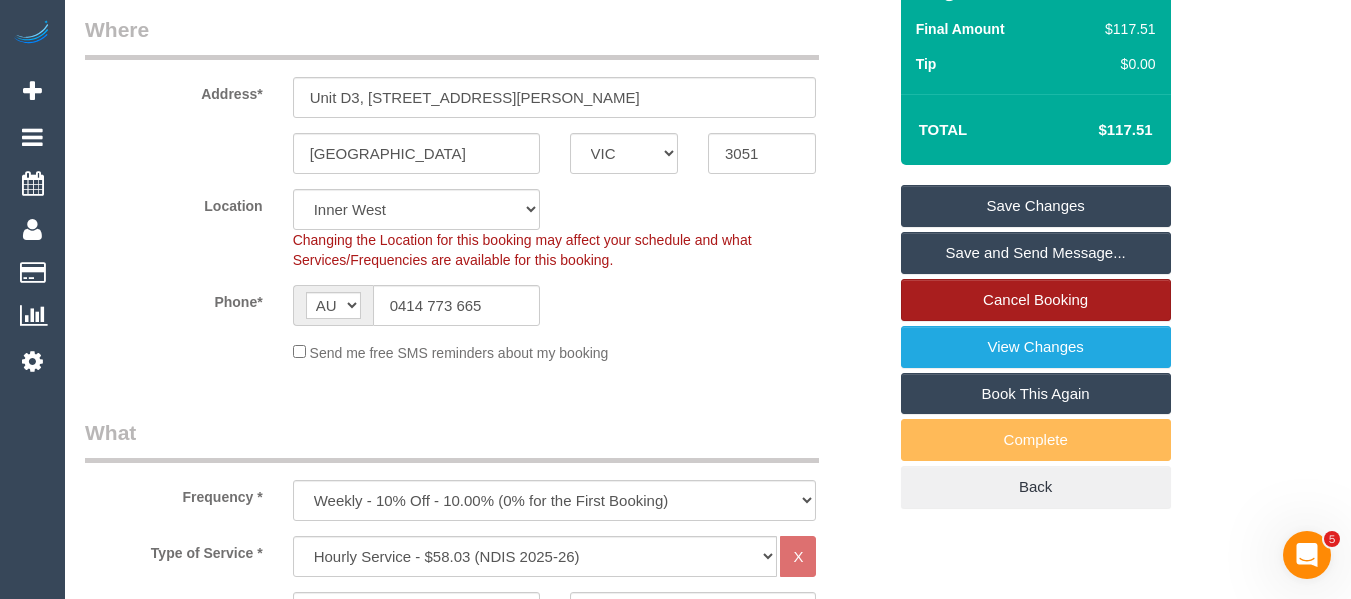 scroll, scrollTop: 400, scrollLeft: 0, axis: vertical 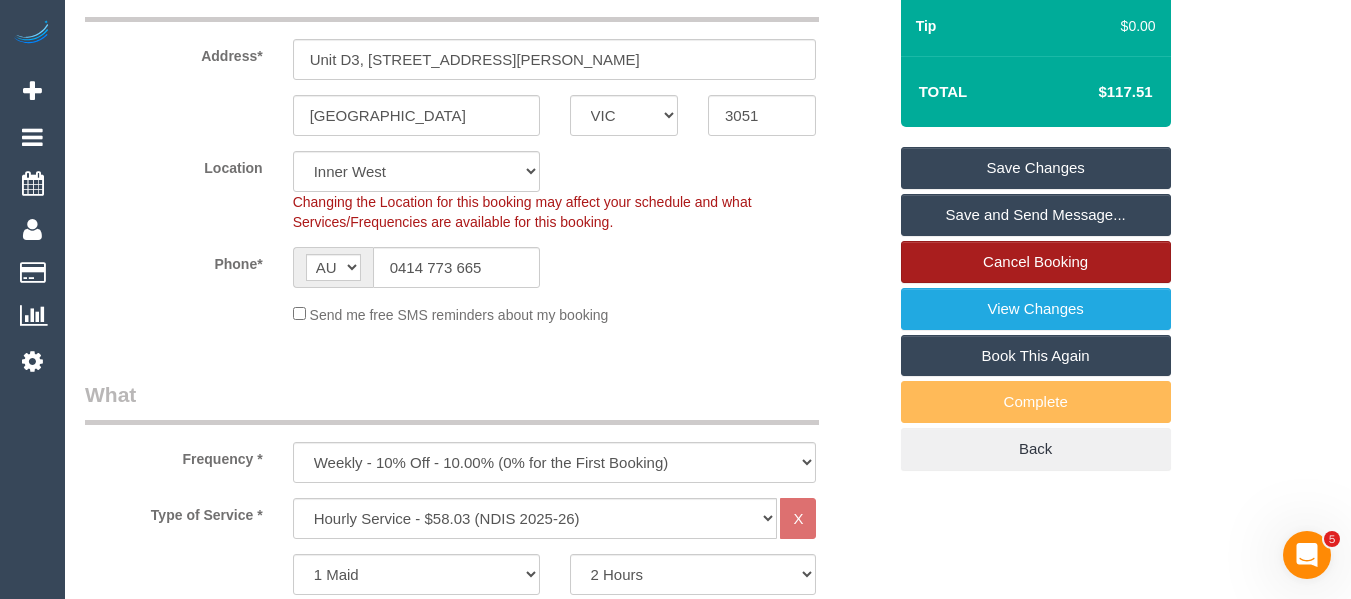 click on "Cancel Booking" at bounding box center (1036, 262) 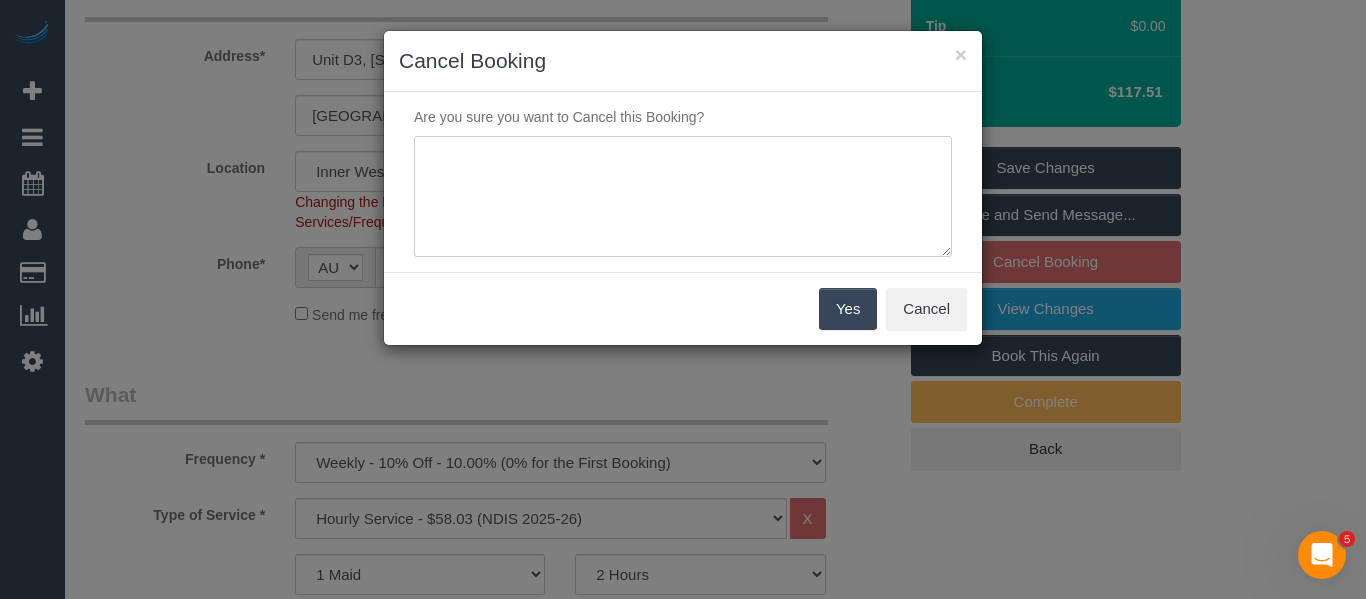 click at bounding box center (683, 197) 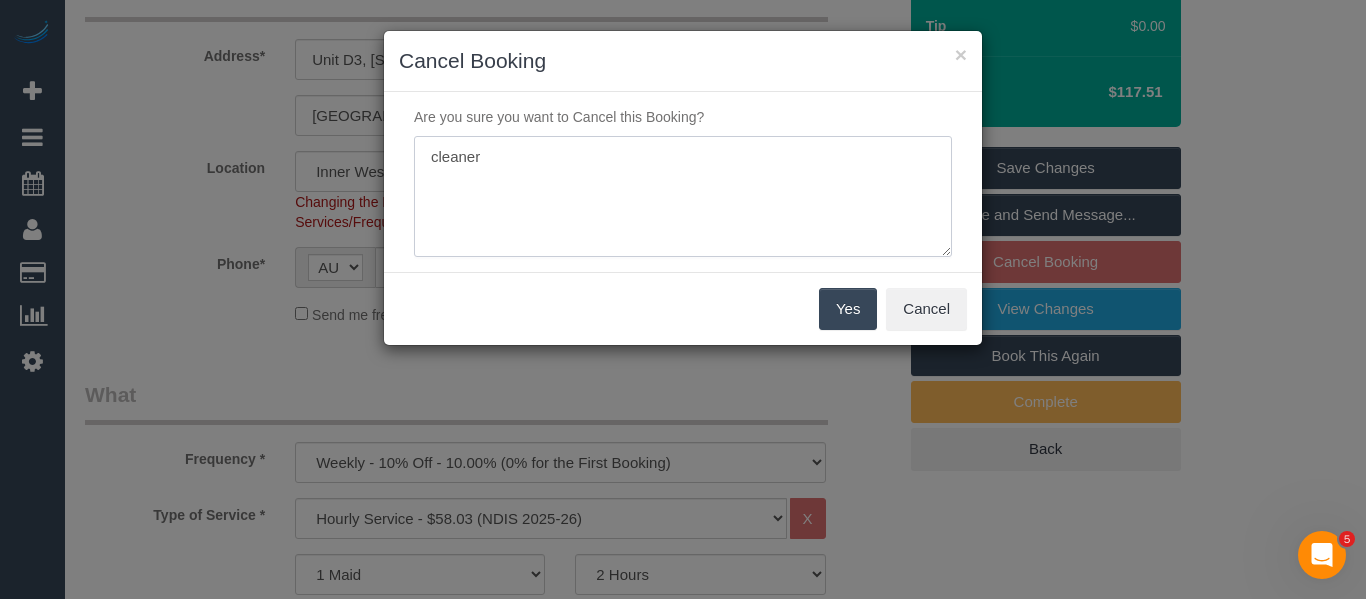 click at bounding box center [683, 197] 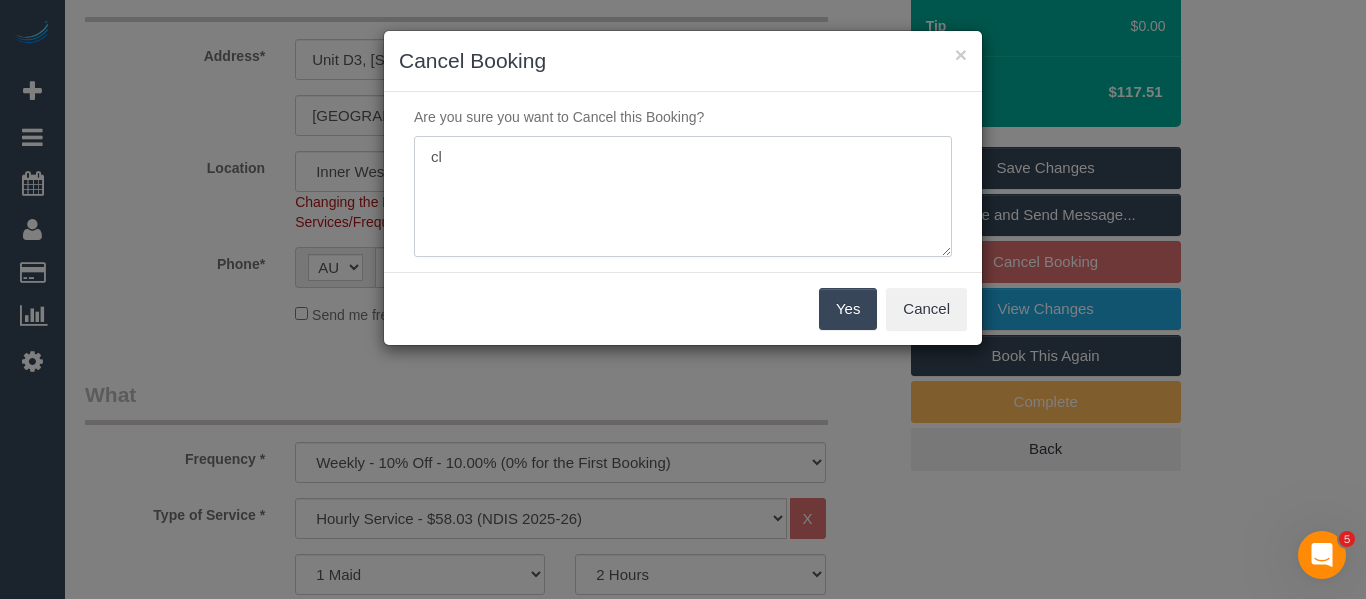 type on "c" 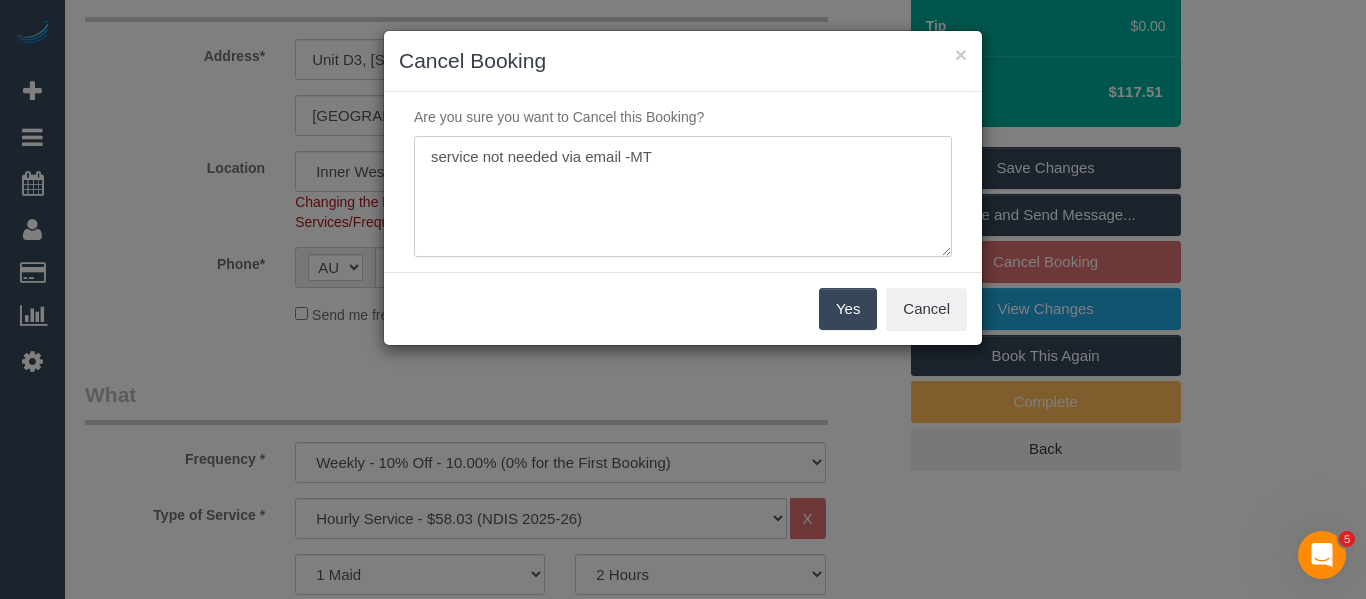 type on "service not needed via email -MT" 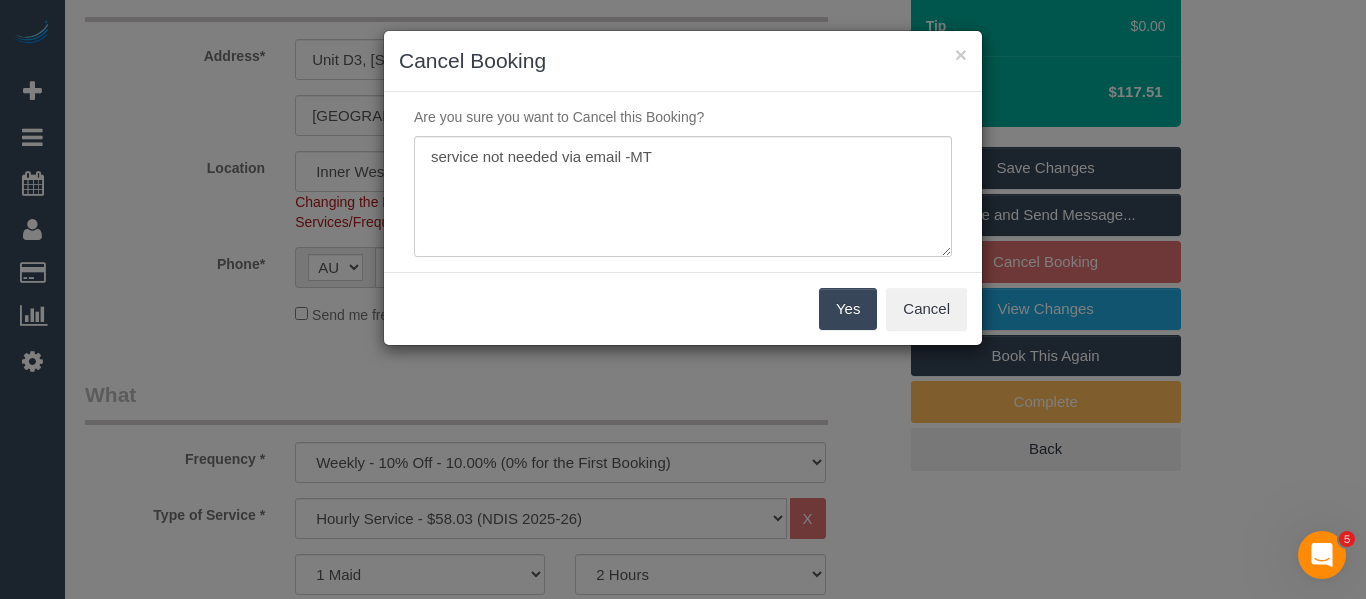 click on "Yes" at bounding box center (848, 309) 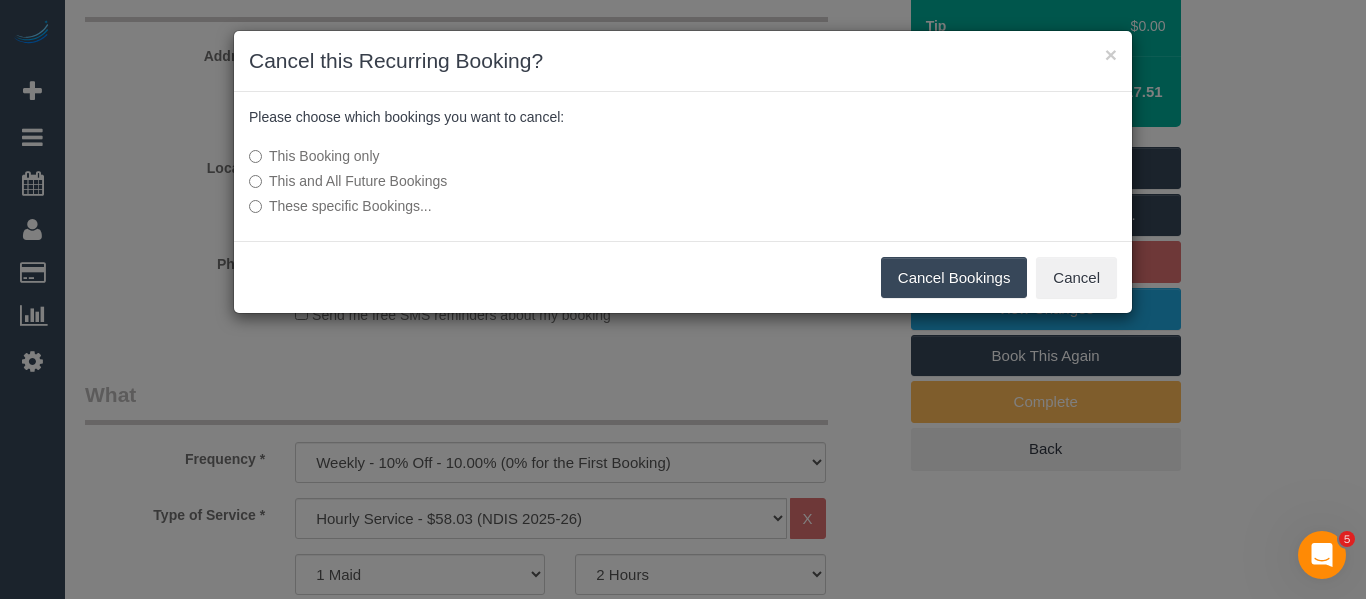 click on "This and All Future Bookings" at bounding box center (533, 181) 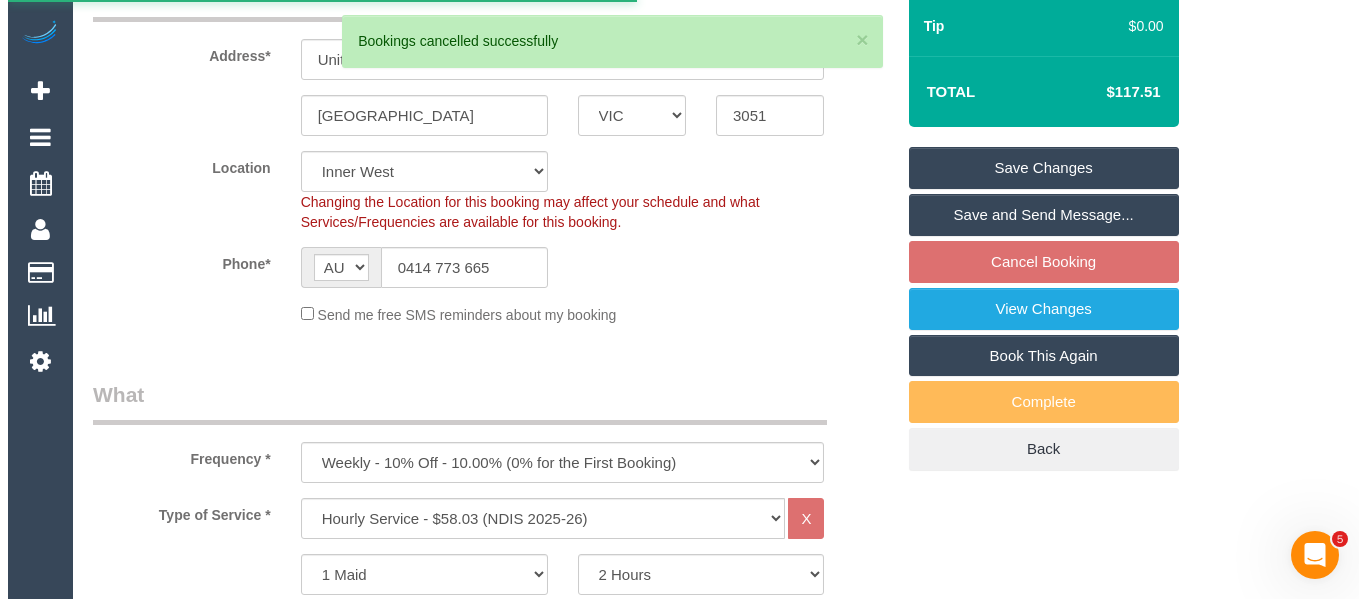 scroll, scrollTop: 0, scrollLeft: 0, axis: both 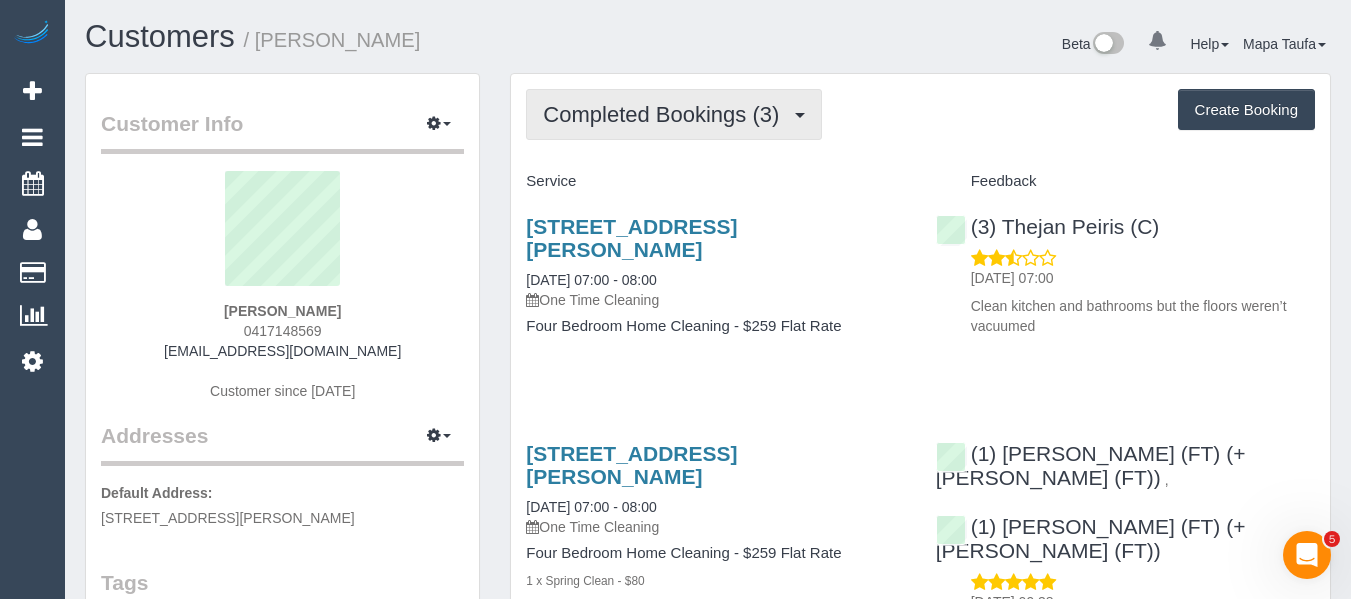 click on "Completed Bookings (3)" at bounding box center [666, 114] 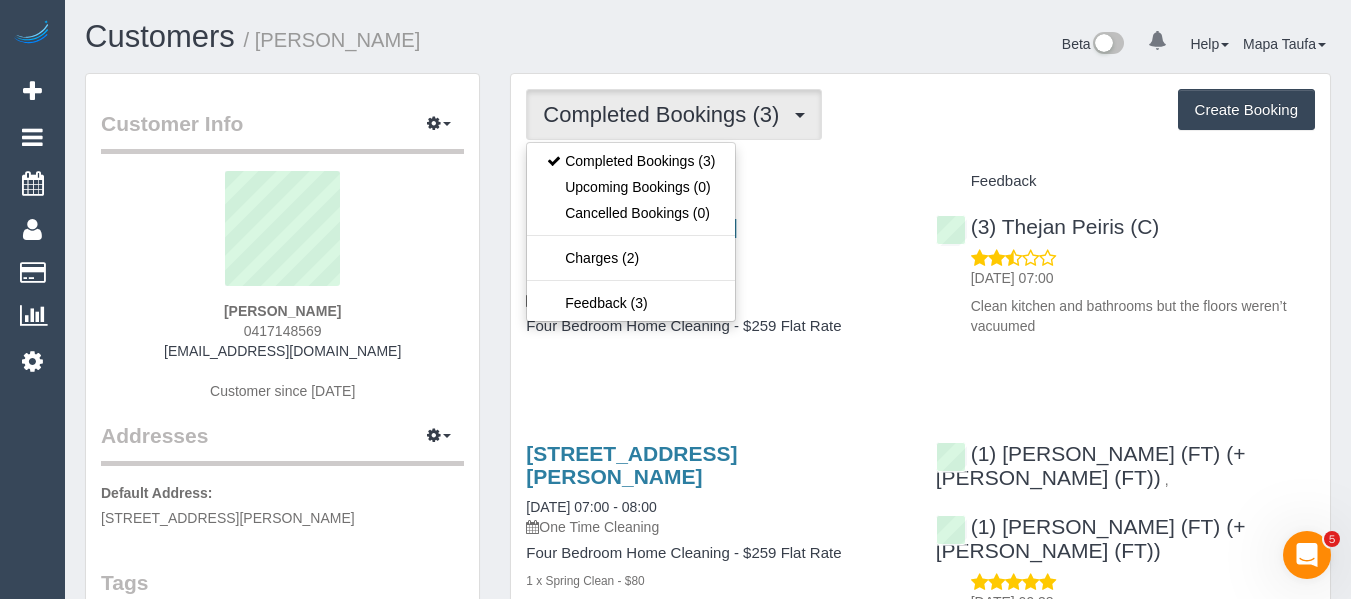 click on "Service" at bounding box center (715, 182) 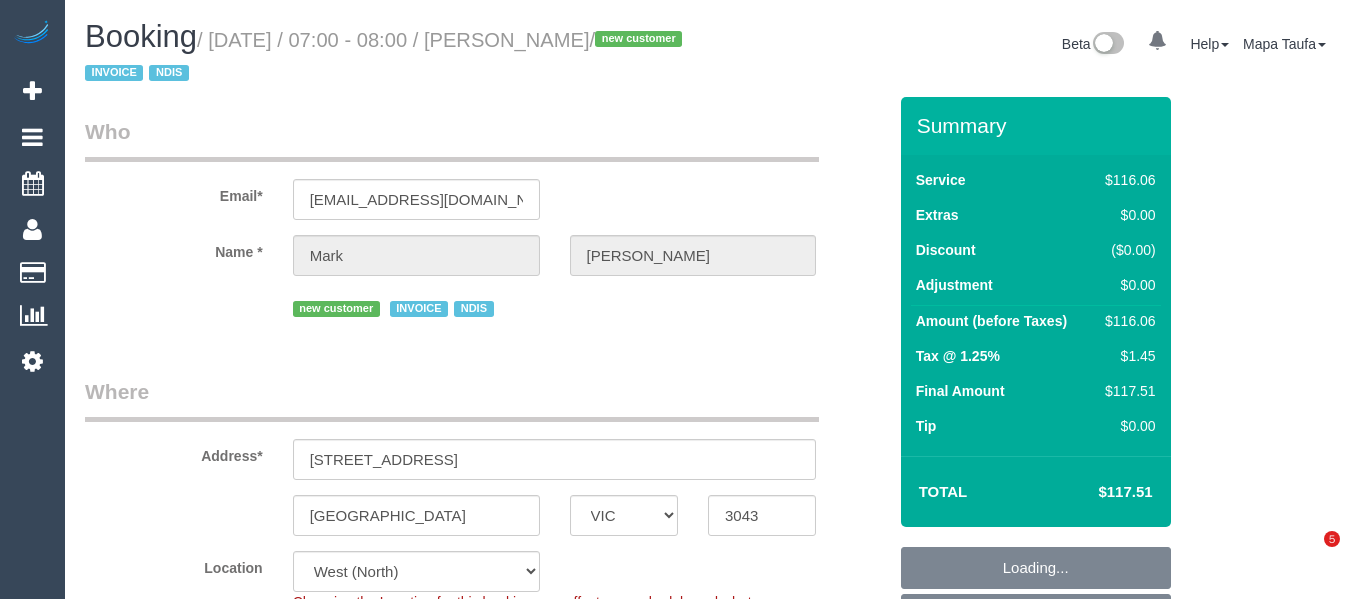 select on "VIC" 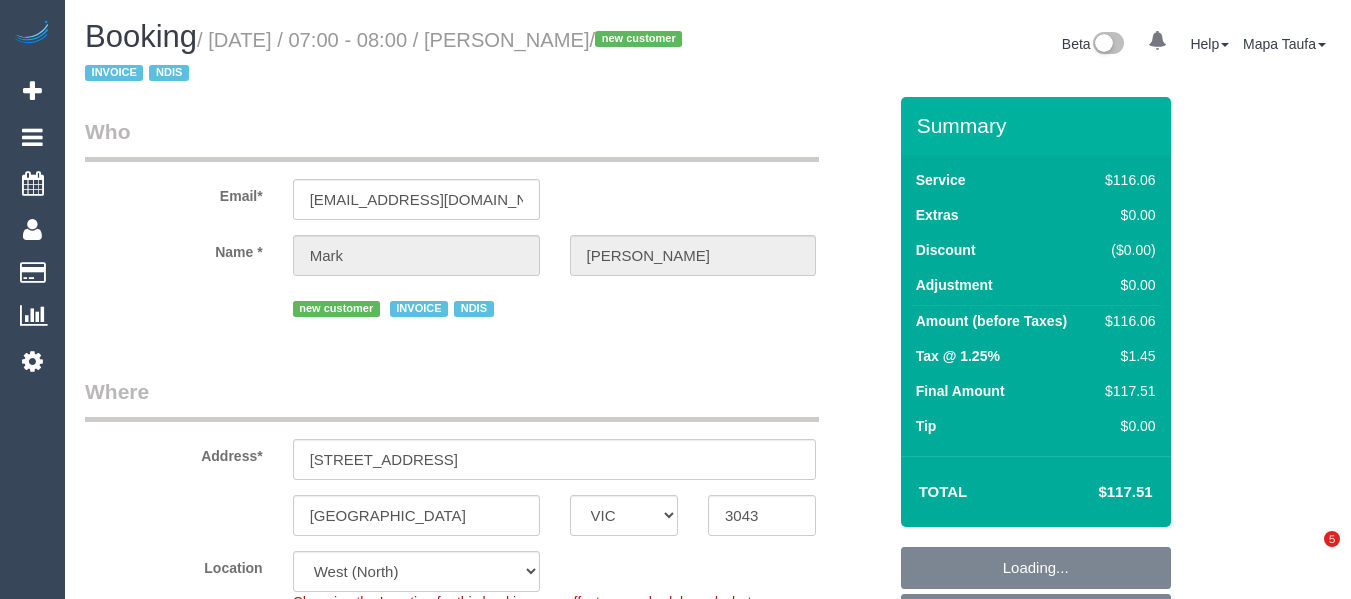 select on "spot1" 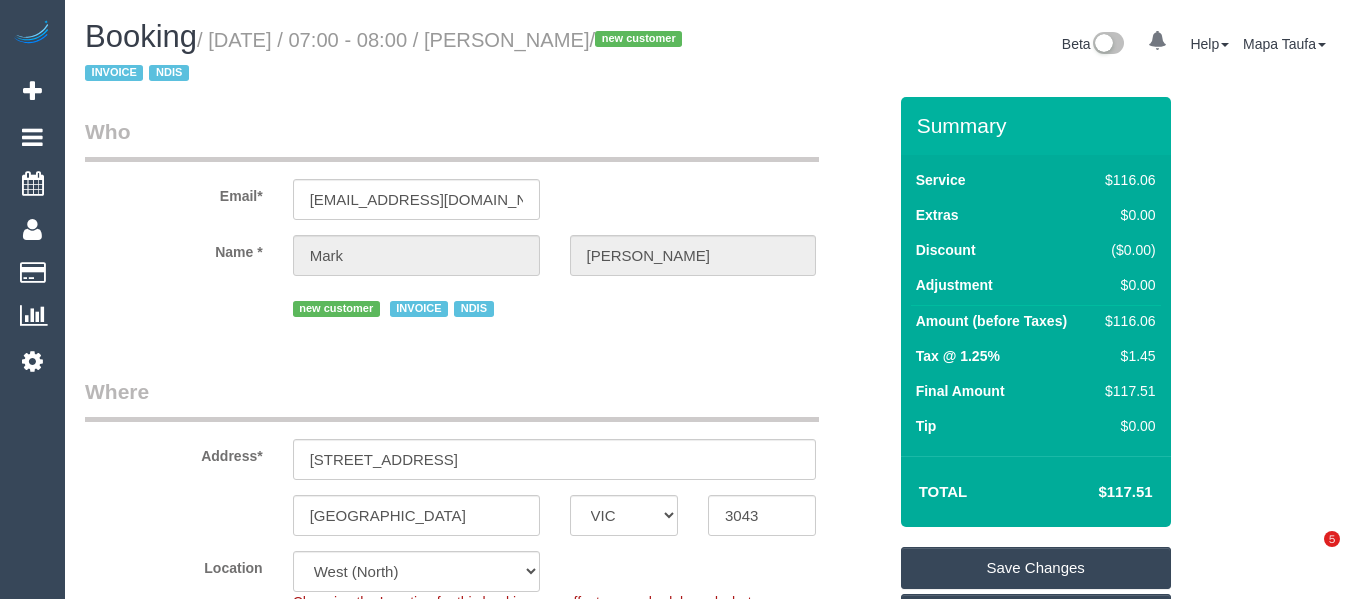 scroll, scrollTop: 0, scrollLeft: 0, axis: both 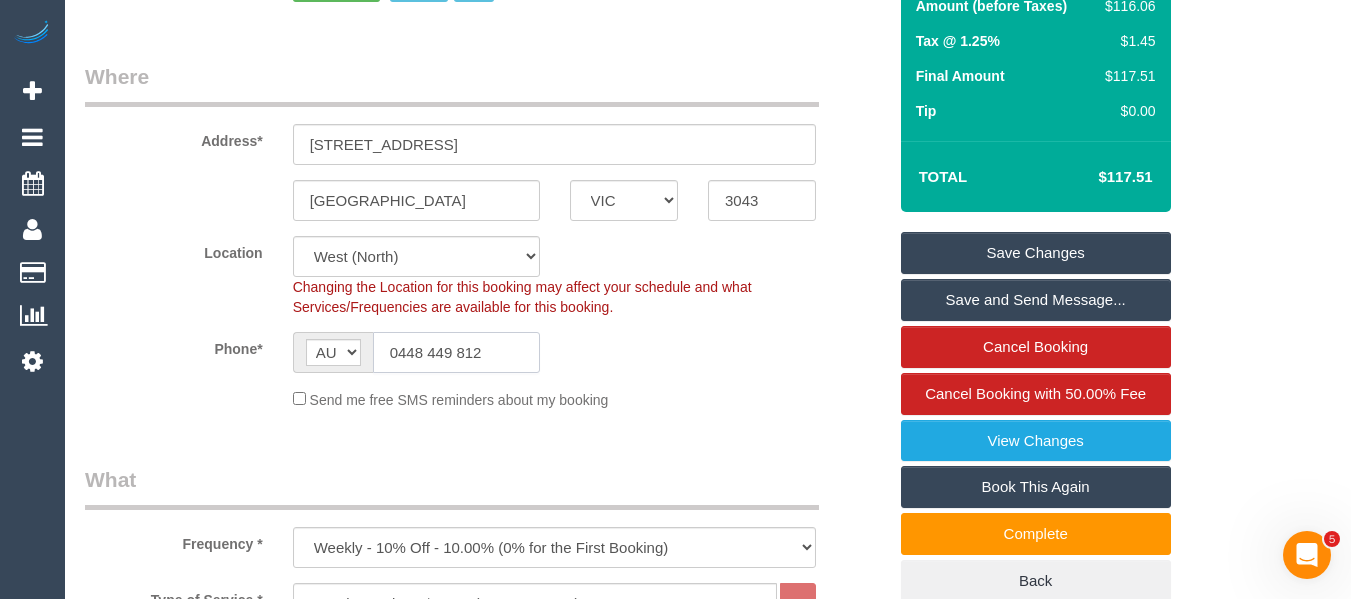 click on "0448 449 812" 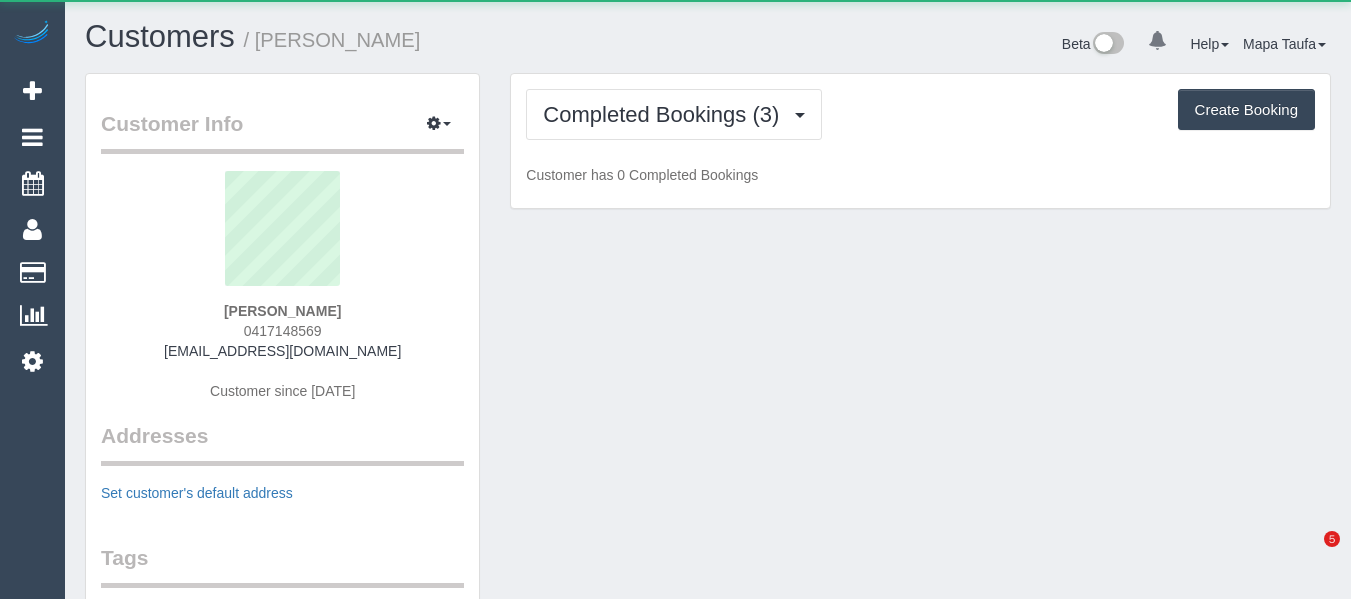 scroll, scrollTop: 0, scrollLeft: 0, axis: both 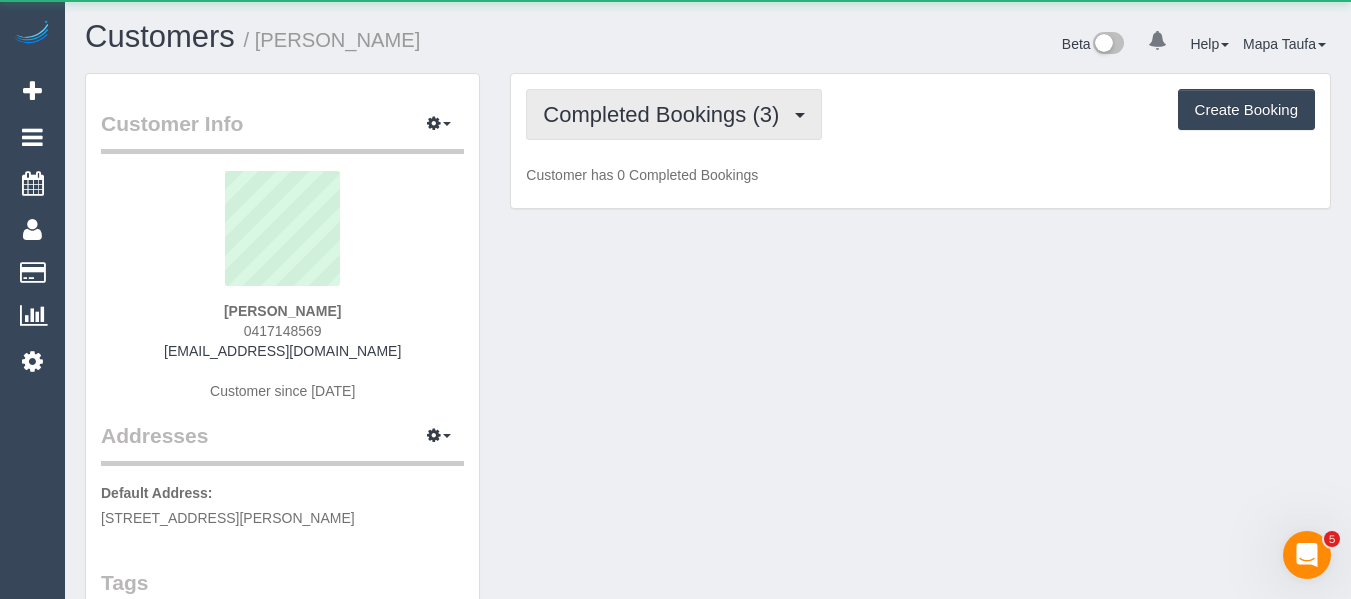 click on "Completed Bookings (3)" at bounding box center [666, 114] 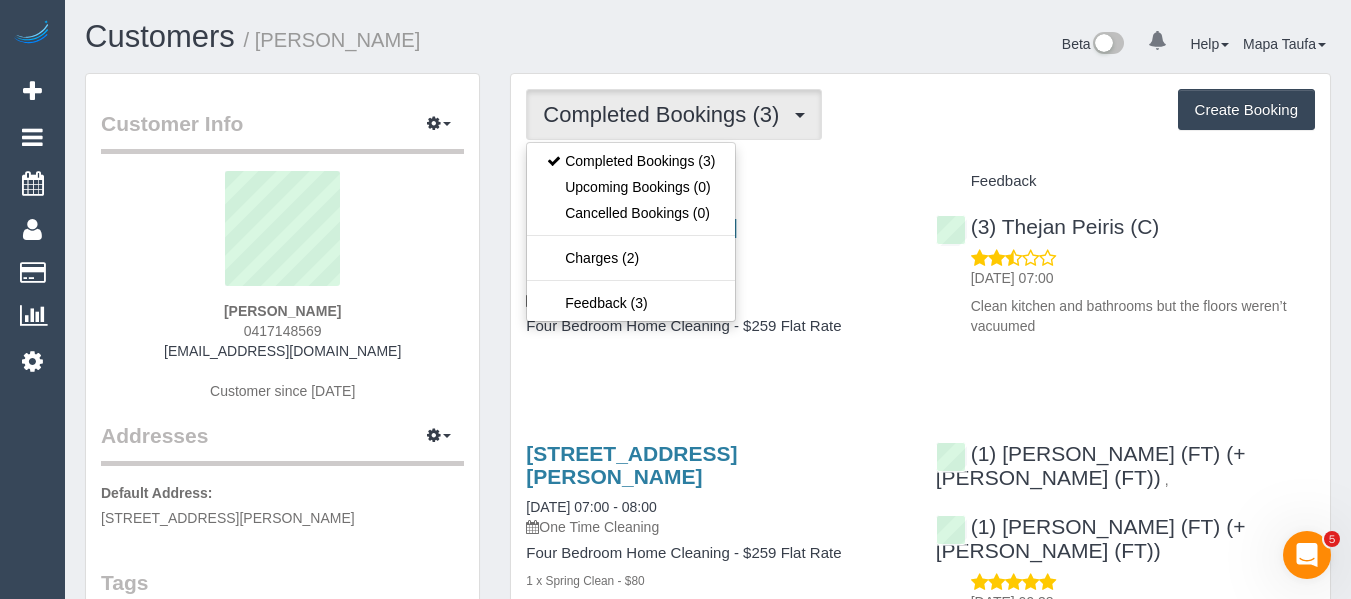 click on "Completed Bookings (3)
Completed Bookings (3)
Upcoming Bookings (0)
Cancelled Bookings (0)
Charges (2)
Feedback (3)
Create Booking
Service
Feedback" at bounding box center (920, 542) 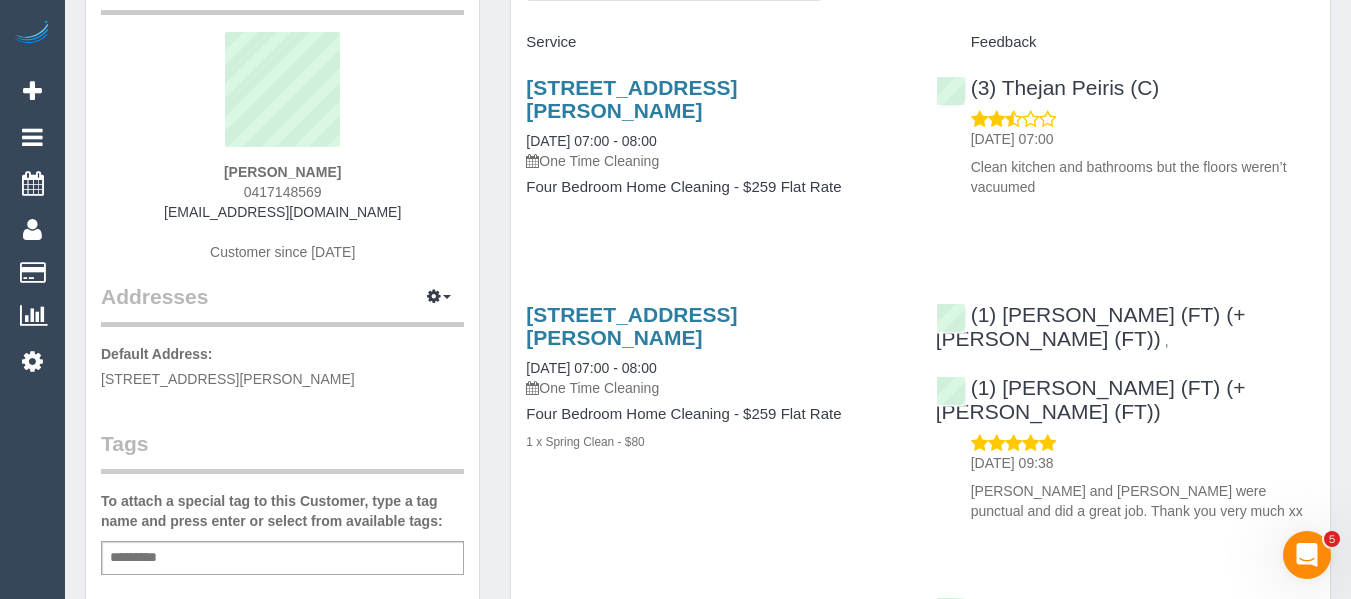 scroll, scrollTop: 400, scrollLeft: 0, axis: vertical 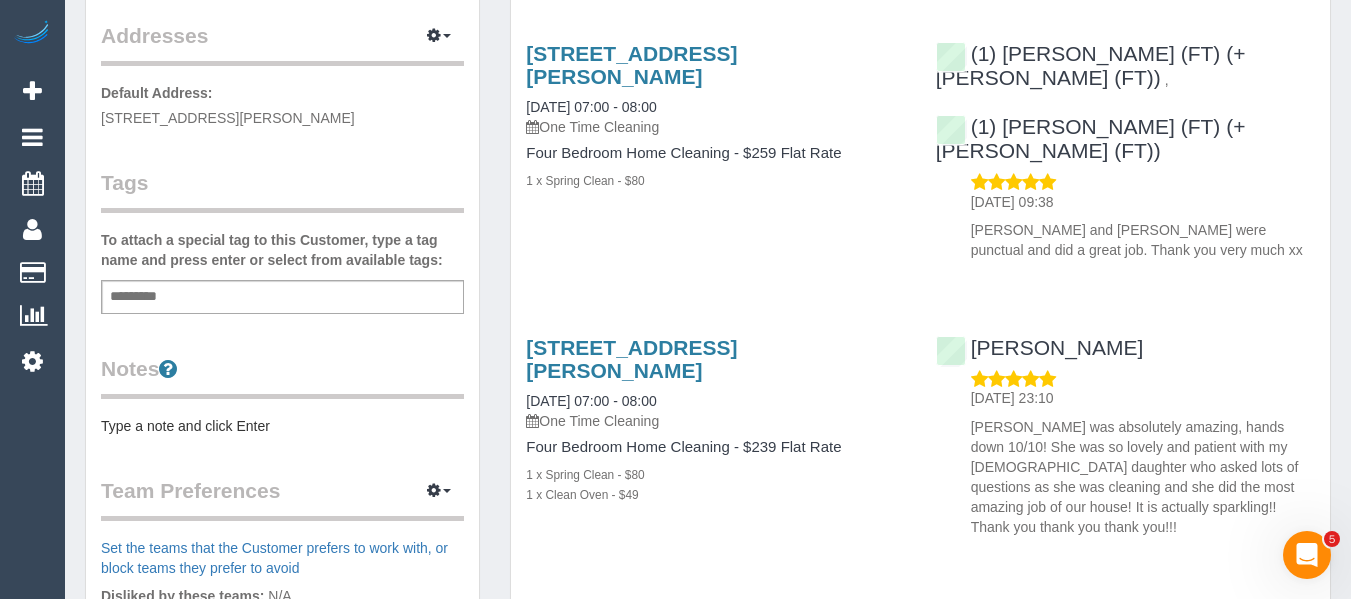 click on "Customer Info
Edit Contact Info
Send Message
Email Preferences
Special Sales Tax
View Changes
[PERSON_NAME] as Unconfirmed
Block this Customer
Archive Account
Delete Account
[PERSON_NAME]
0417148569" at bounding box center (282, 333) 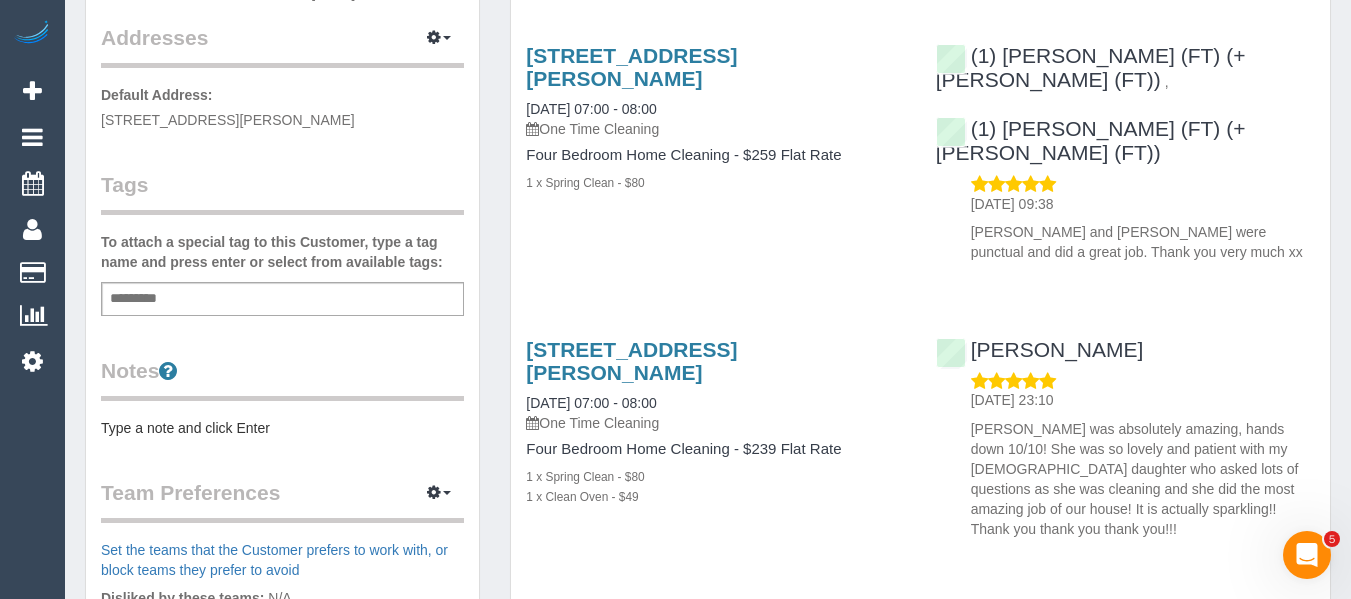 scroll, scrollTop: 400, scrollLeft: 0, axis: vertical 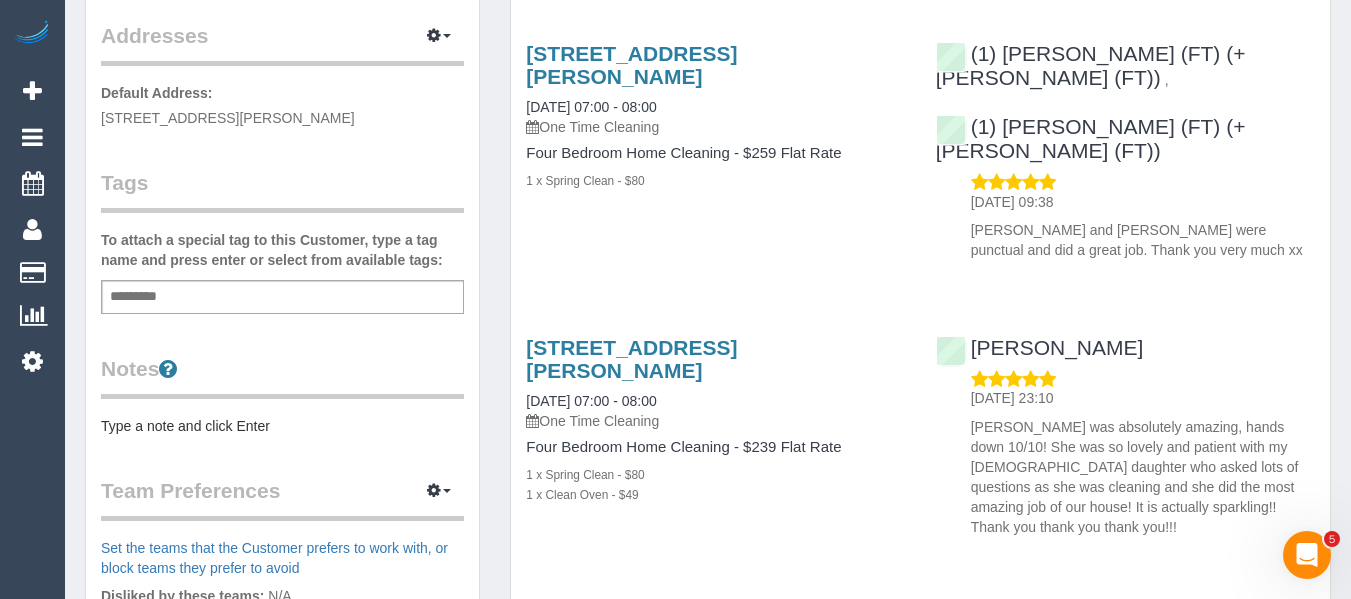 click on "Add a tag" at bounding box center (282, 297) 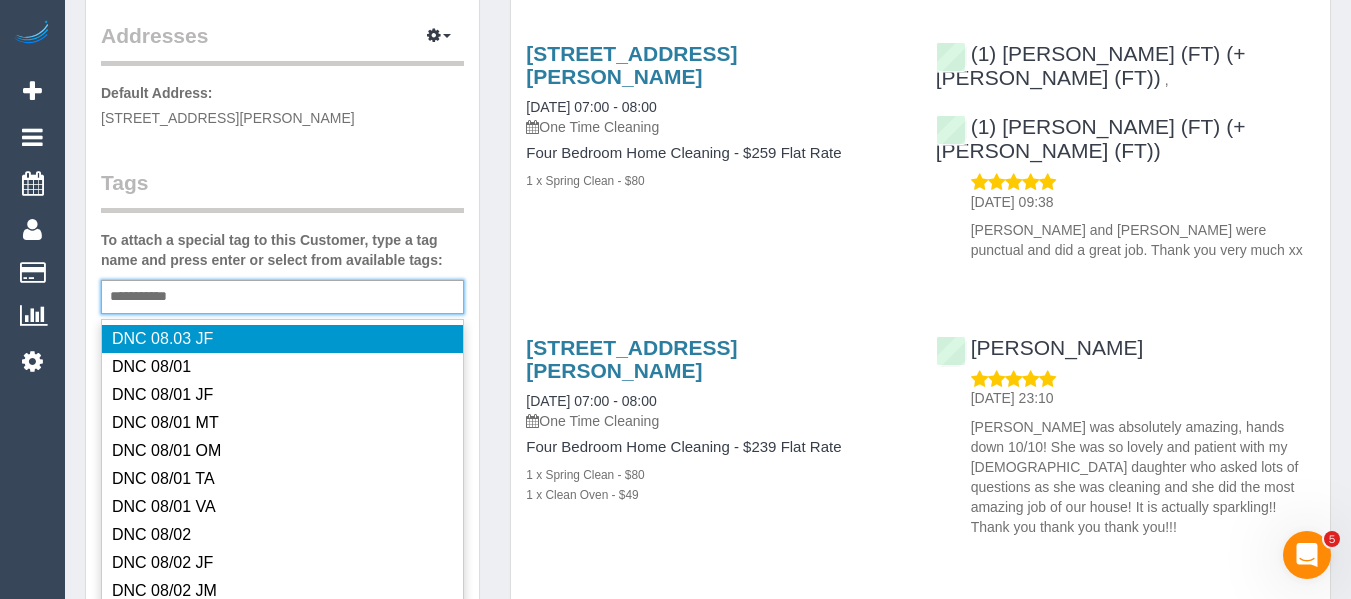 type on "**********" 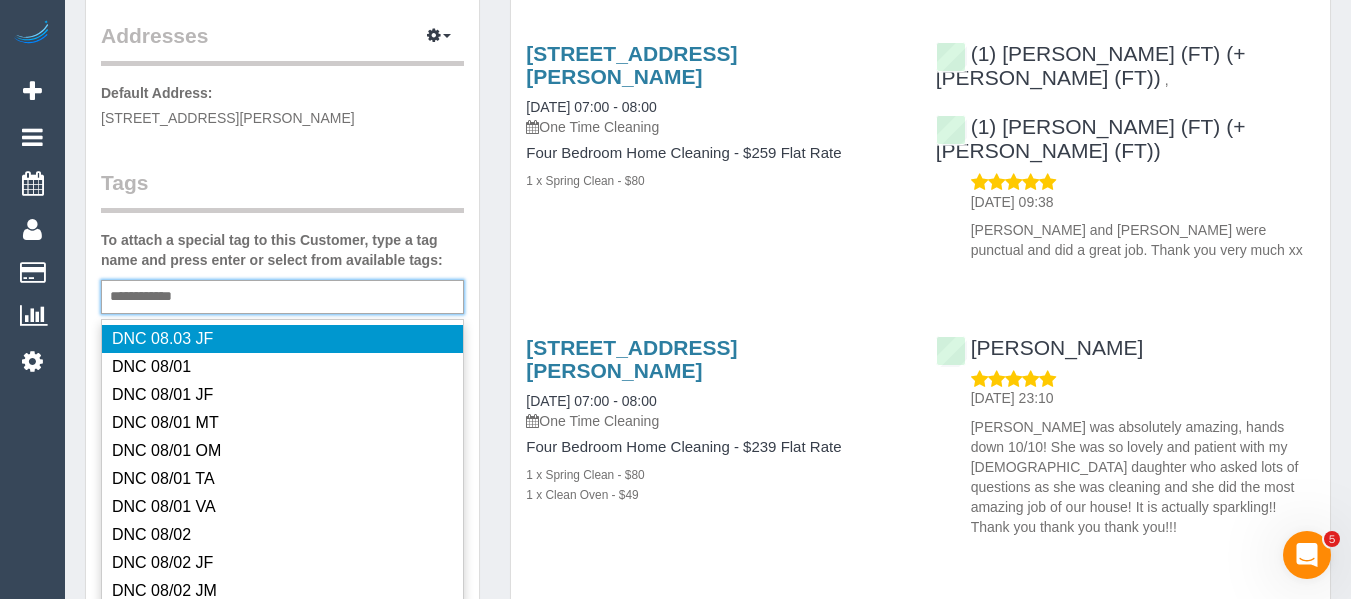 type 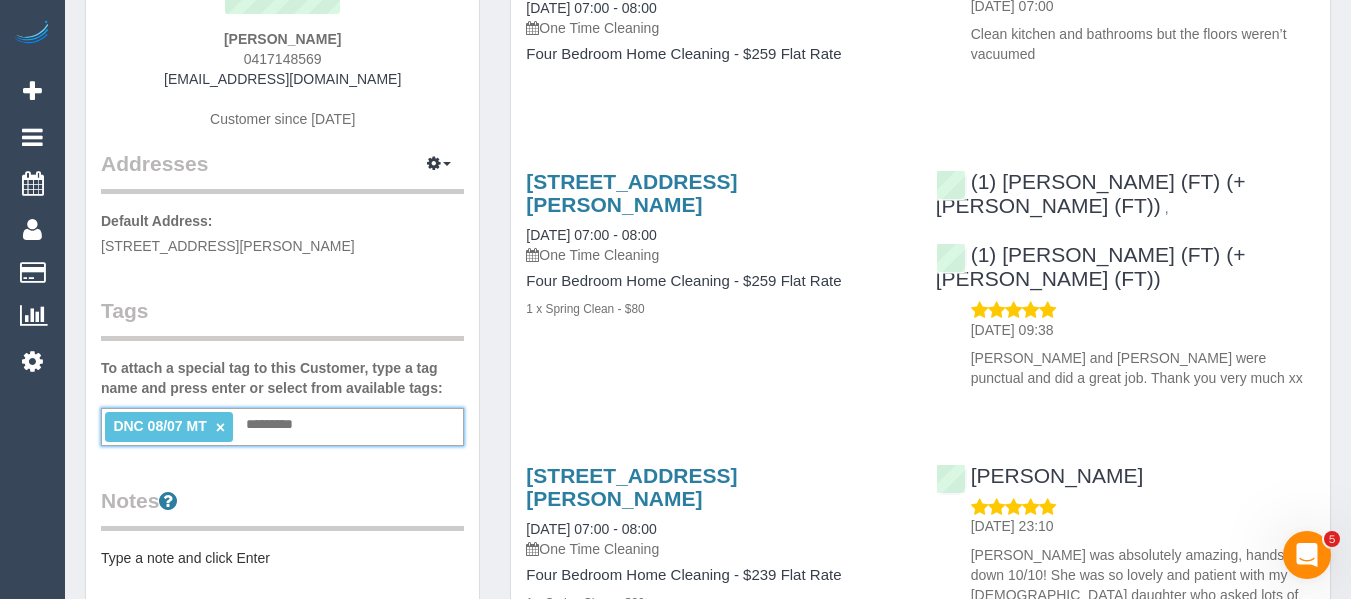 scroll, scrollTop: 100, scrollLeft: 0, axis: vertical 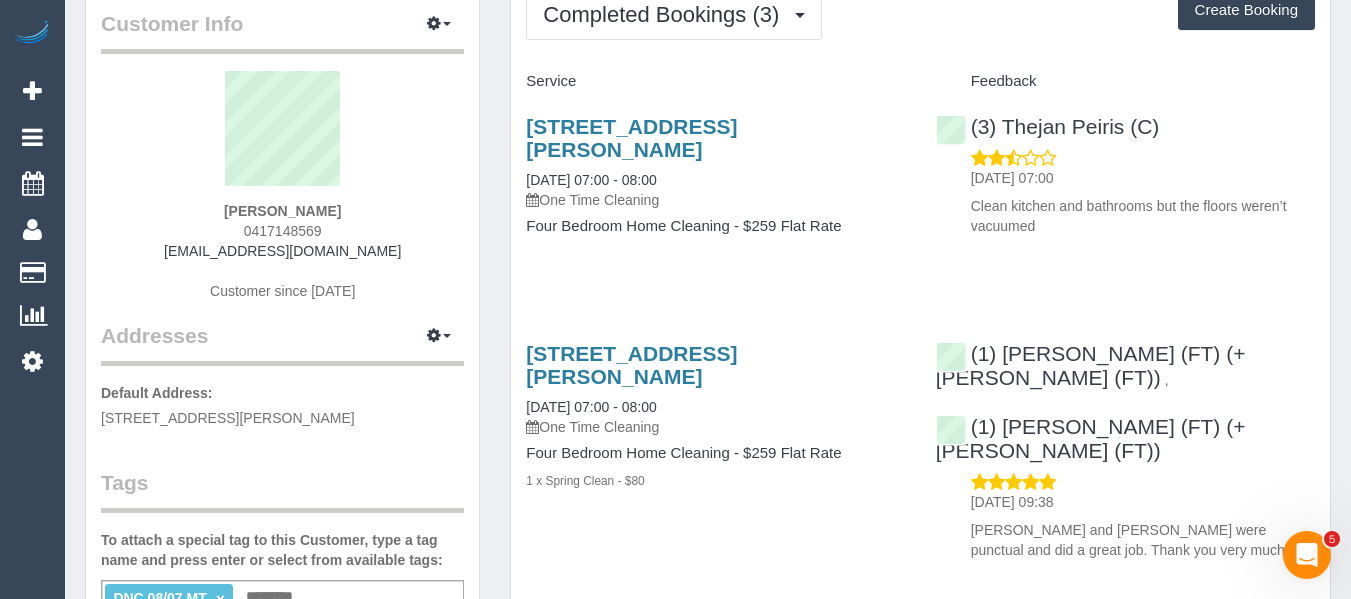 drag, startPoint x: 261, startPoint y: 200, endPoint x: 219, endPoint y: 186, distance: 44.27189 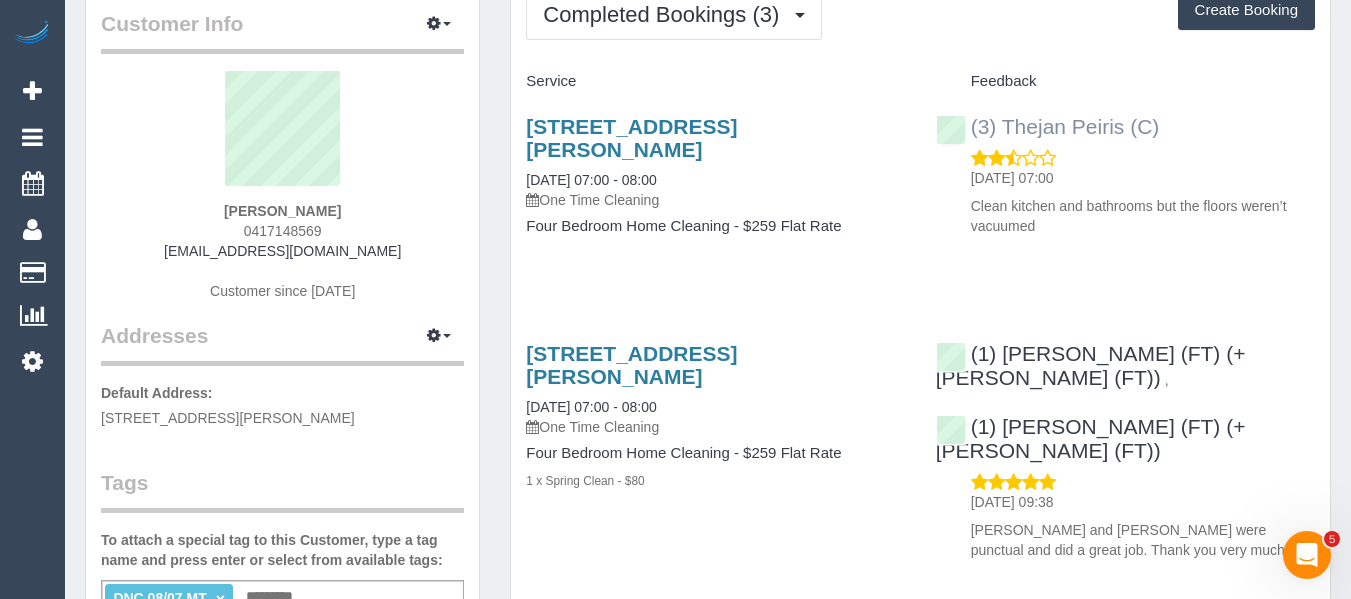 drag, startPoint x: 1201, startPoint y: 121, endPoint x: 1005, endPoint y: 127, distance: 196.09181 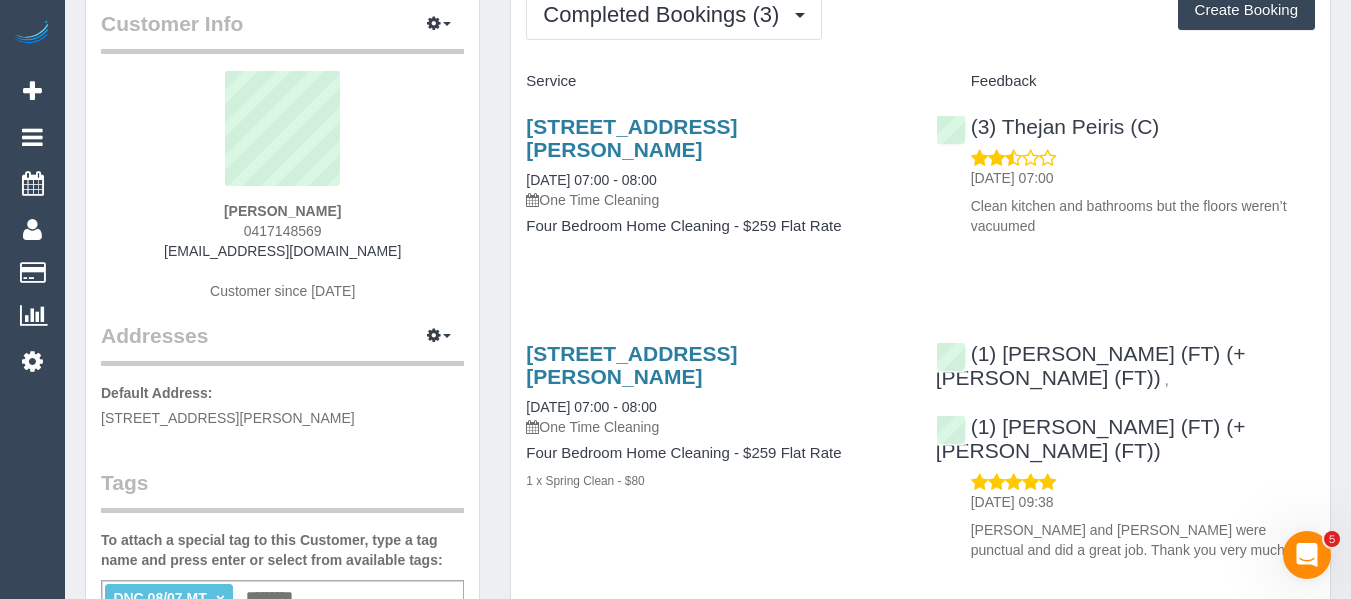 copy on "Thejan Peiris (C)" 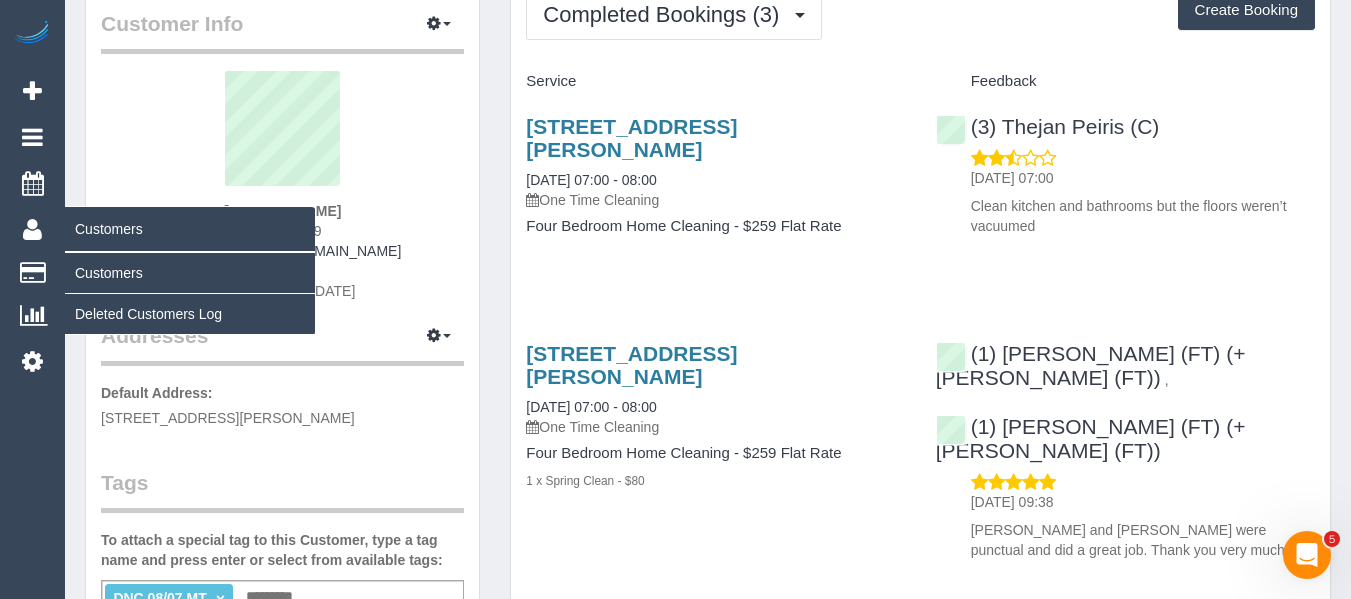 copy on "Taryn Lawless" 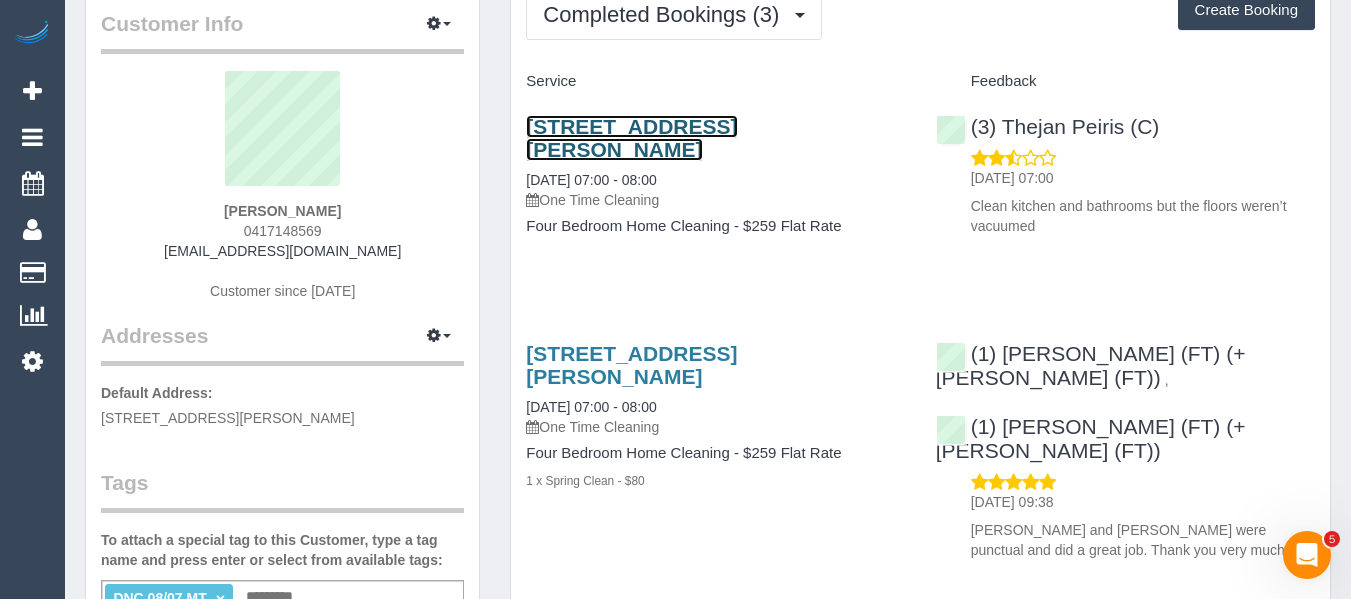click on "80 Dawson Street, Tullamarine, VIC 3043" at bounding box center (631, 138) 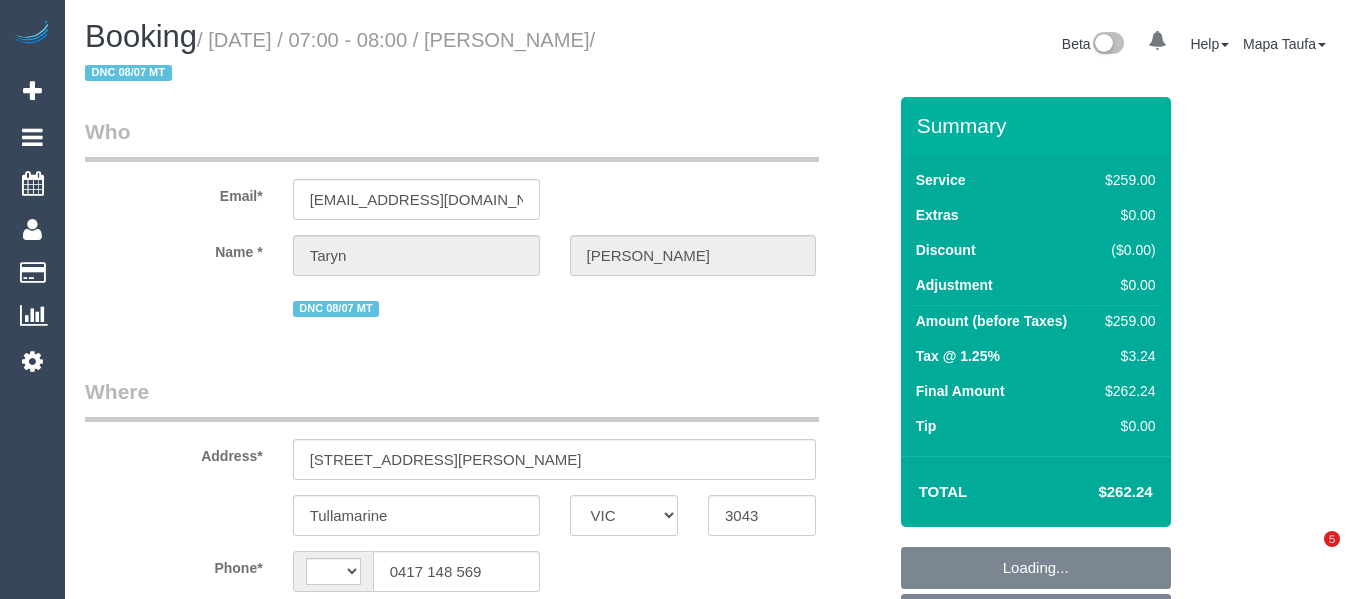 select on "VIC" 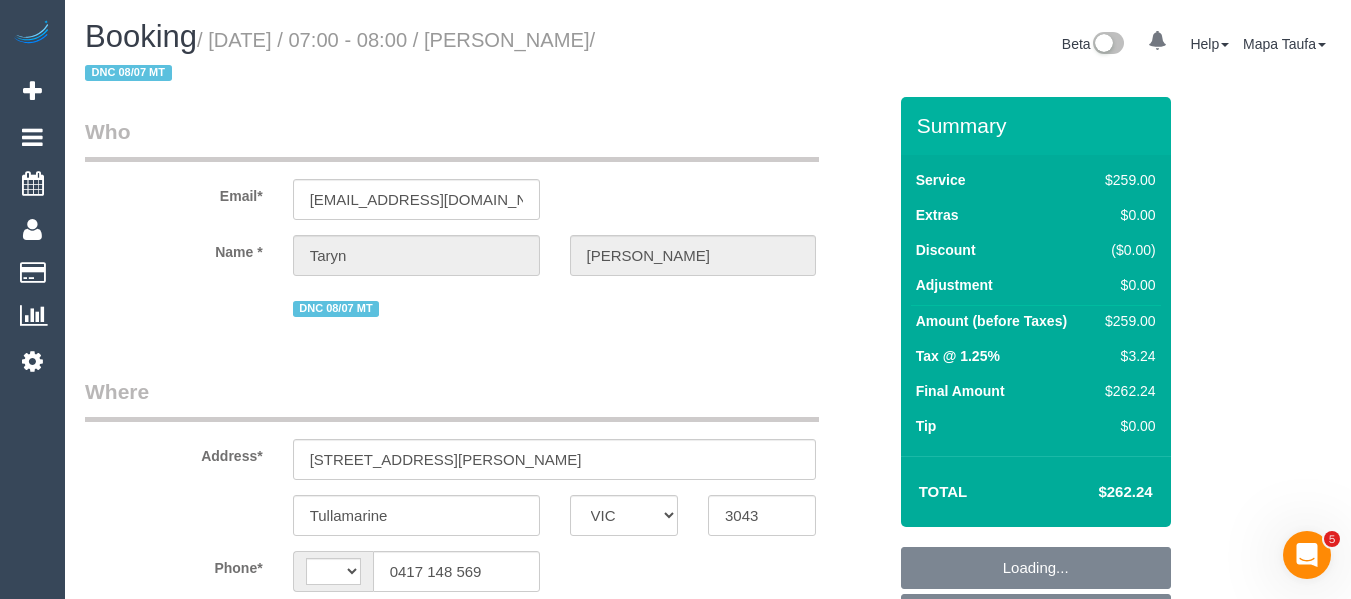 scroll, scrollTop: 0, scrollLeft: 0, axis: both 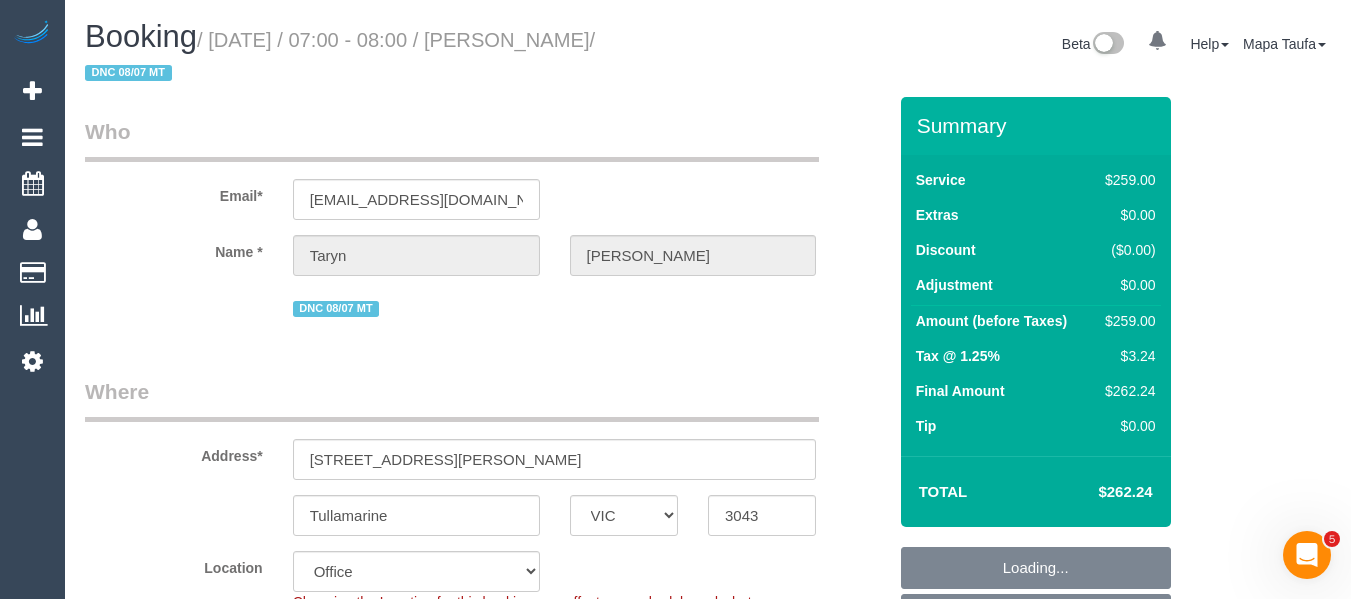 select on "string:AU" 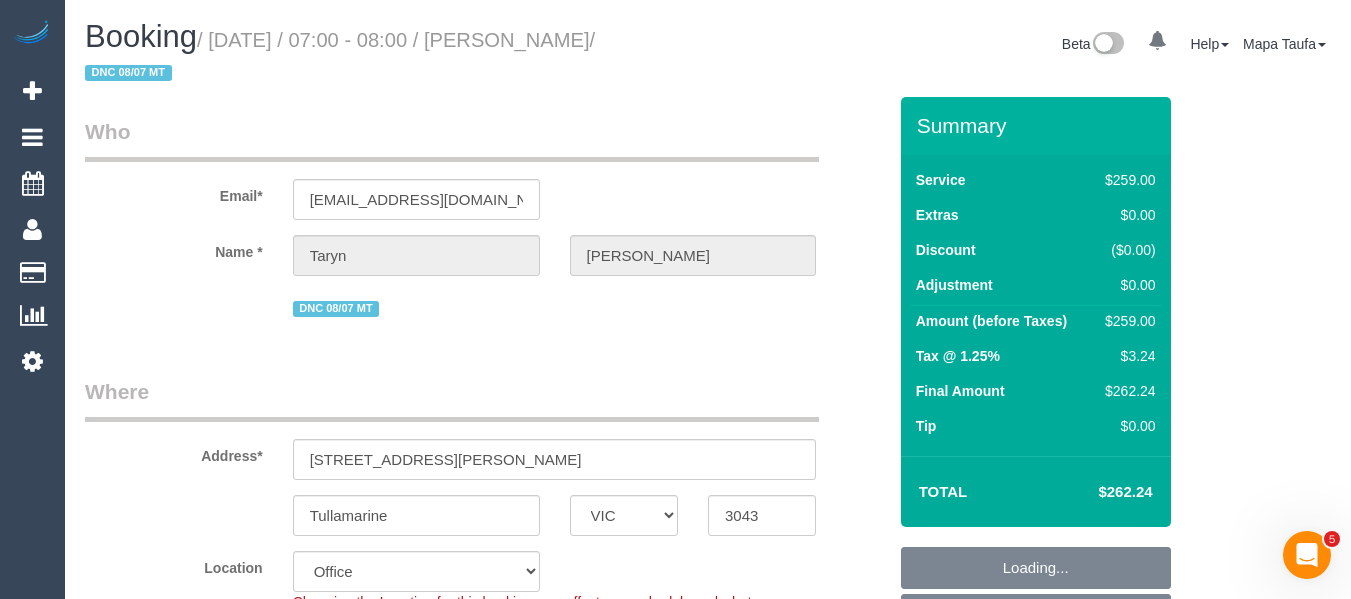 select on "number:30" 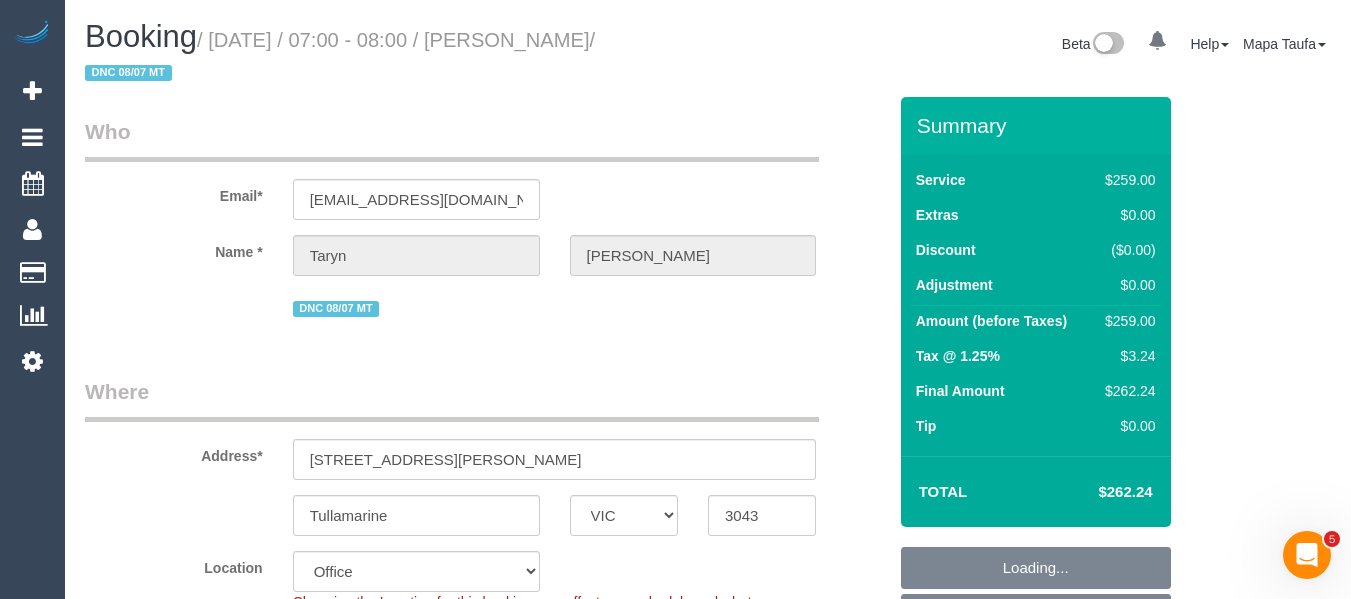 select on "object:2133" 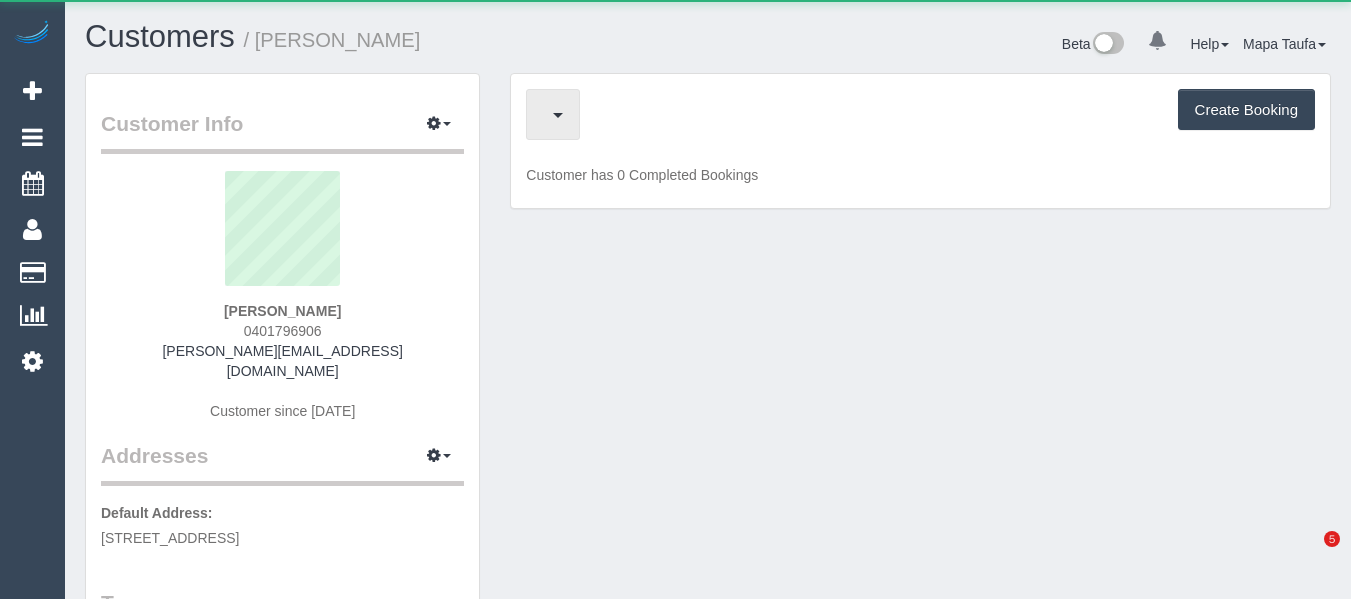 scroll, scrollTop: 0, scrollLeft: 0, axis: both 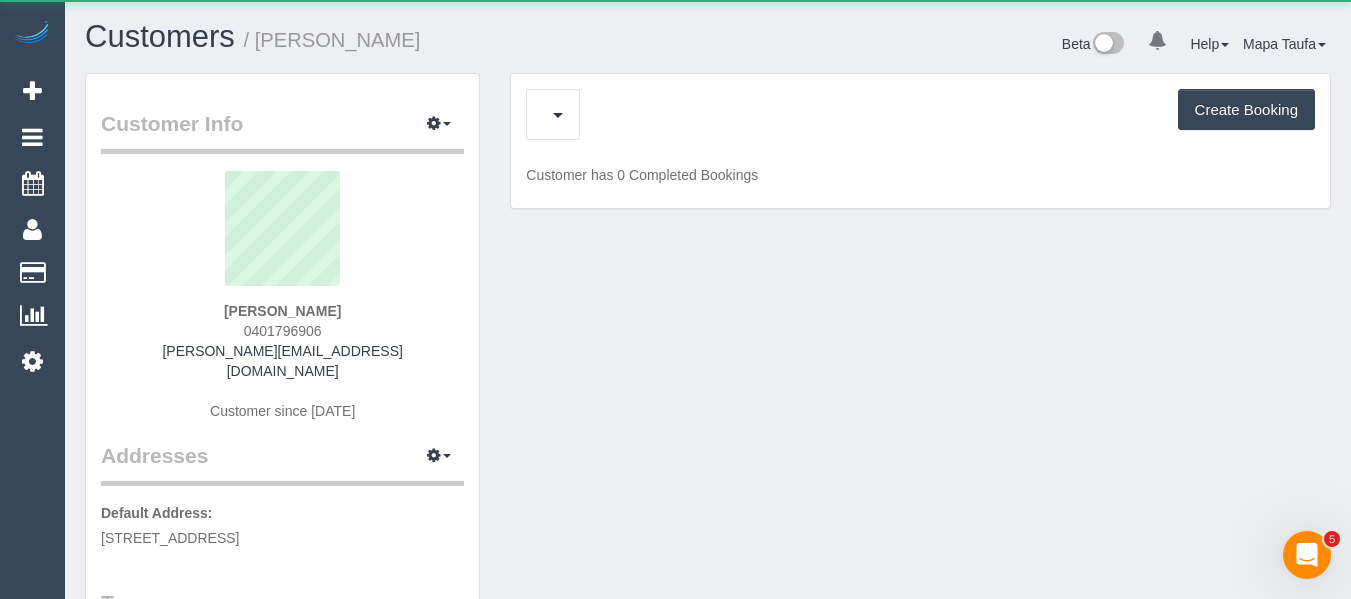 click on "Upcoming Bookings (11)
Cancelled Bookings (1)
Create Booking" at bounding box center (920, 114) 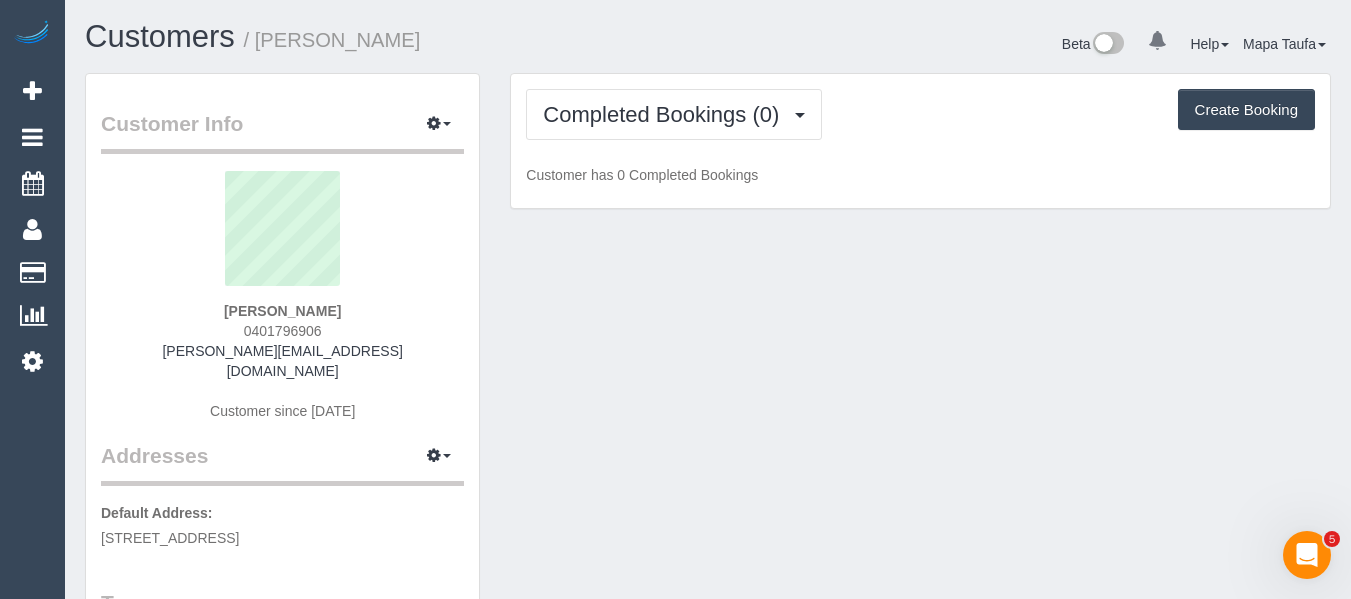 click on "Completed Bookings (0)
Completed Bookings (0)
Upcoming Bookings (11)
Cancelled Bookings (1)
Charges (1)
Feedback (0)
Create Booking
Customer has 0 Completed Bookings" at bounding box center [920, 141] 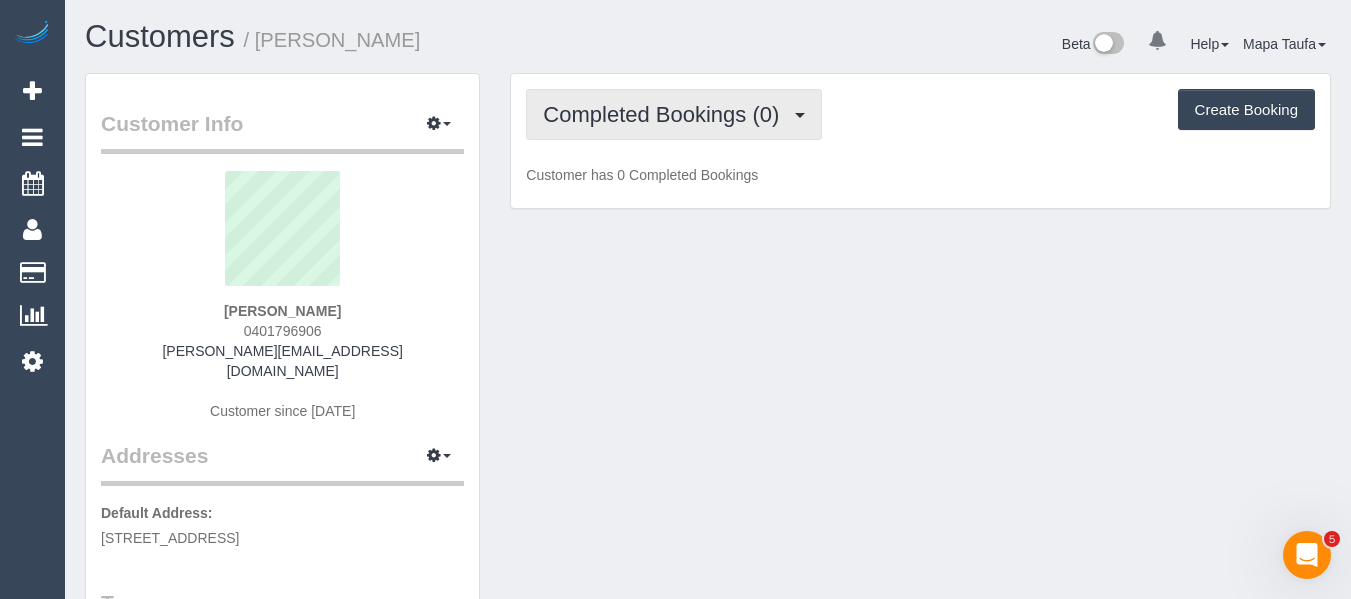 click on "Completed Bookings (0)" at bounding box center [674, 114] 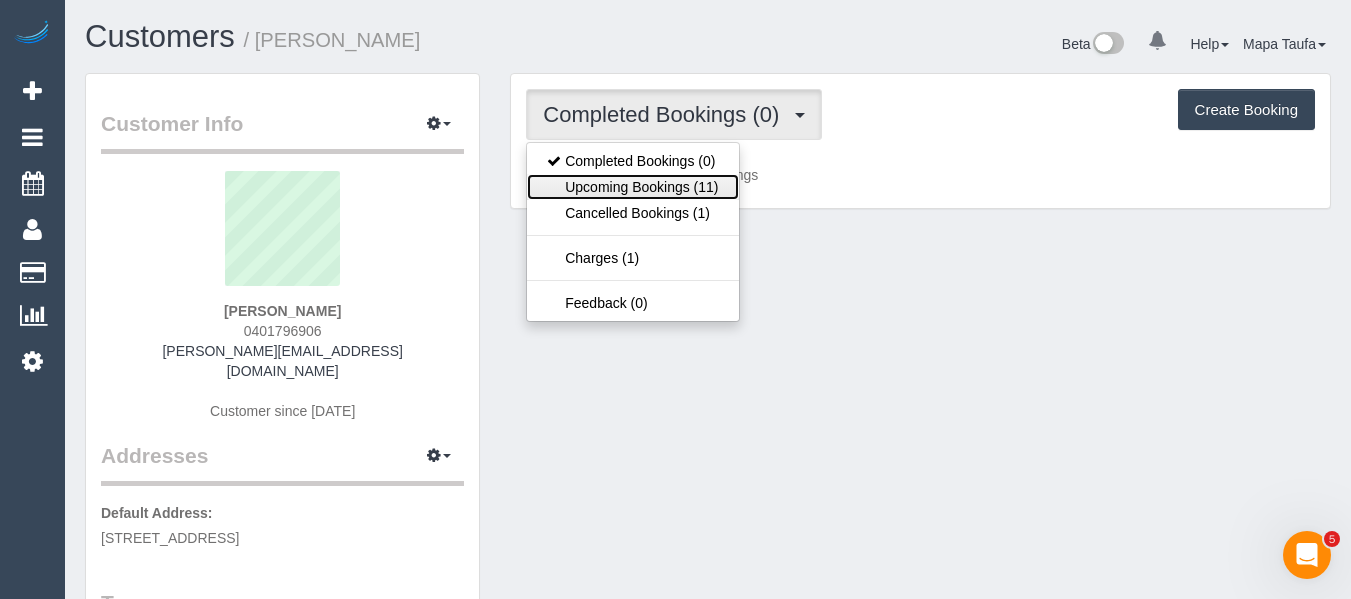 click on "Upcoming Bookings (11)" at bounding box center (632, 187) 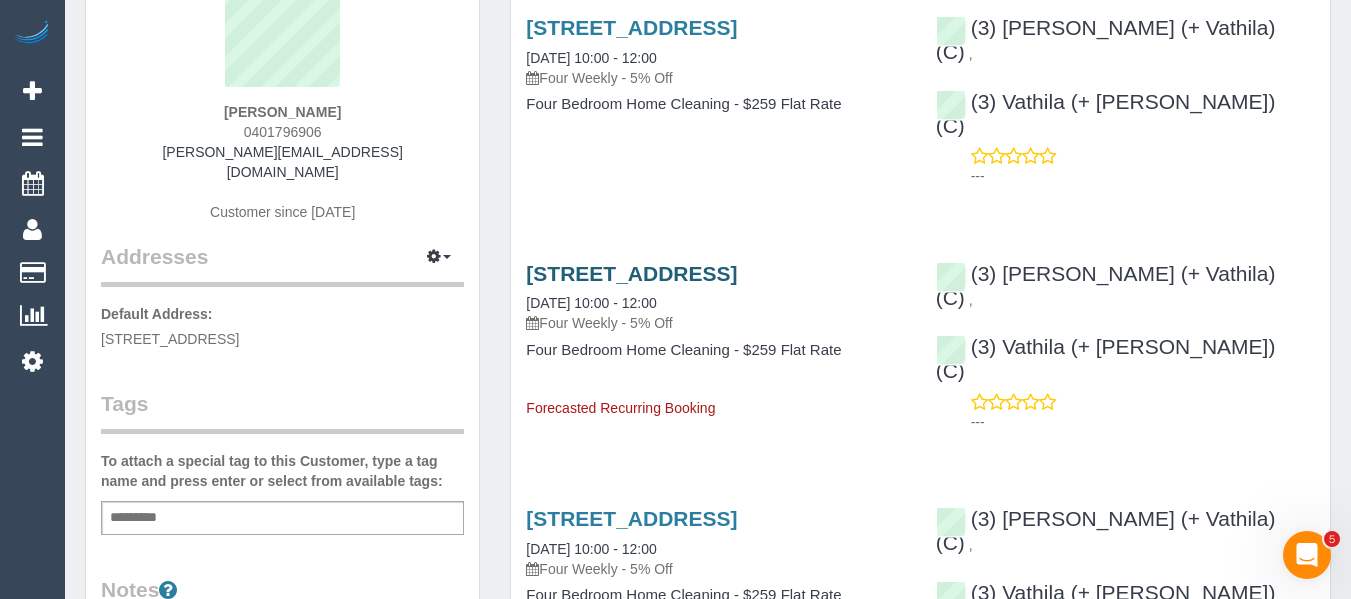 scroll, scrollTop: 200, scrollLeft: 0, axis: vertical 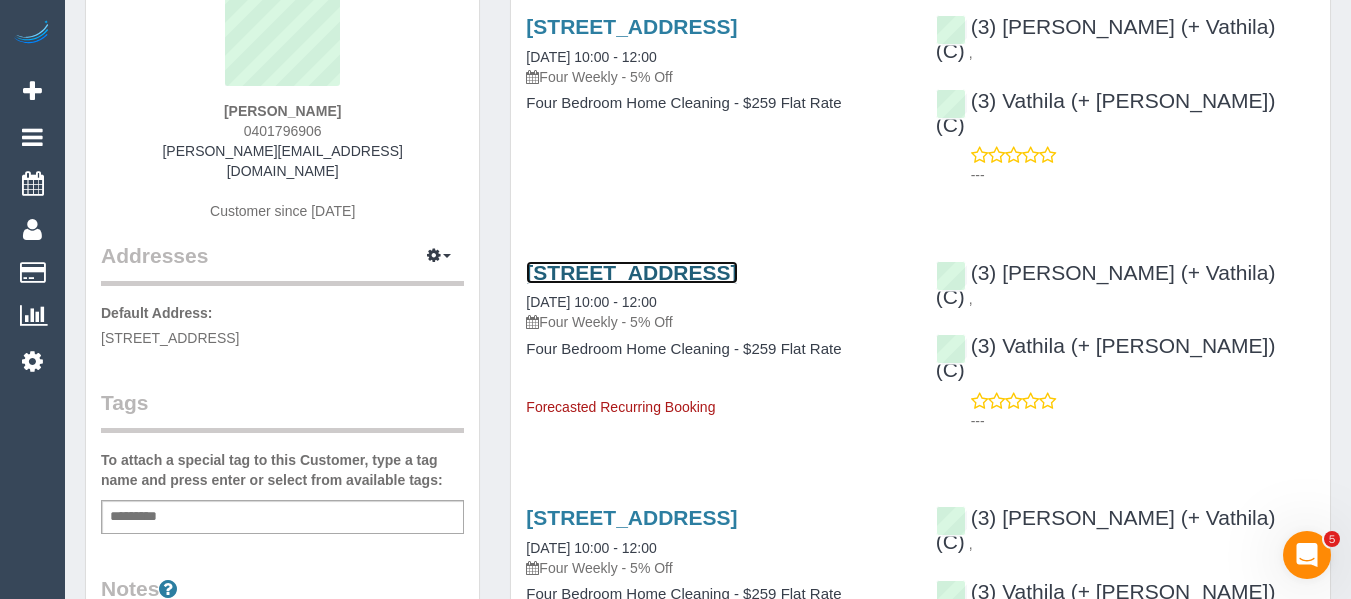 click on "169 Riverend Road, Bangholme, VIC 3175" at bounding box center (631, 272) 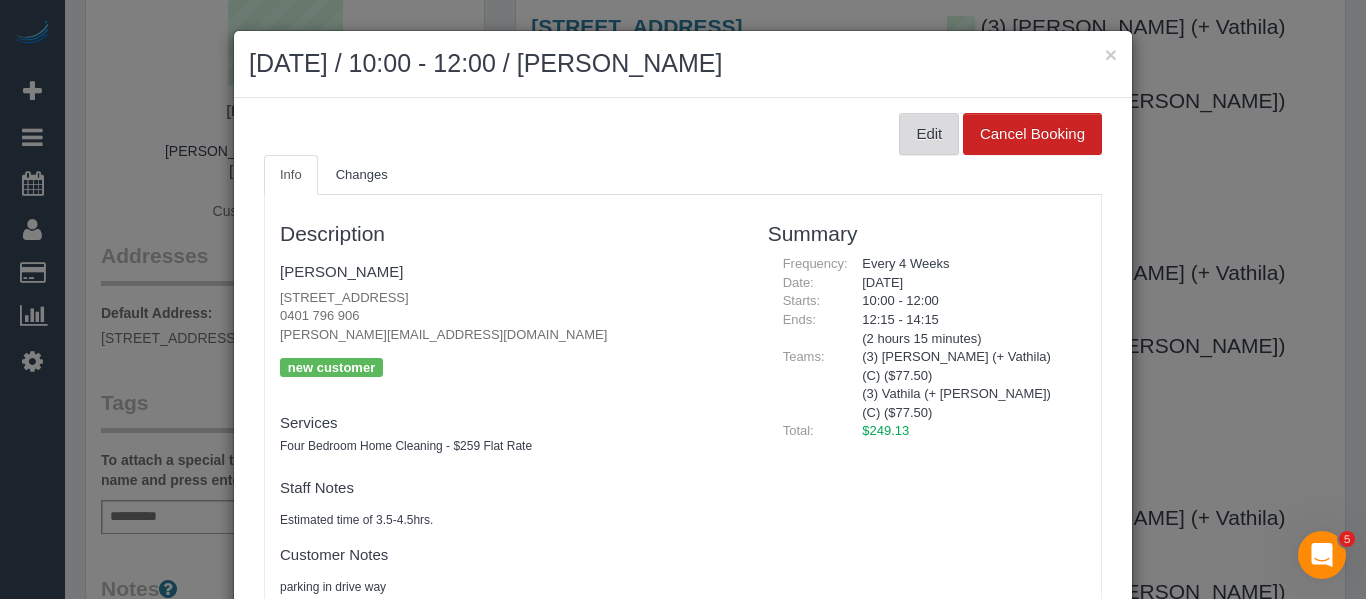 click on "Edit" at bounding box center [929, 134] 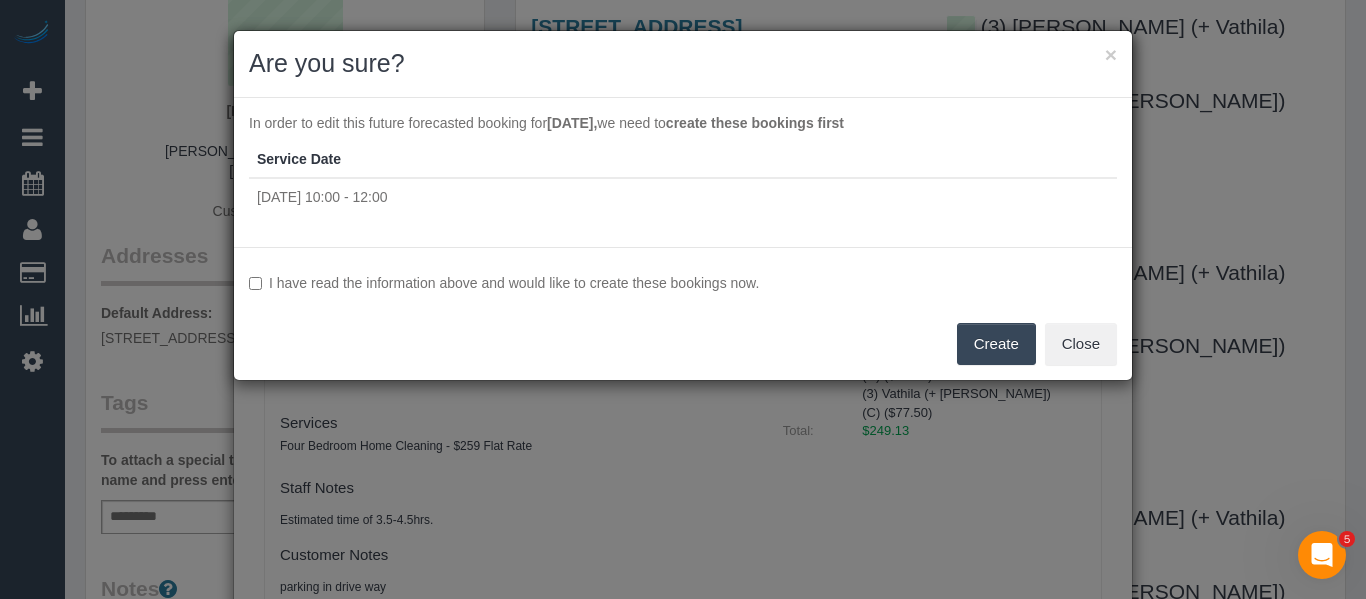 click on "I have read the information above and would like to create these bookings now." at bounding box center (683, 283) 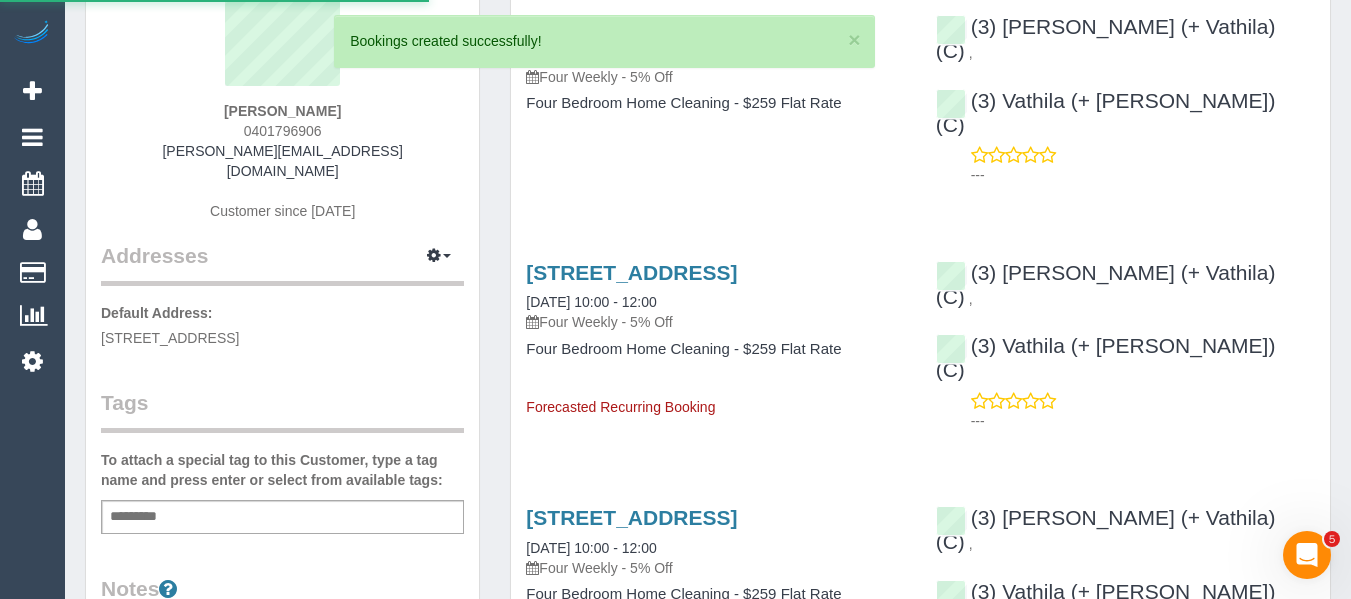 scroll, scrollTop: 0, scrollLeft: 0, axis: both 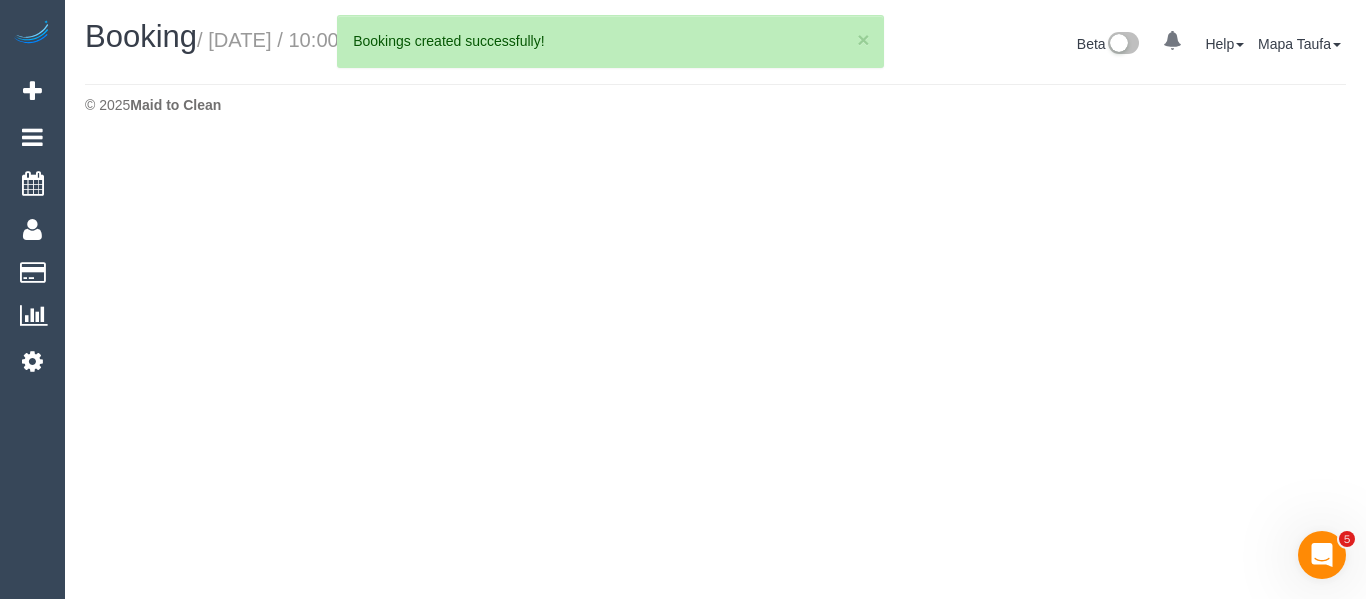 select on "VIC" 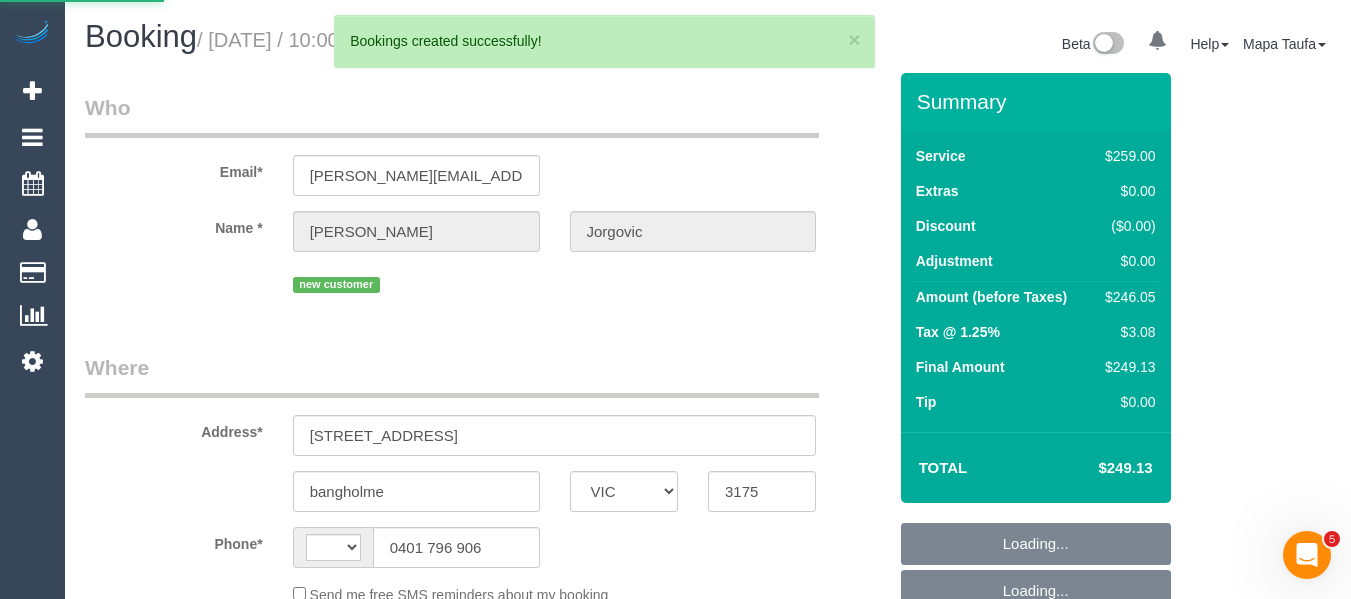 select on "string:stripe-pm_1RTKDI2GScqysDRVvVCzEGZ9" 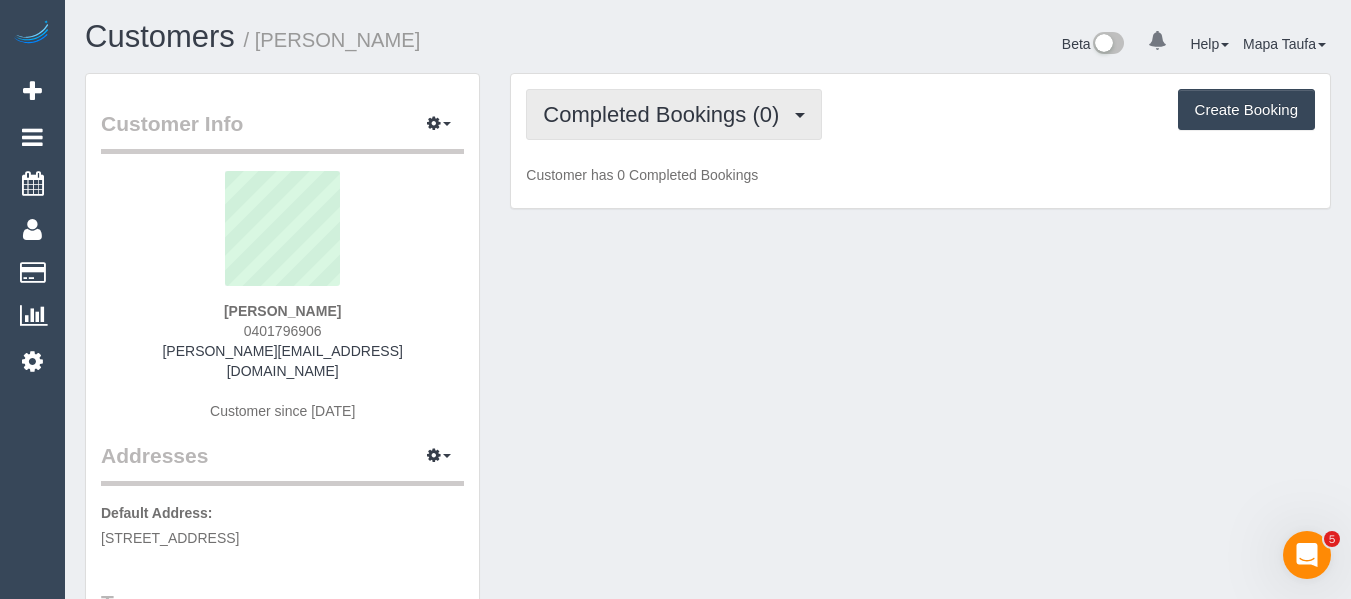 click on "Completed Bookings (0)" at bounding box center (666, 114) 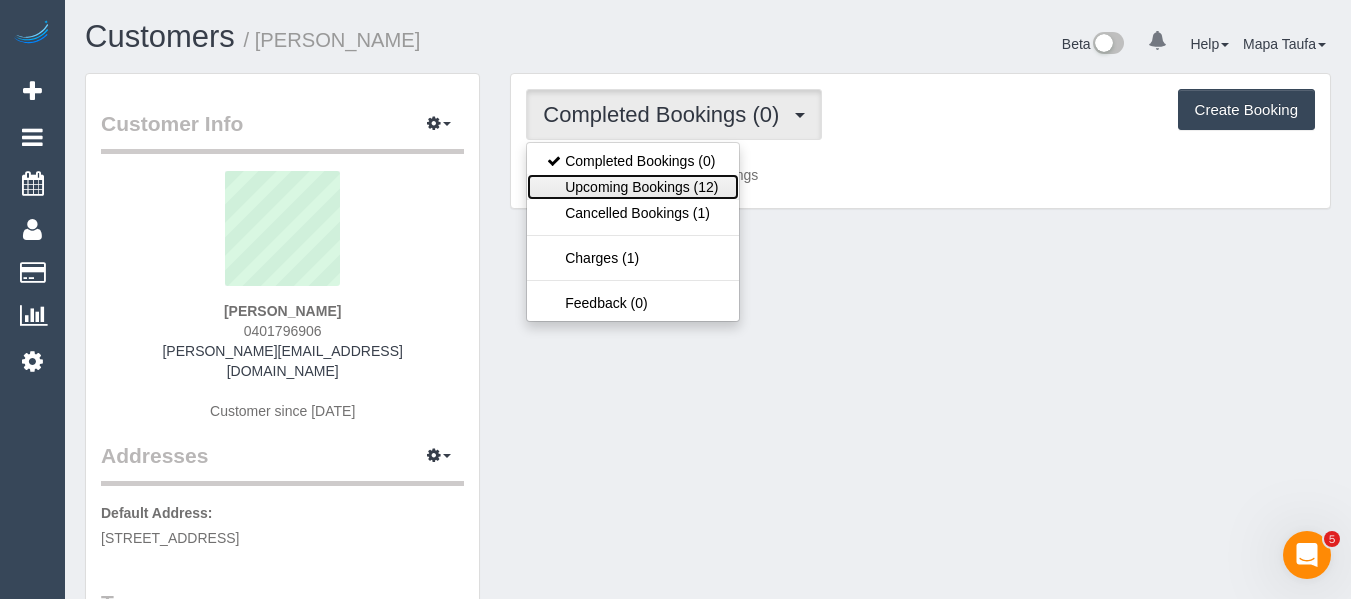 click on "Upcoming Bookings (12)" at bounding box center (632, 187) 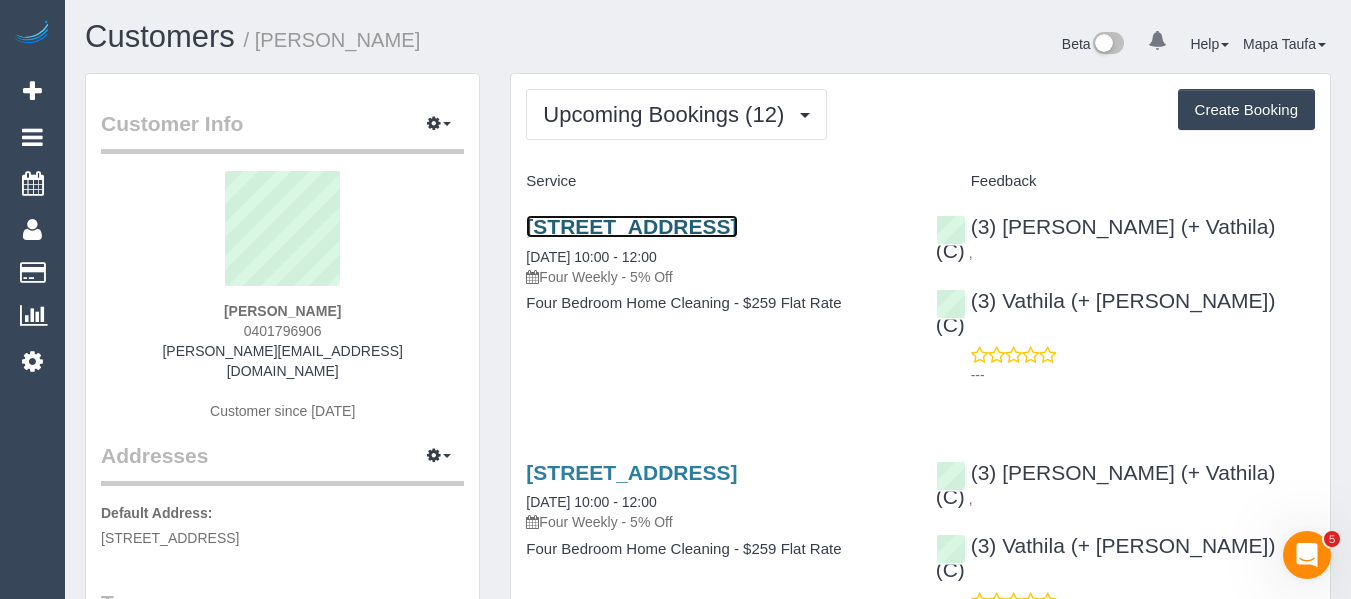 click on "169 Riverend Road, Bangholme, VIC 3175" at bounding box center (631, 226) 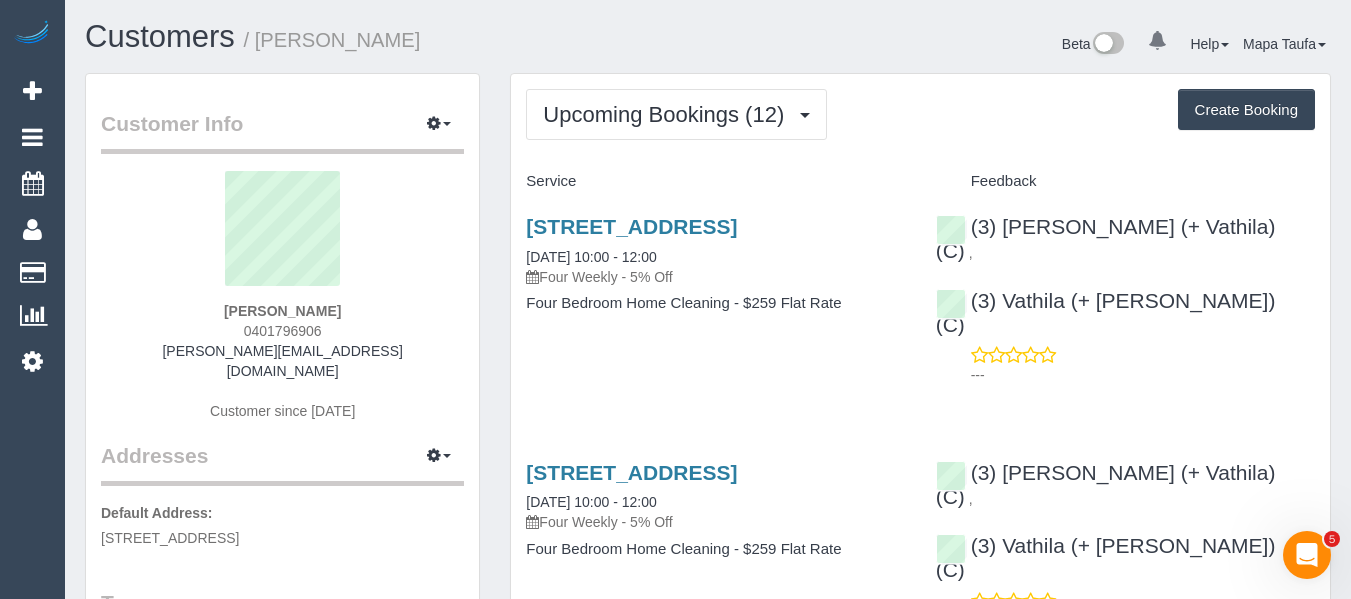 drag, startPoint x: 366, startPoint y: 307, endPoint x: 179, endPoint y: 298, distance: 187.21645 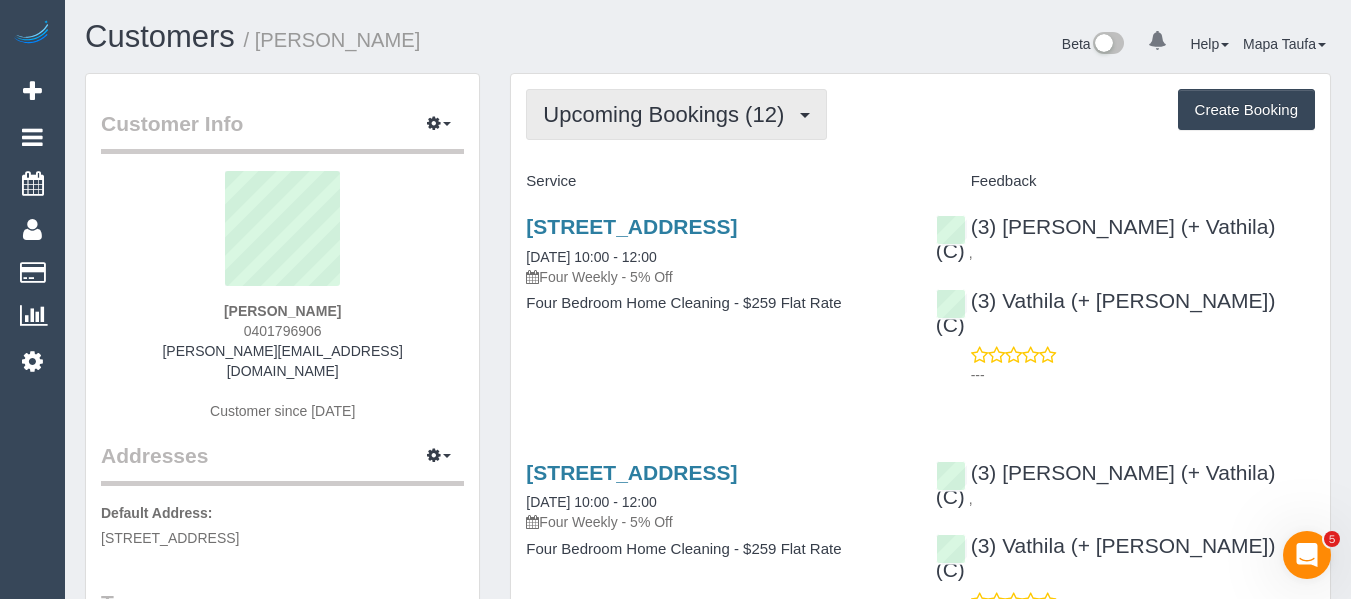 click on "Upcoming Bookings (12)" at bounding box center (668, 114) 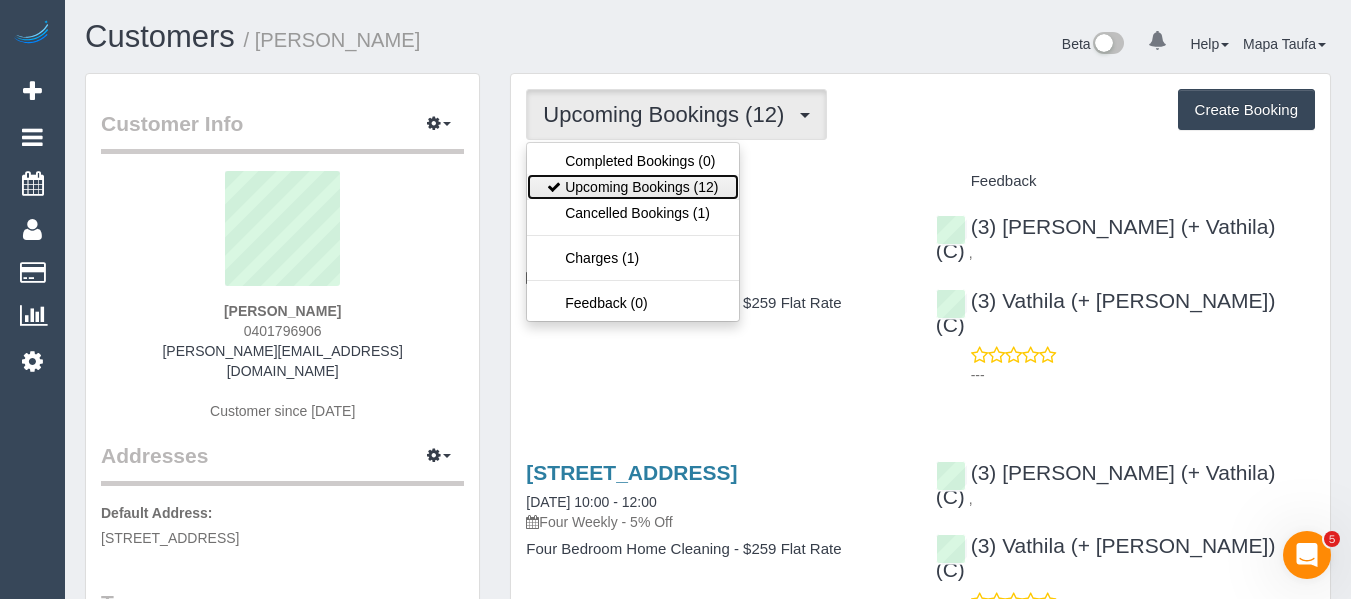 click on "Upcoming Bookings (12)" at bounding box center [632, 187] 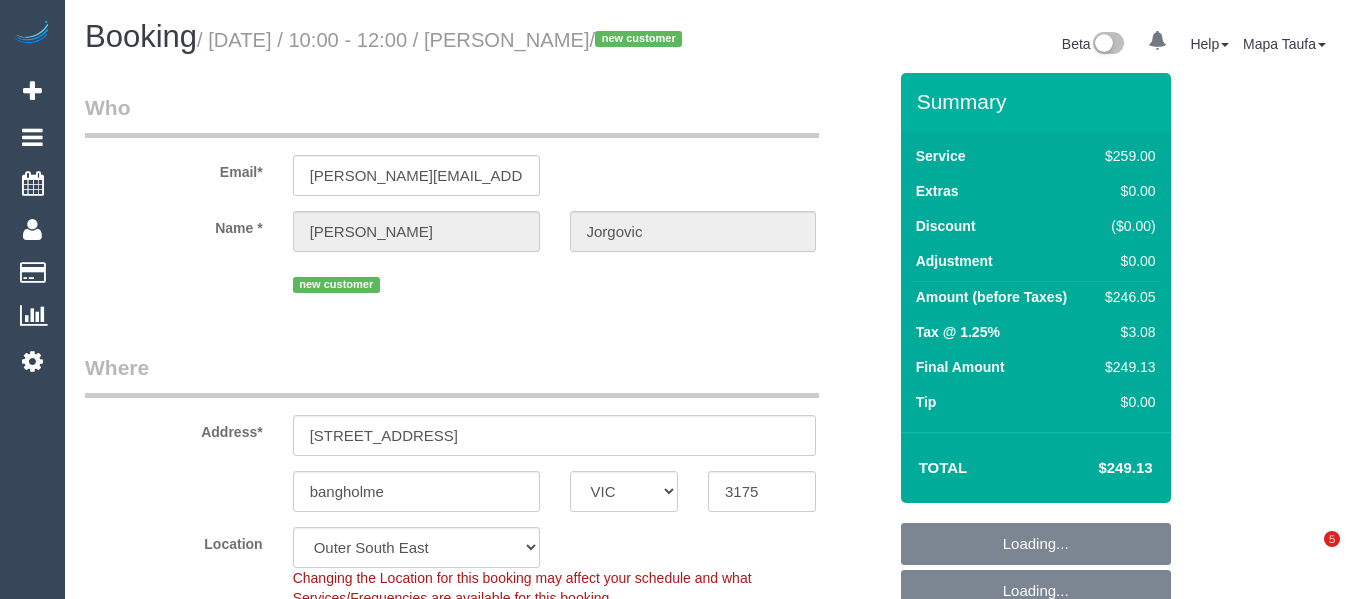 select on "VIC" 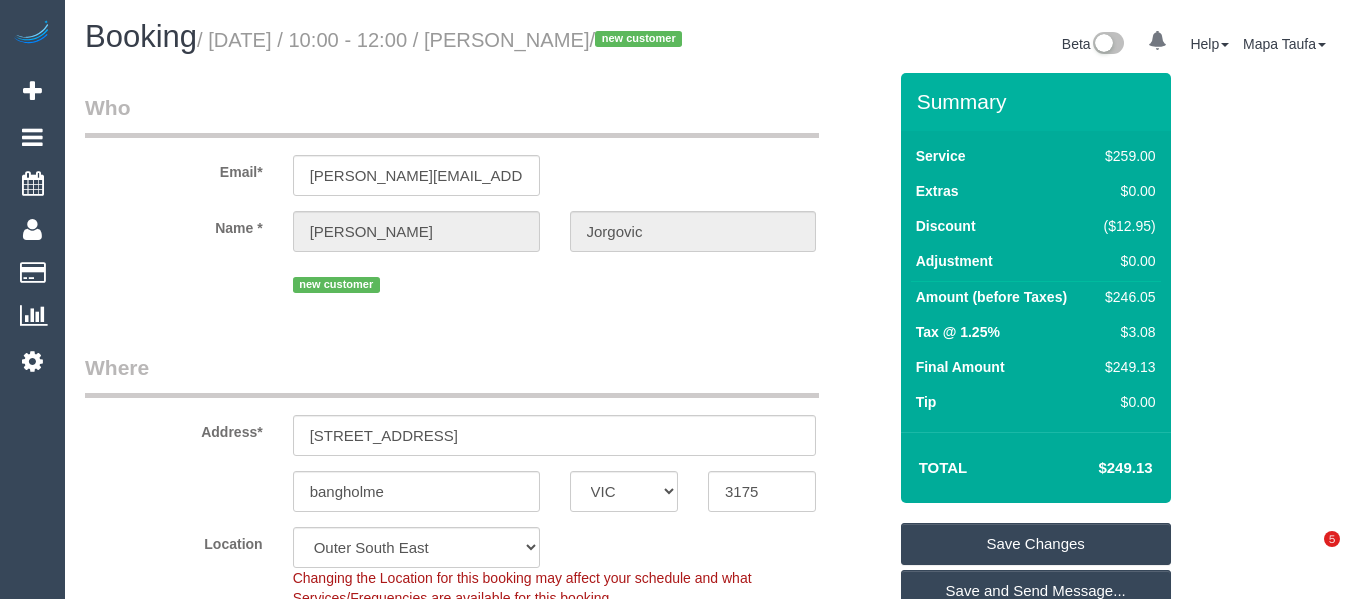 scroll, scrollTop: 0, scrollLeft: 0, axis: both 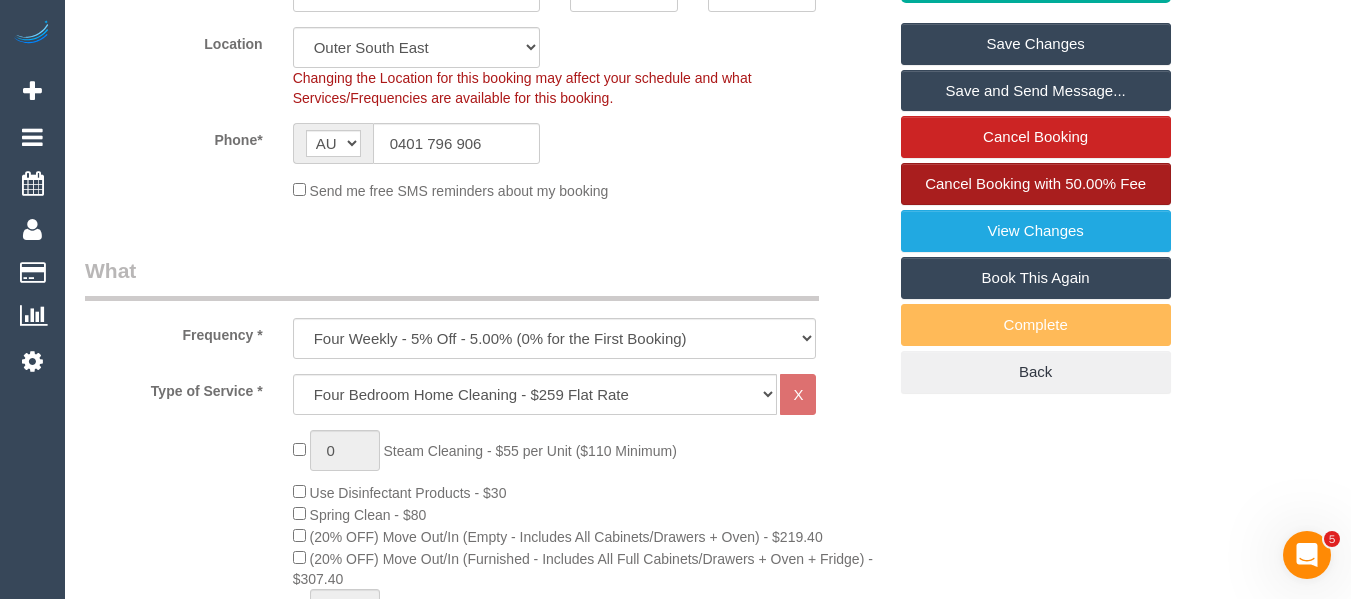 click on "Cancel Booking with 50.00% Fee" at bounding box center [1035, 183] 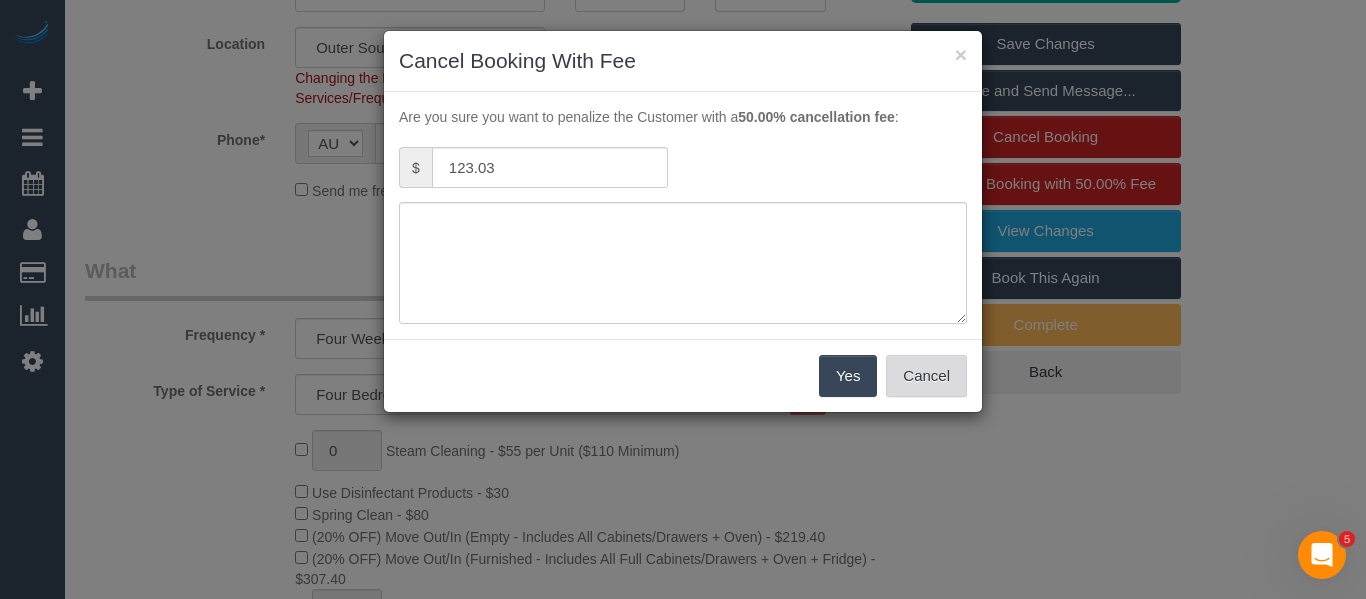 click on "Cancel" at bounding box center [926, 376] 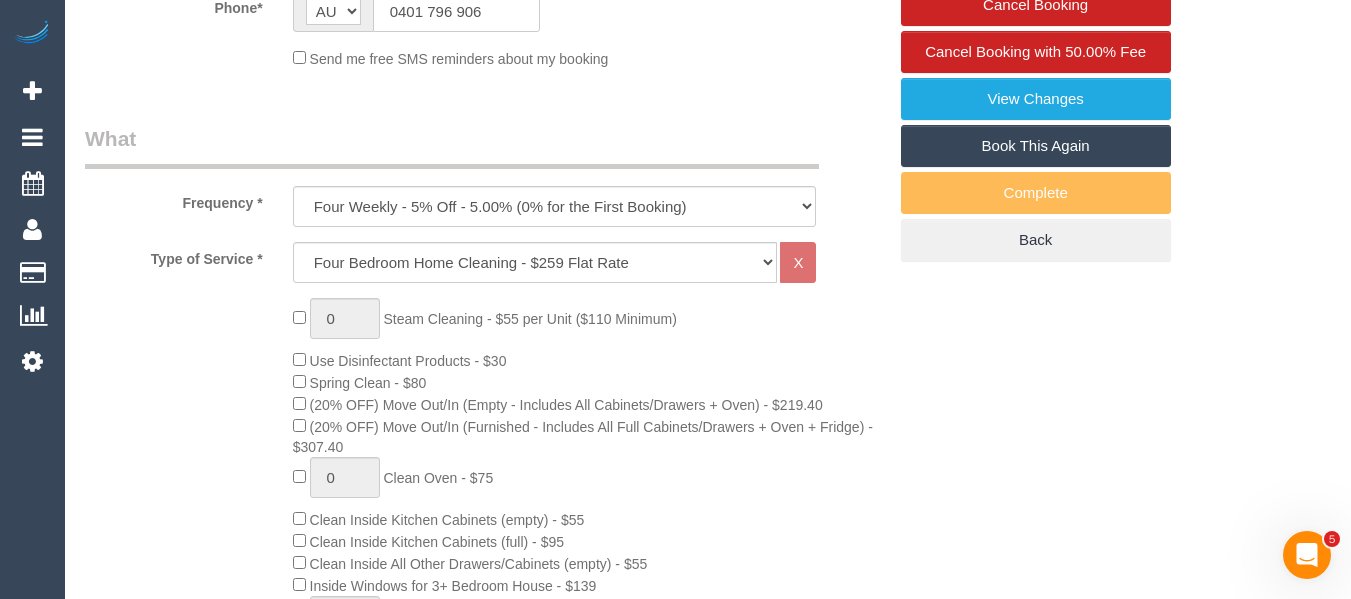 scroll, scrollTop: 600, scrollLeft: 0, axis: vertical 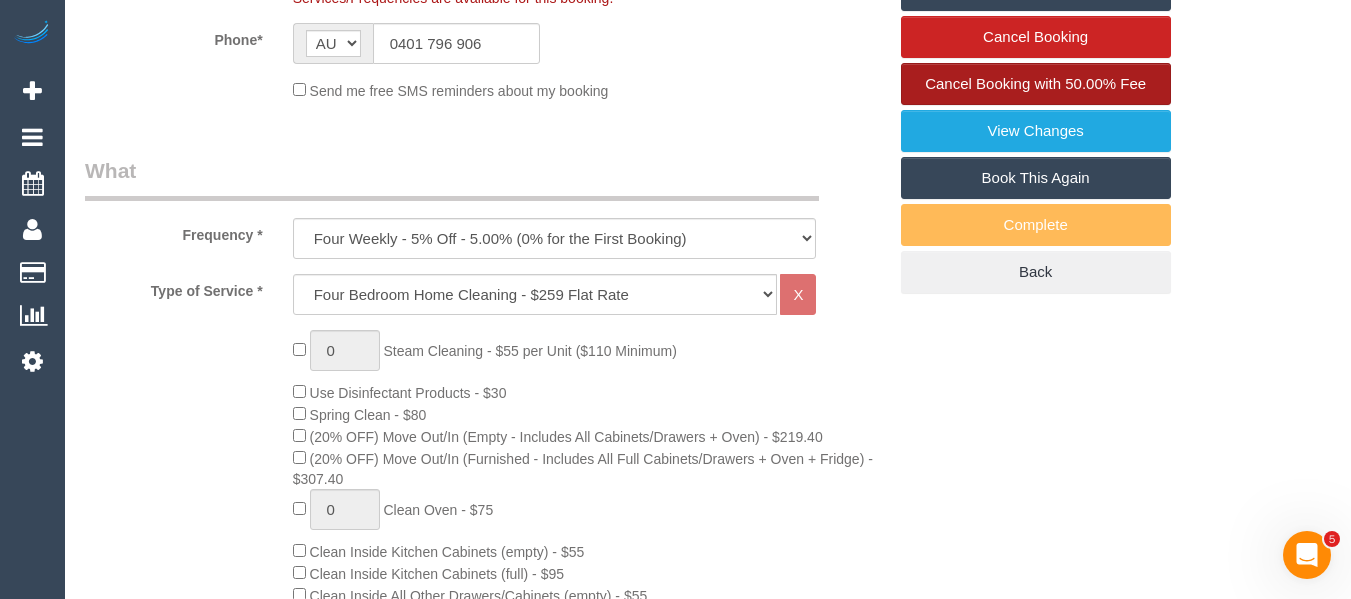 click on "Cancel Booking with 50.00% Fee" at bounding box center (1035, 83) 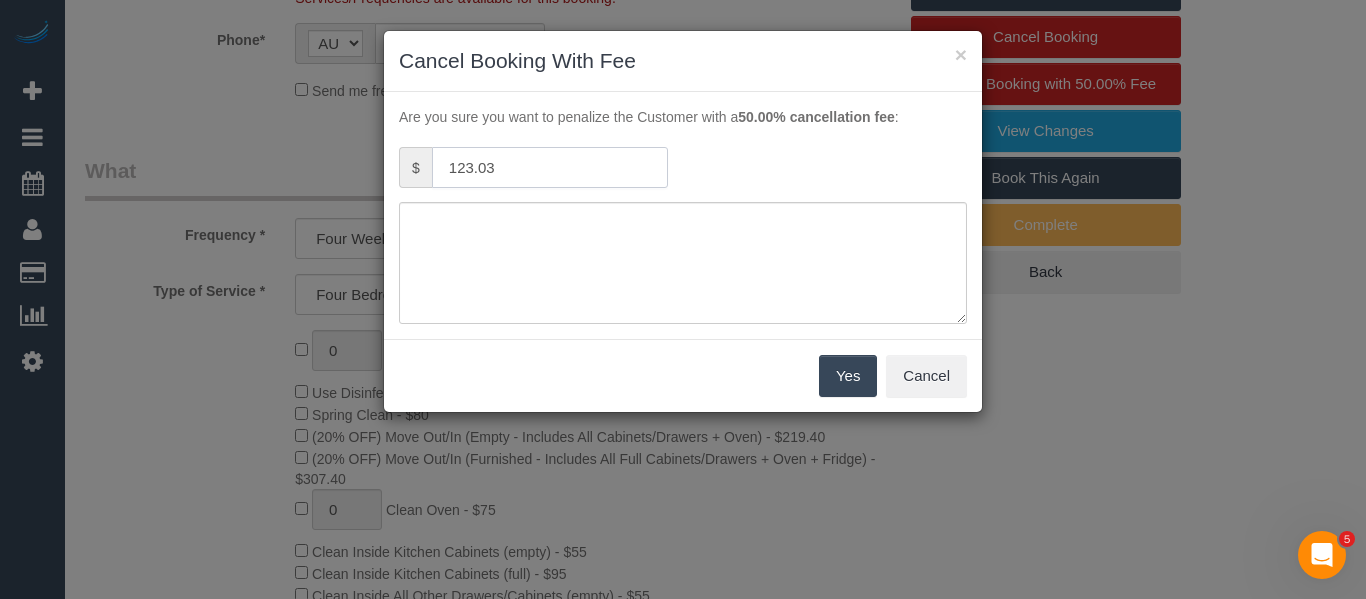 drag, startPoint x: 548, startPoint y: 161, endPoint x: 380, endPoint y: 147, distance: 168.58232 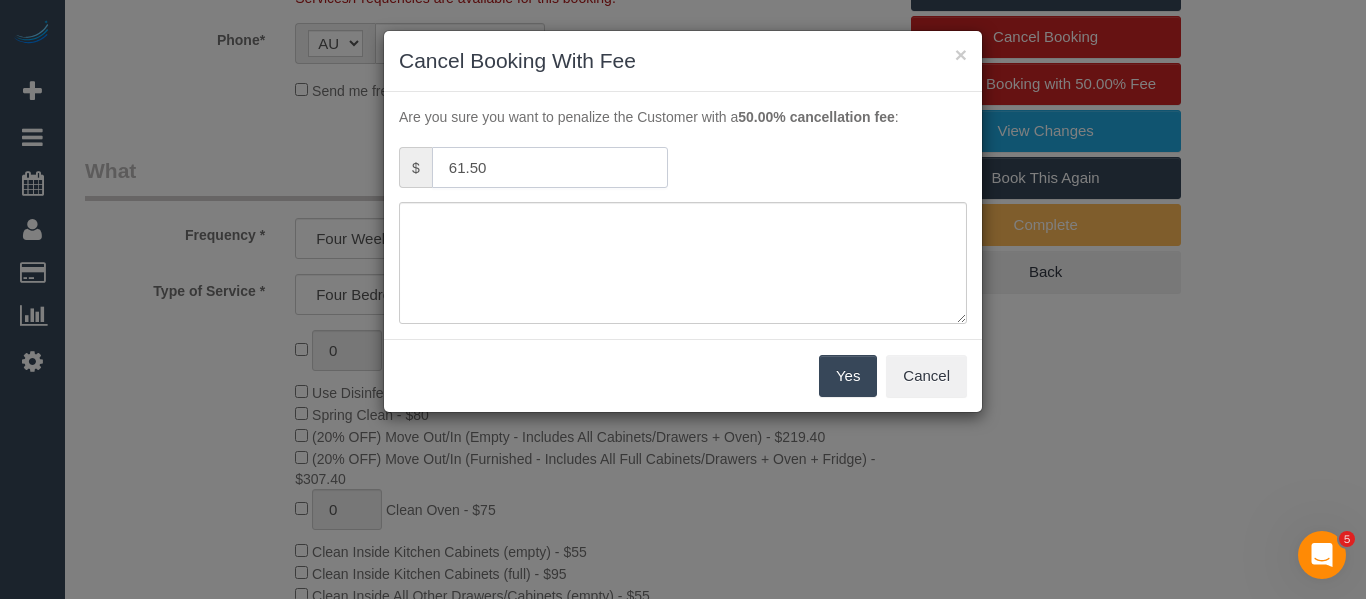 type on "61.50" 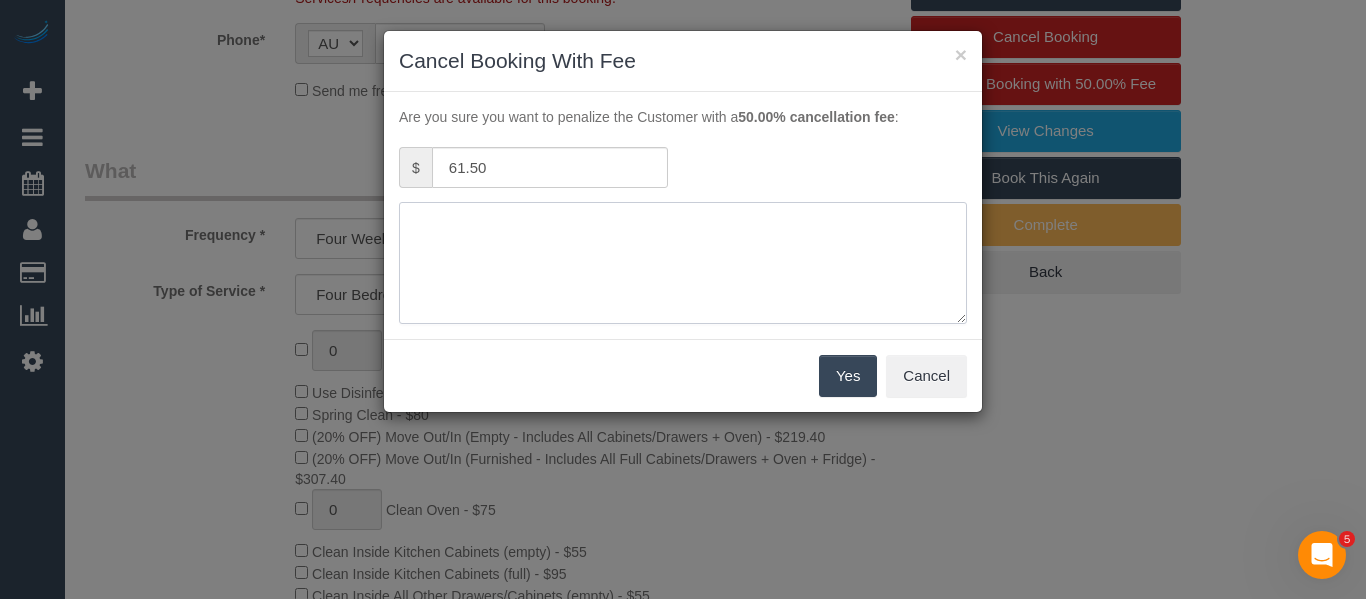 click at bounding box center [683, 263] 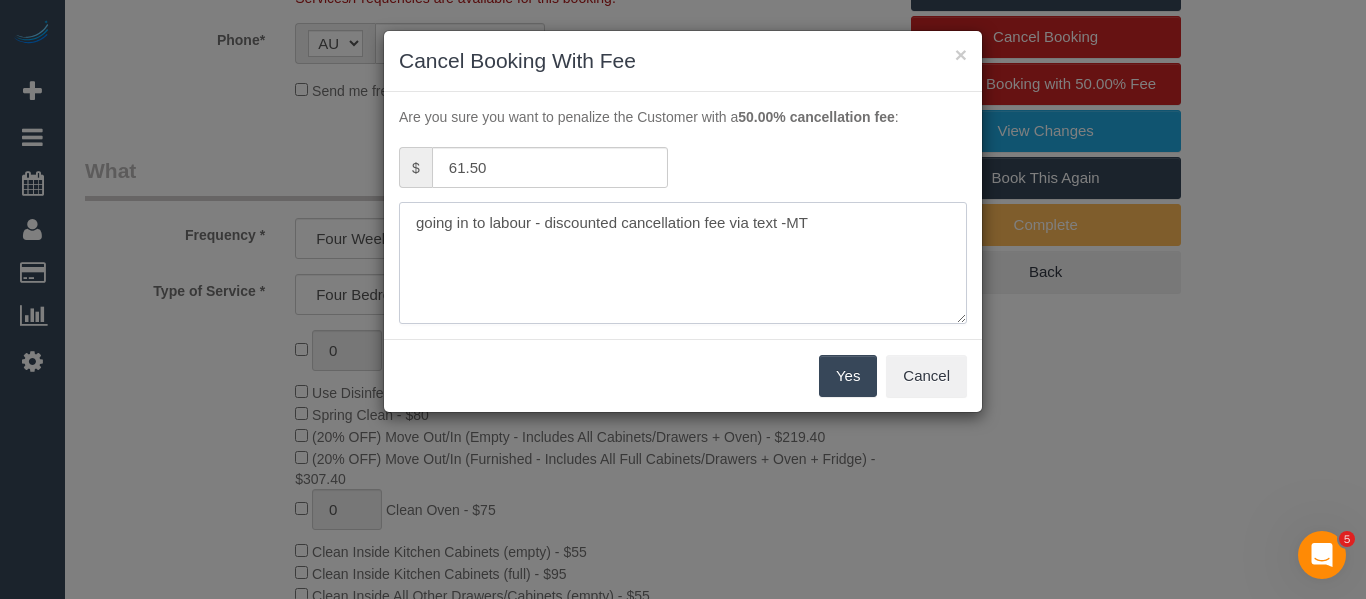 type on "going in to labour - discounted cancellation fee via text -MT" 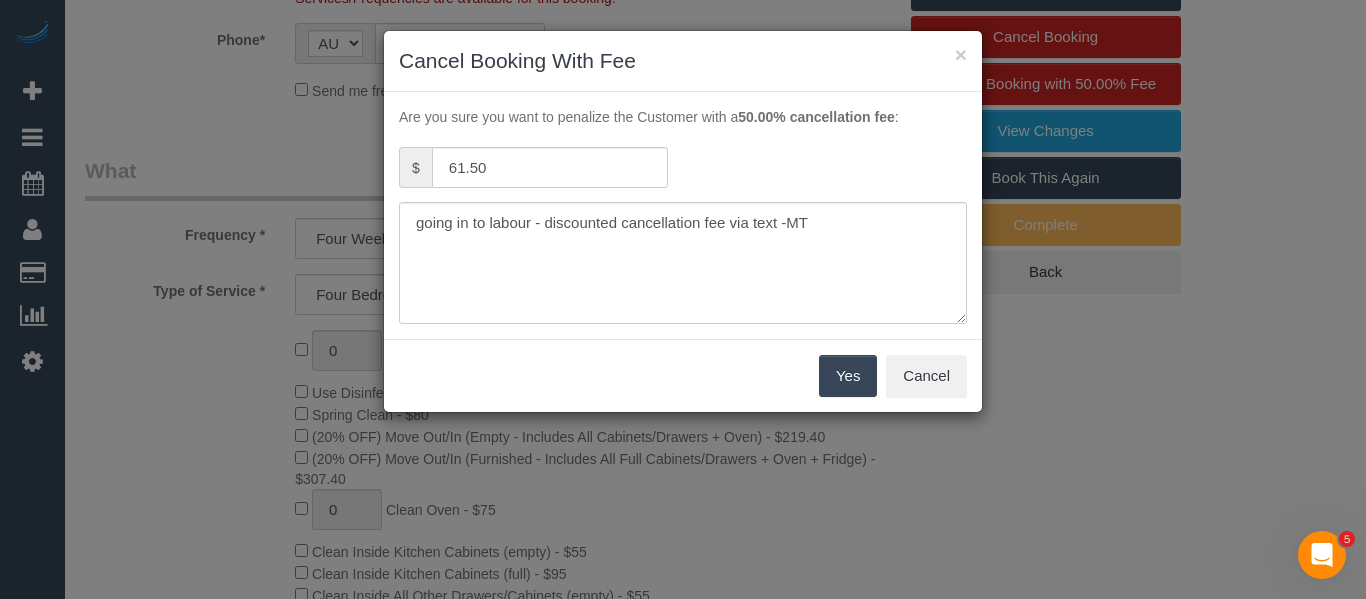 click on "Yes" at bounding box center (848, 376) 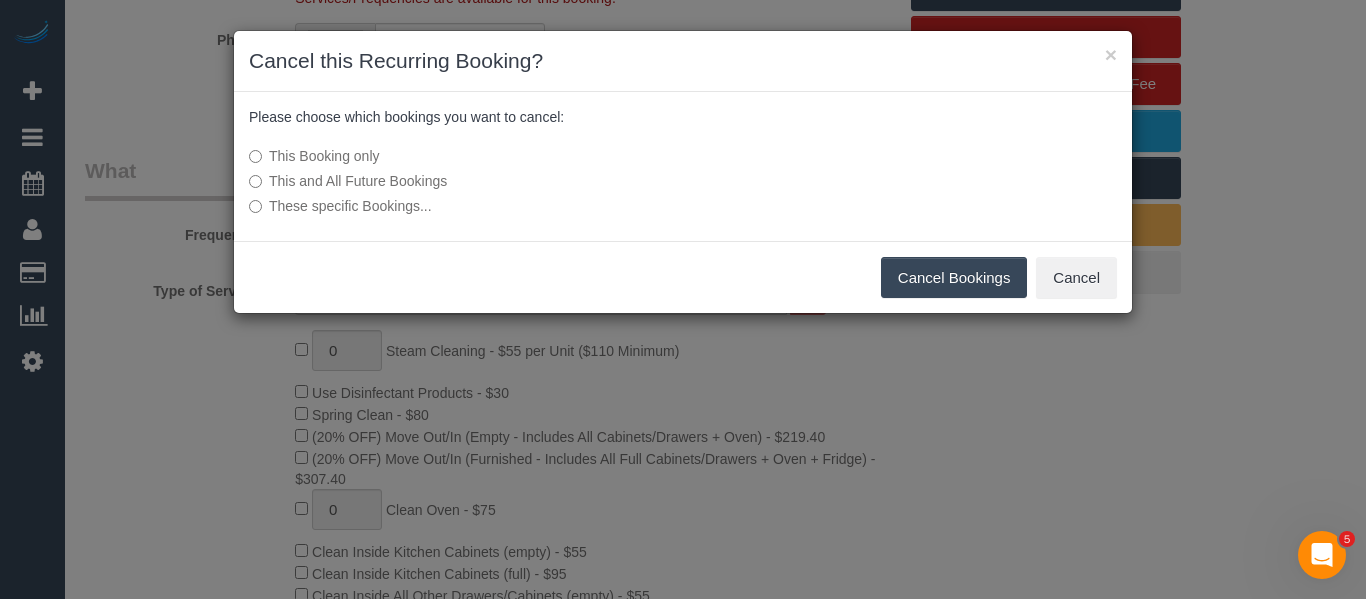 click on "Cancel Bookings" at bounding box center (954, 278) 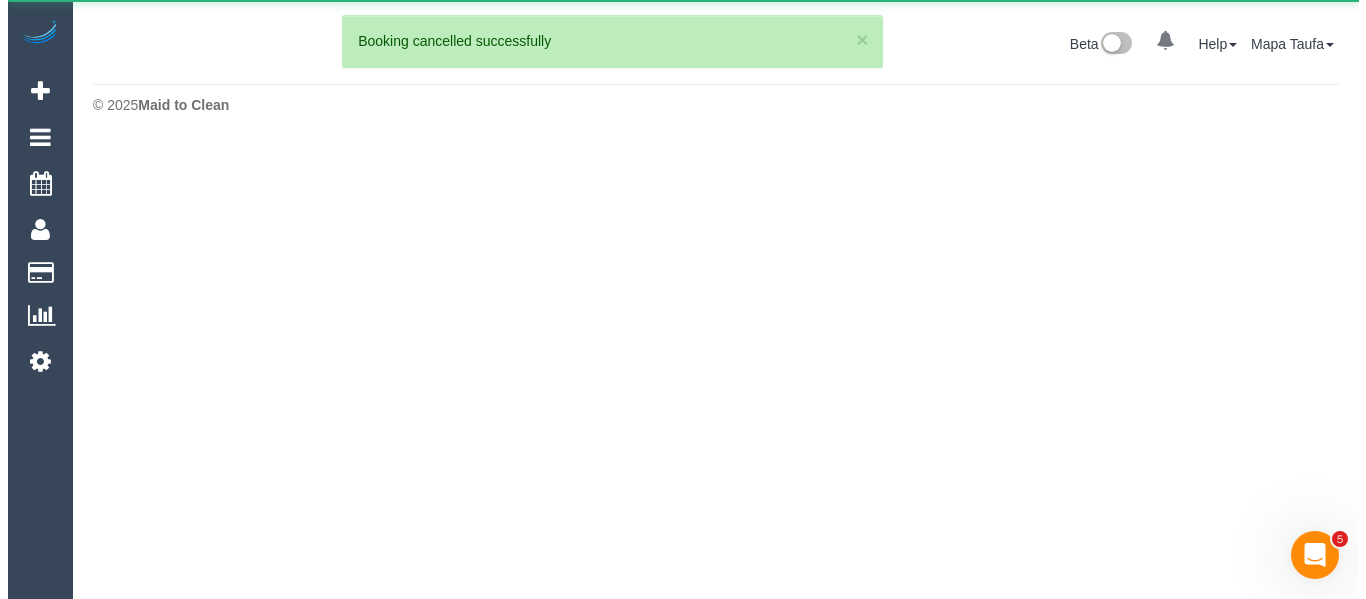 scroll, scrollTop: 0, scrollLeft: 0, axis: both 